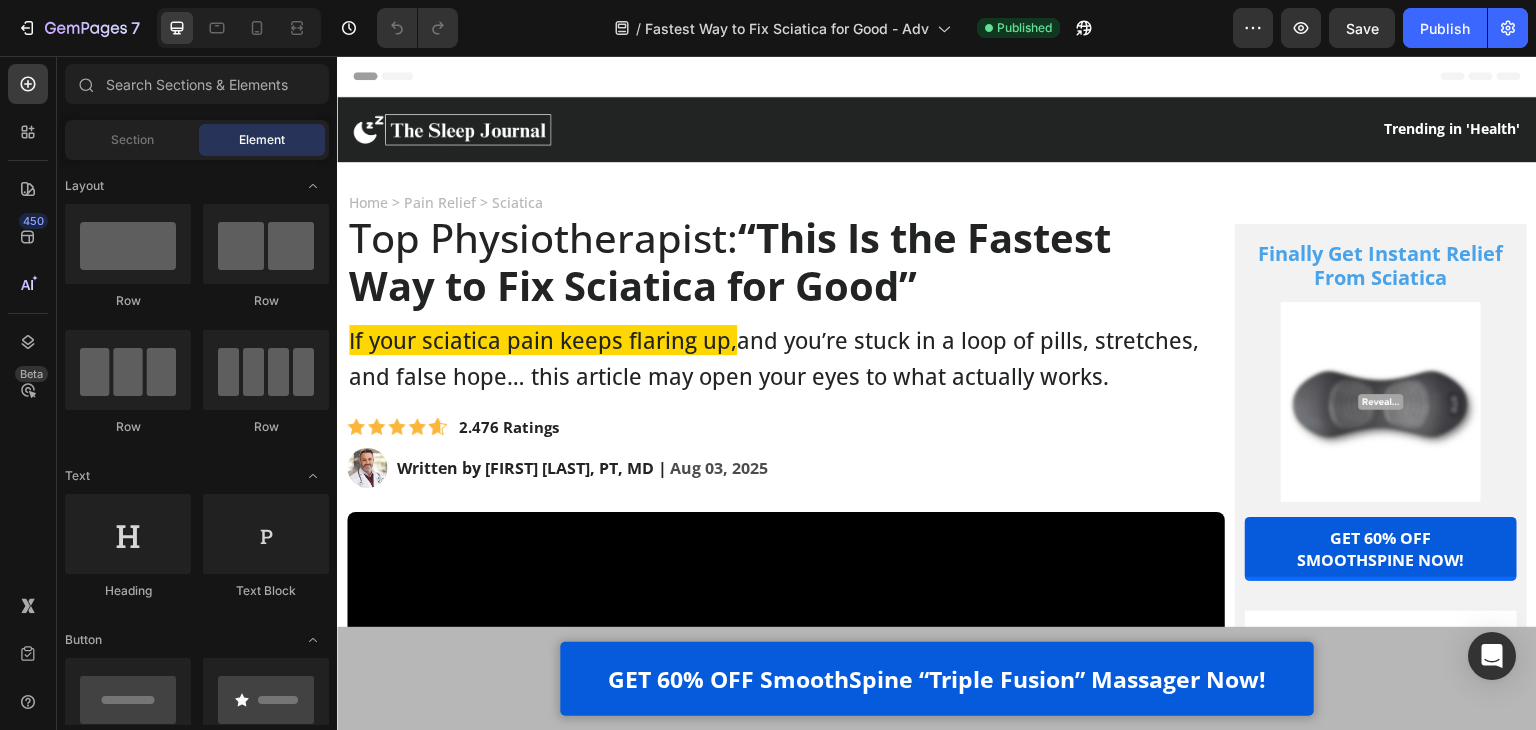 scroll, scrollTop: 0, scrollLeft: 0, axis: both 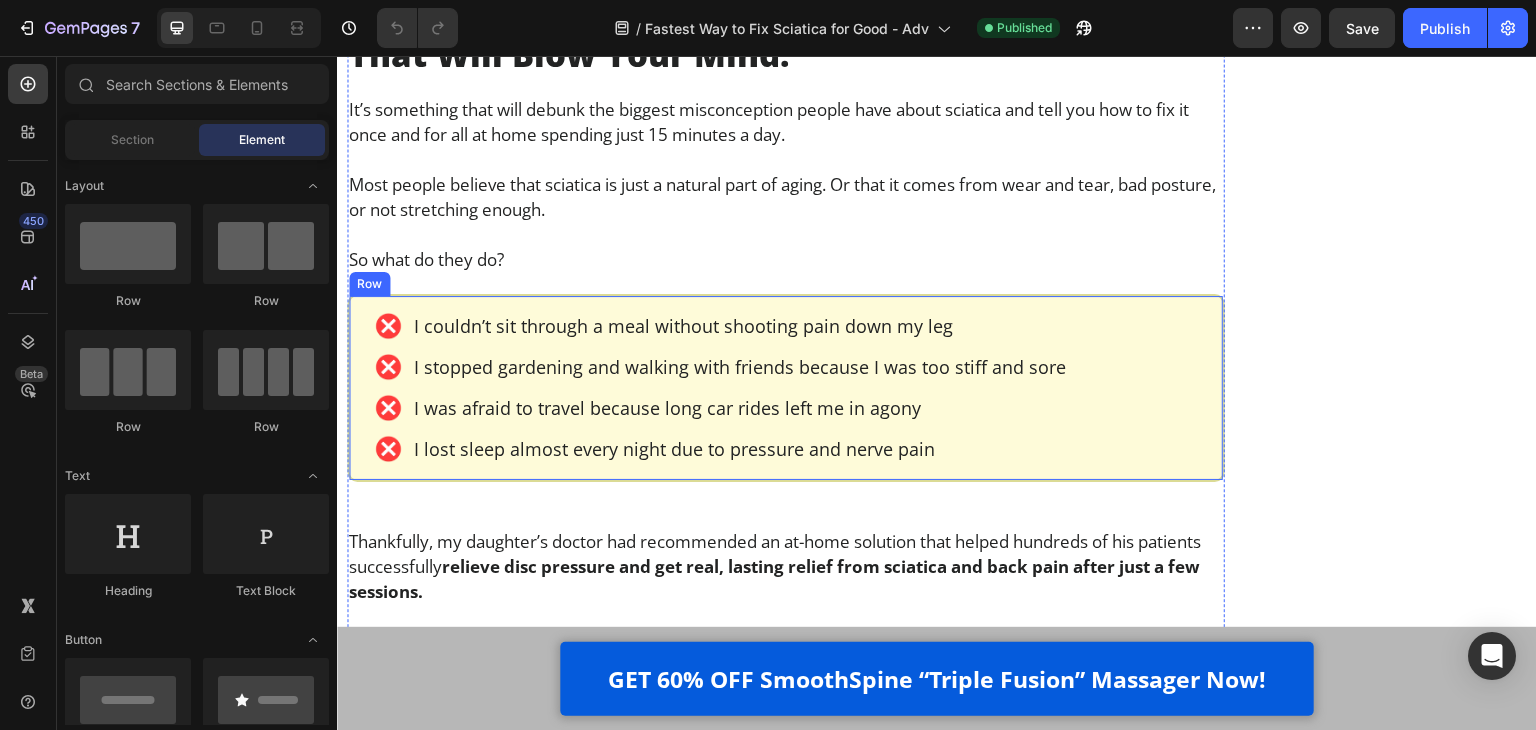 click on "Image I couldn’t sit through a meal without shooting pain down my leg Text Block Row Image I stopped gardening and walking with friends because I was too stiff and sore Text Block Row Image I was afraid to travel because long car rides left me in agony Text Block Row Image I lost sleep almost every night due to pressure and nerve pain Text Block Row Row" at bounding box center [786, 388] 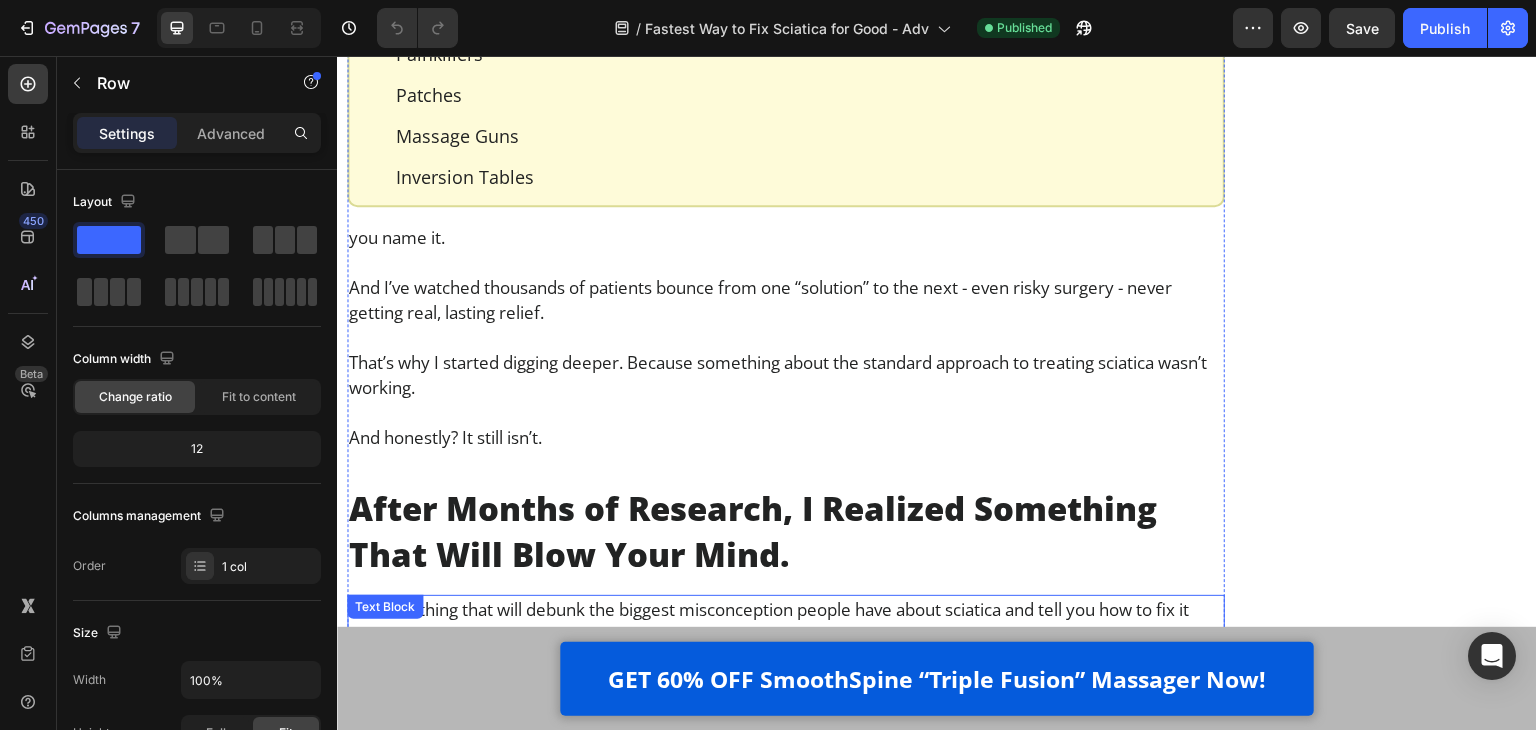 scroll, scrollTop: 1000, scrollLeft: 0, axis: vertical 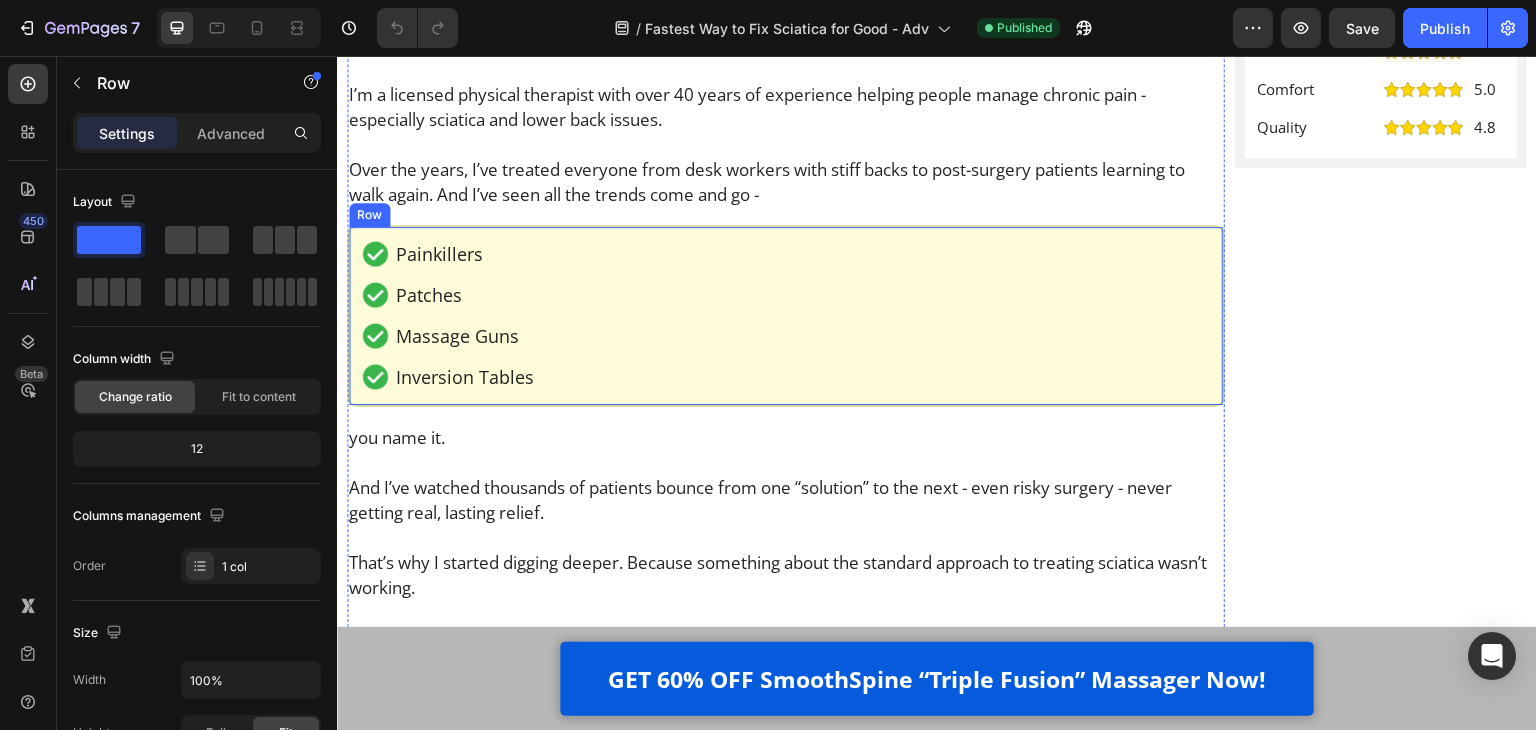 click on "Image Painkillers Text Block Row Image Patches Text Block Row Image Massage Guns Text Block Row Image Inversion Tables Text Block Row Row" at bounding box center (786, 316) 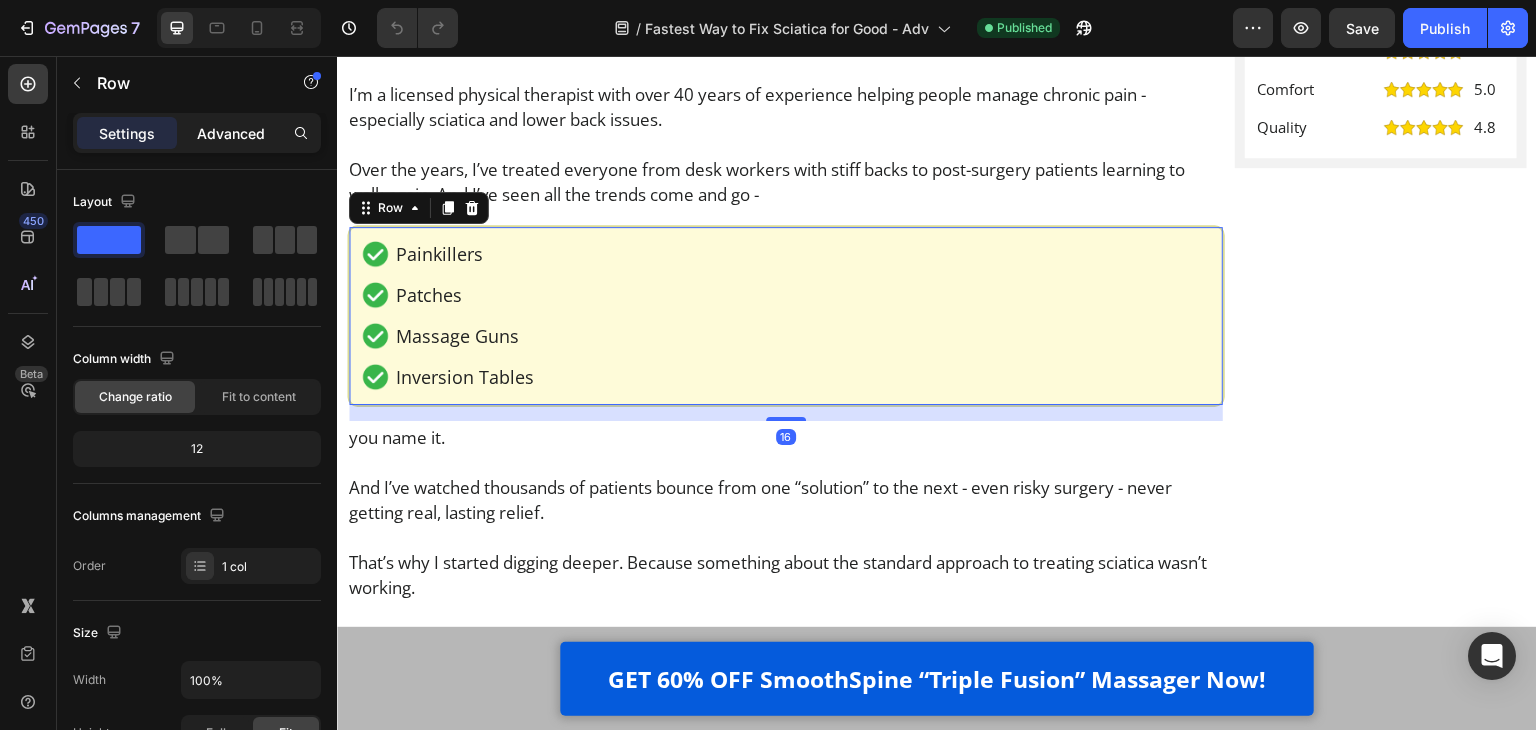 click on "Advanced" at bounding box center [231, 133] 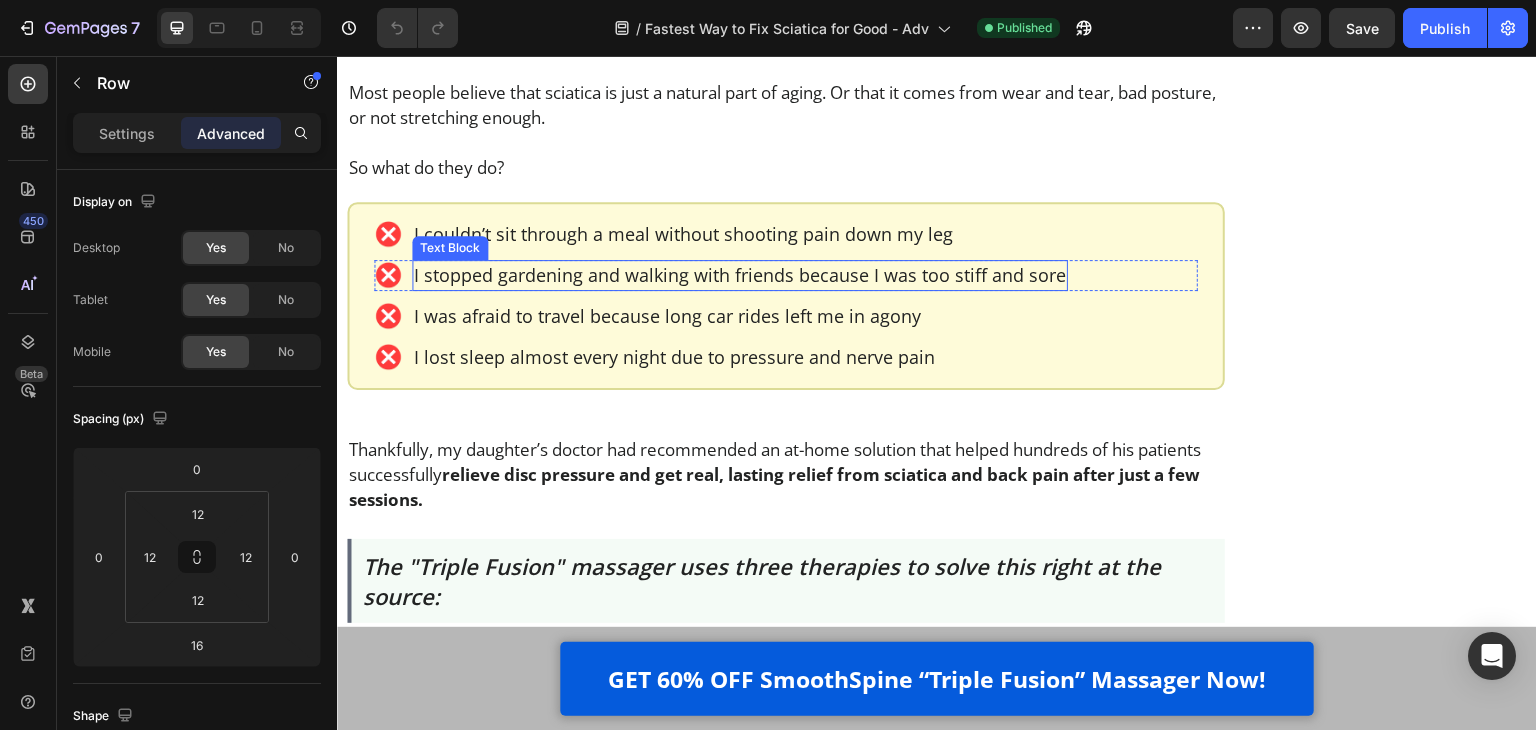 scroll, scrollTop: 1900, scrollLeft: 0, axis: vertical 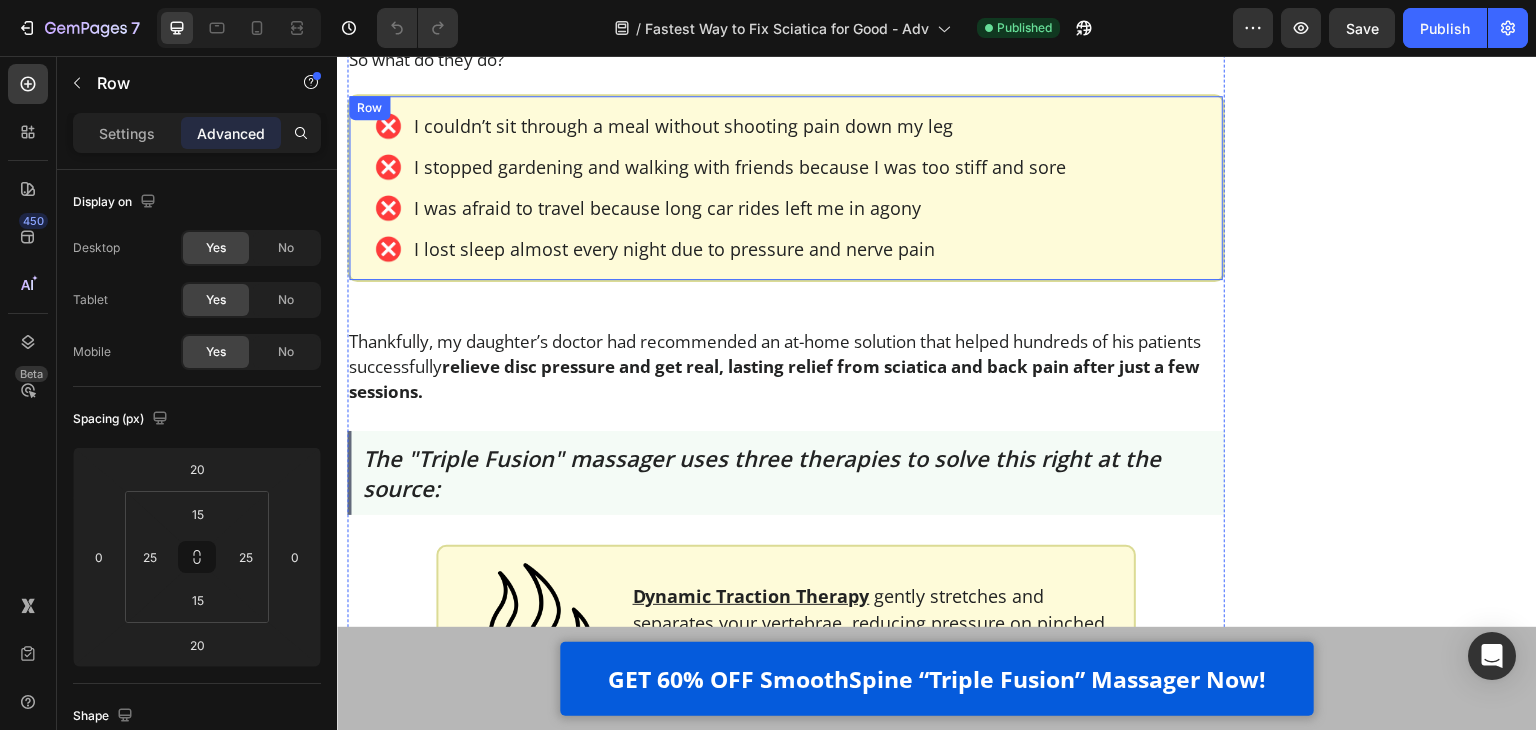 click on "Image I couldn’t sit through a meal without shooting pain down my leg Text Block Row Image I stopped gardening and walking with friends because I was too stiff and sore Text Block Row Image I was afraid to travel because long car rides left me in agony Text Block Row Image I lost sleep almost every night due to pressure and nerve pain Text Block Row Row" at bounding box center [786, 188] 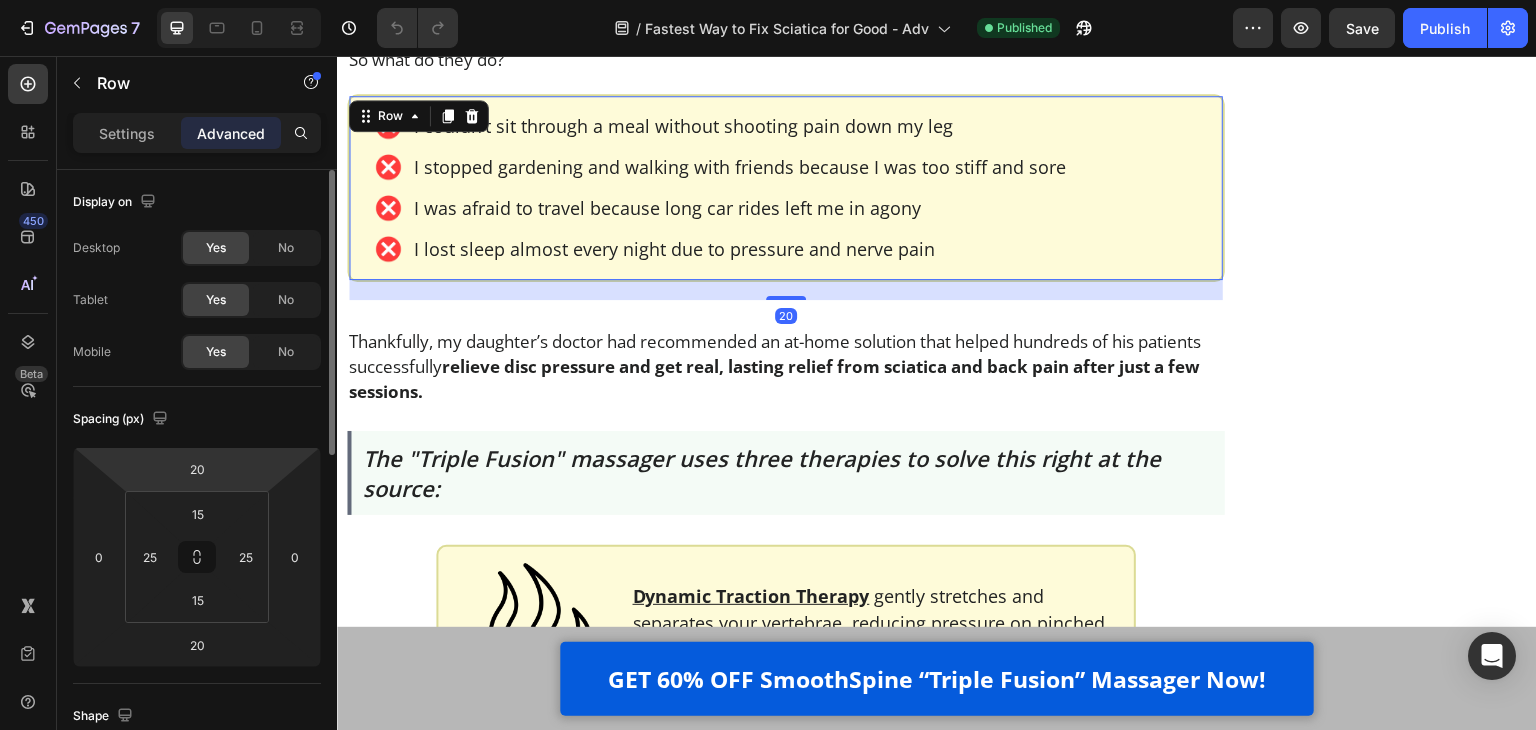 scroll, scrollTop: 100, scrollLeft: 0, axis: vertical 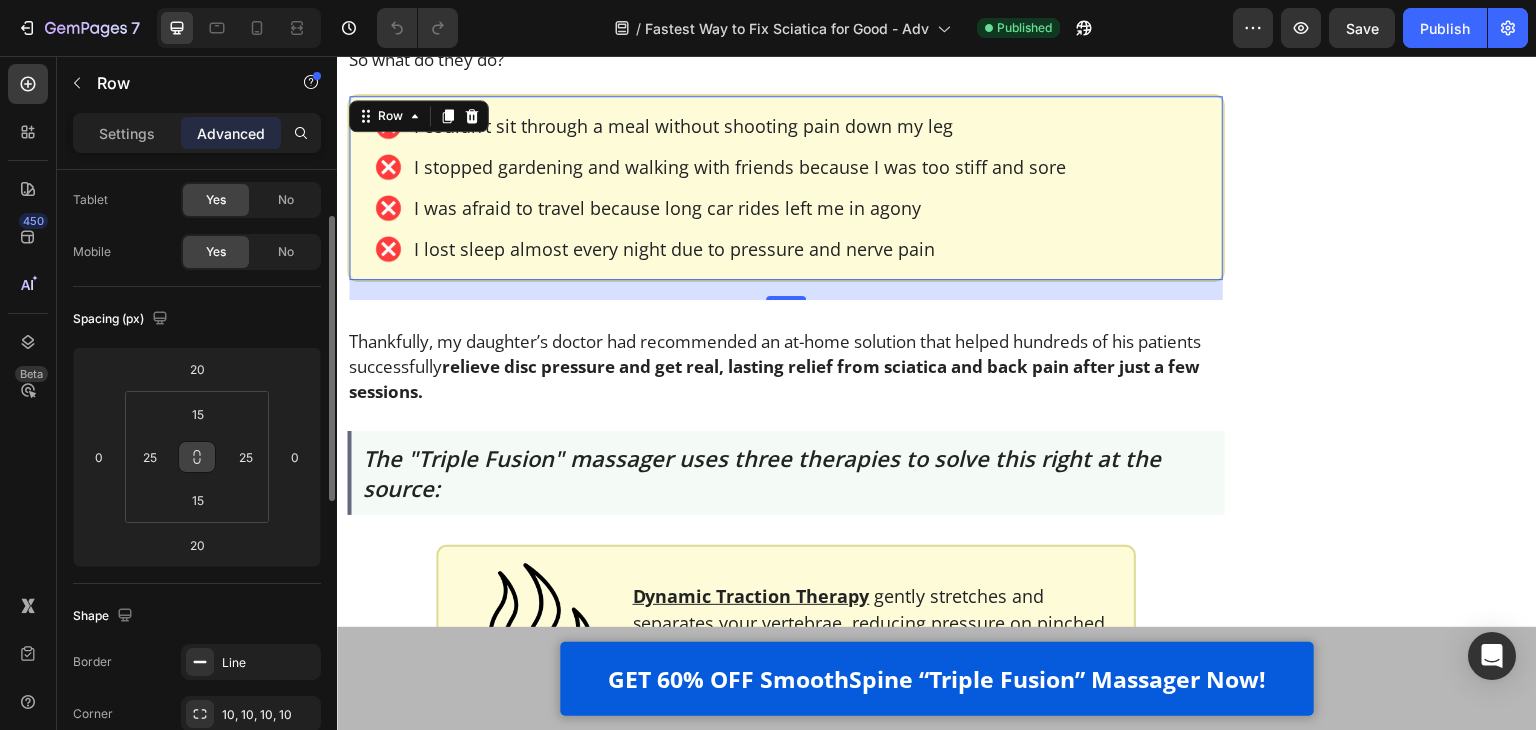 click at bounding box center (197, 457) 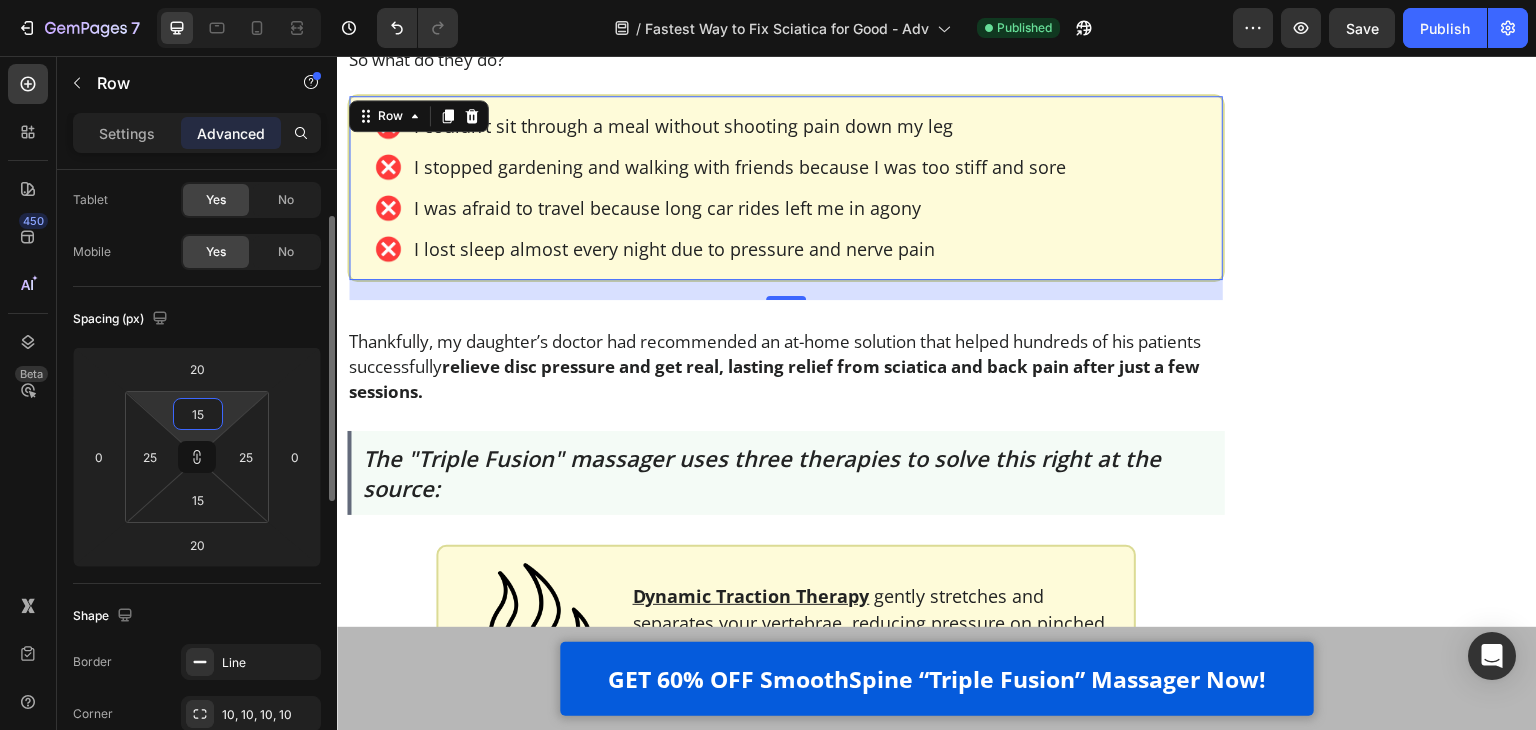 click on "15" at bounding box center (198, 414) 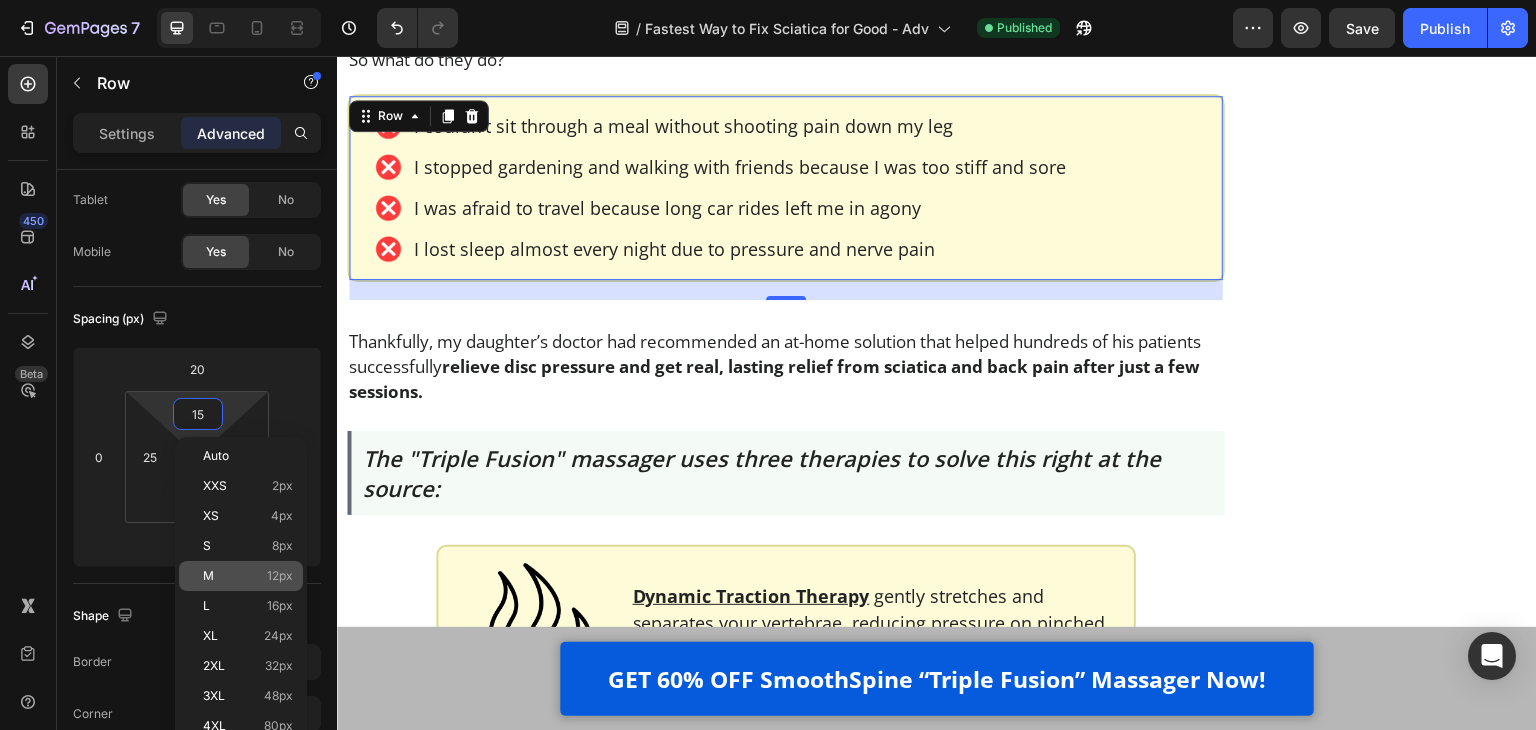 type on "15" 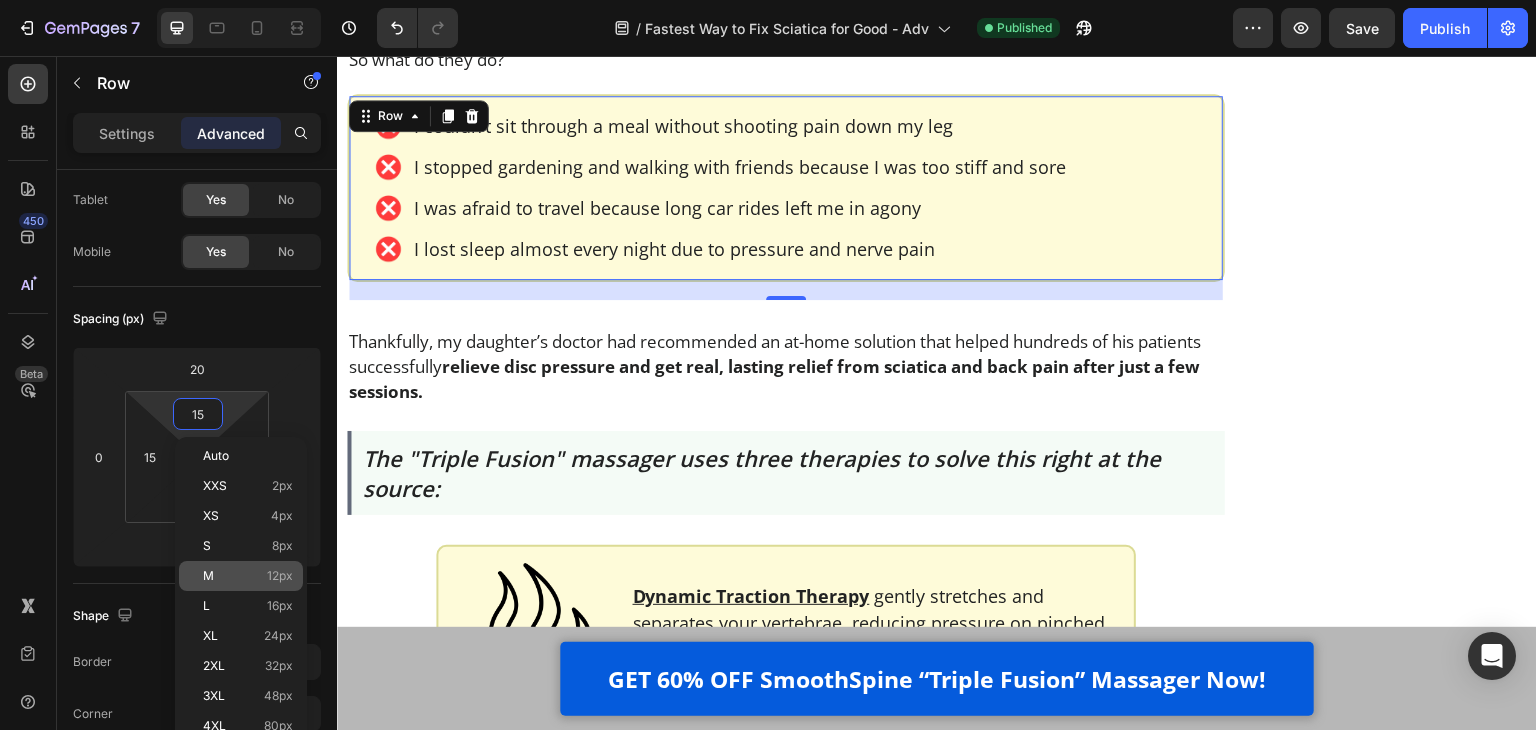 type on "15" 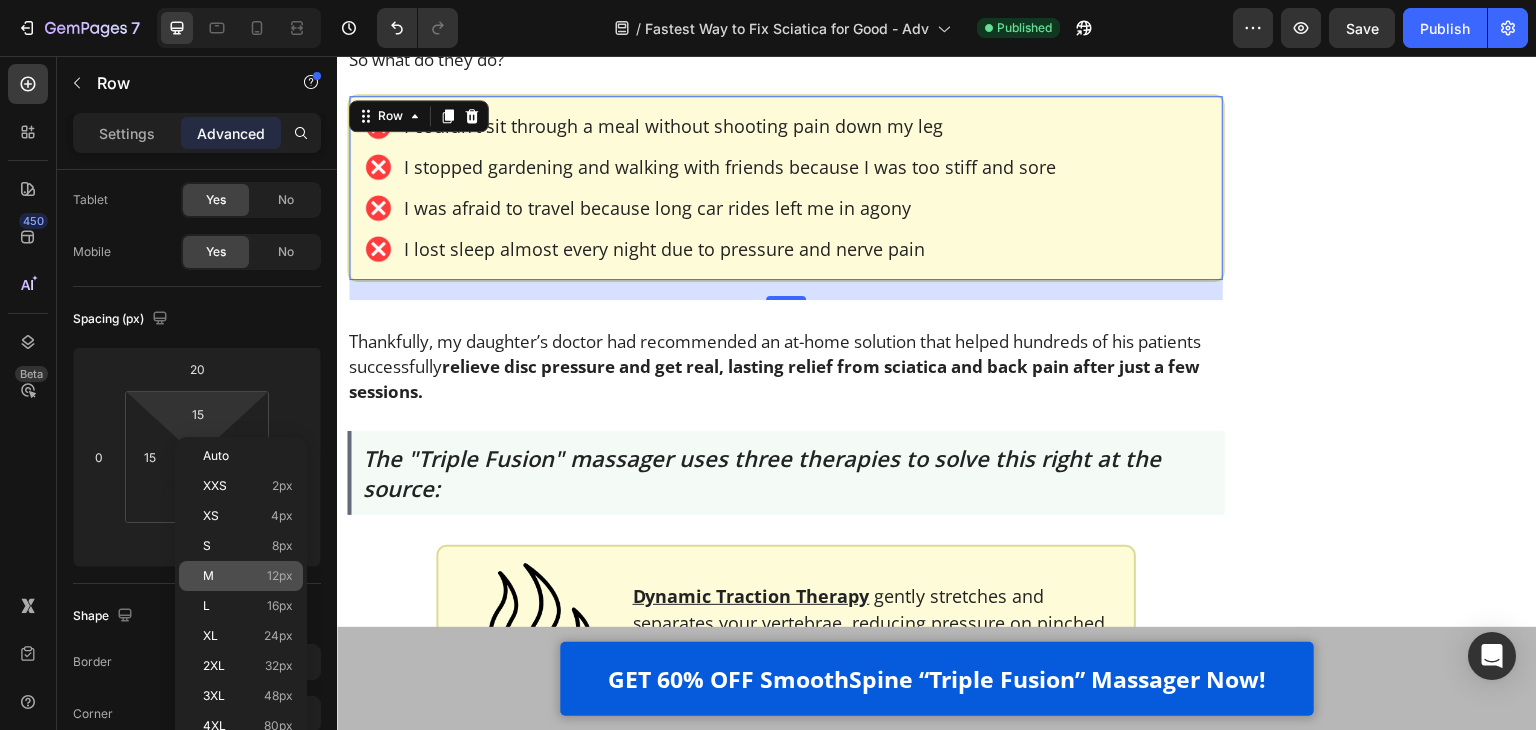 click on "M" at bounding box center [208, 576] 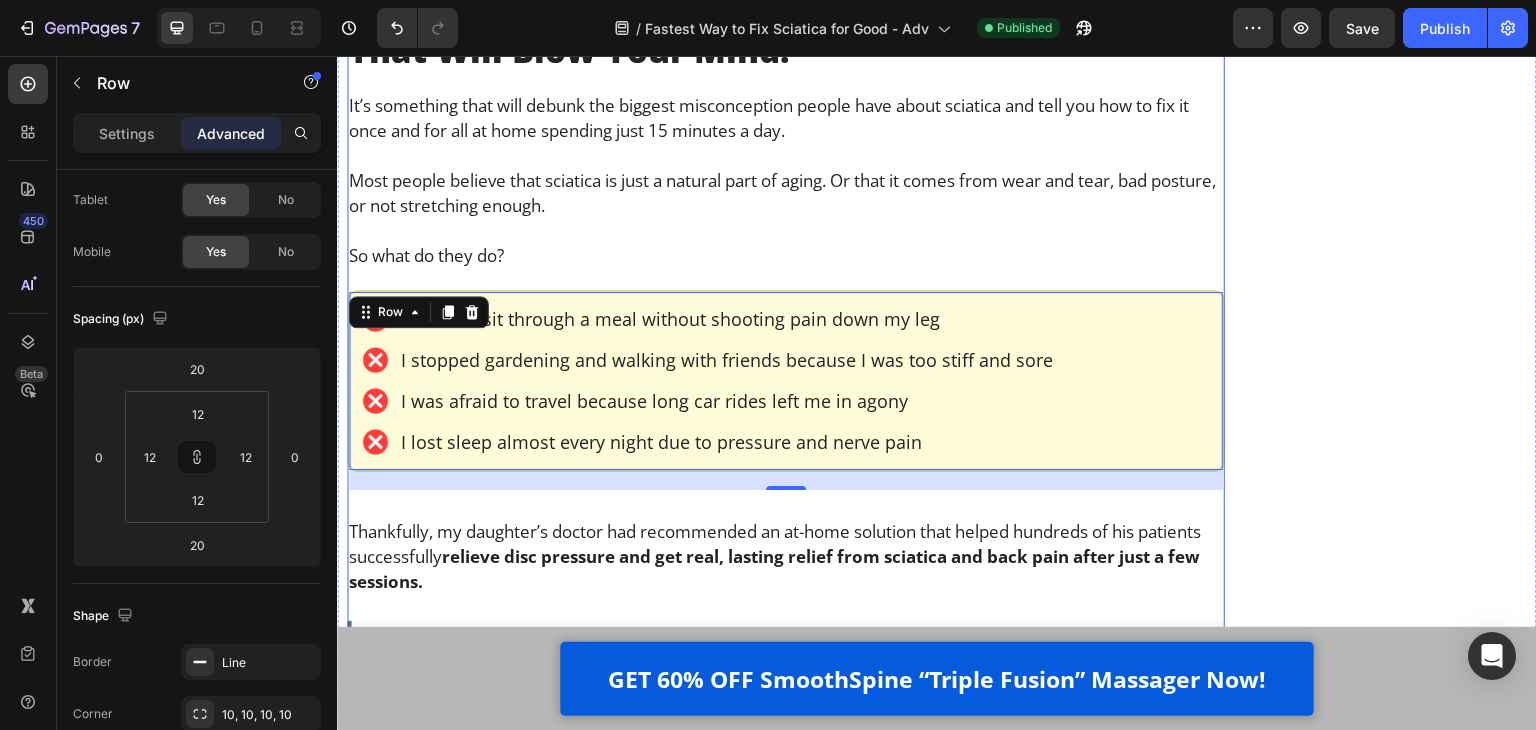 scroll, scrollTop: 1700, scrollLeft: 0, axis: vertical 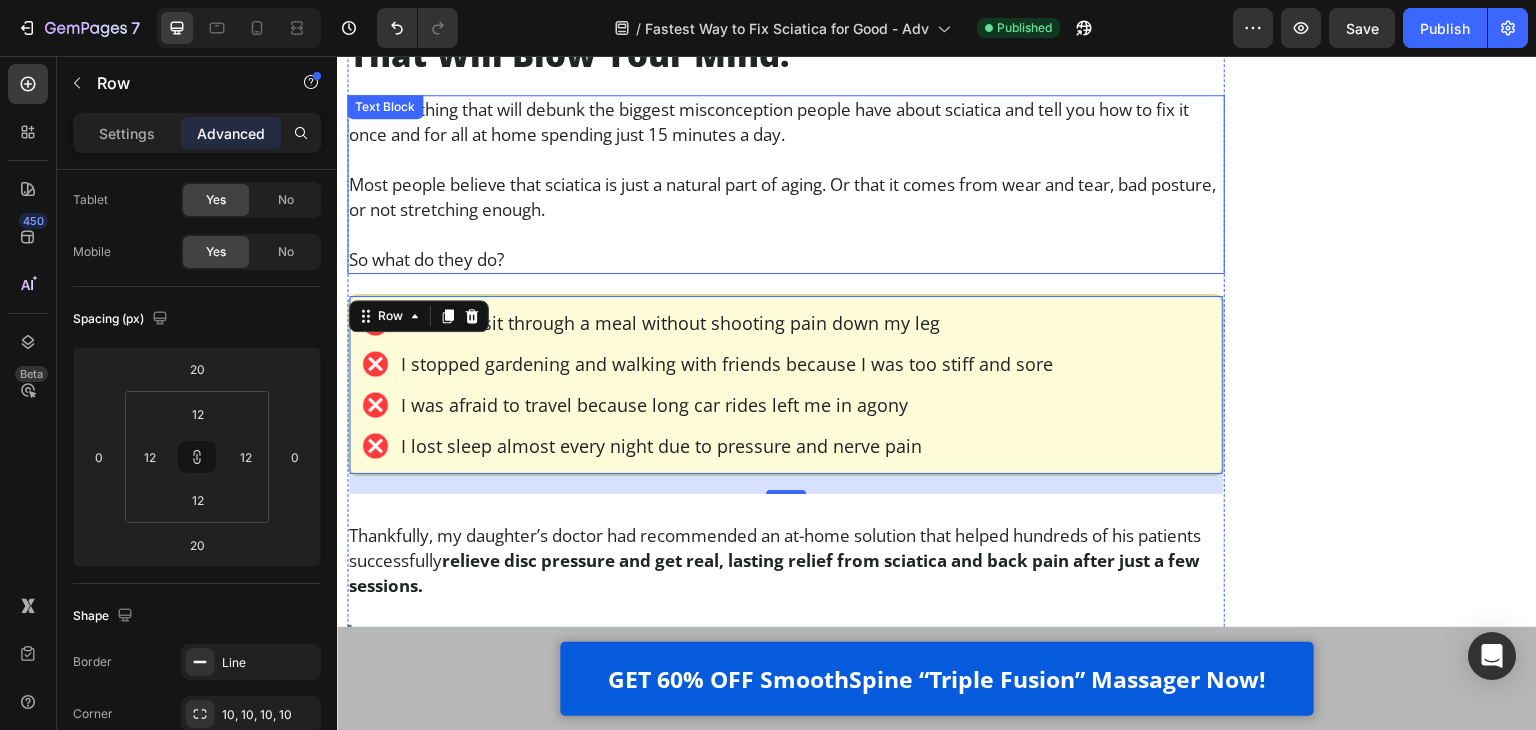 click on "Most people believe that sciatica is just a natural part of aging. Or that it comes from wear and tear, bad posture, or not stretching enough." at bounding box center (786, 197) 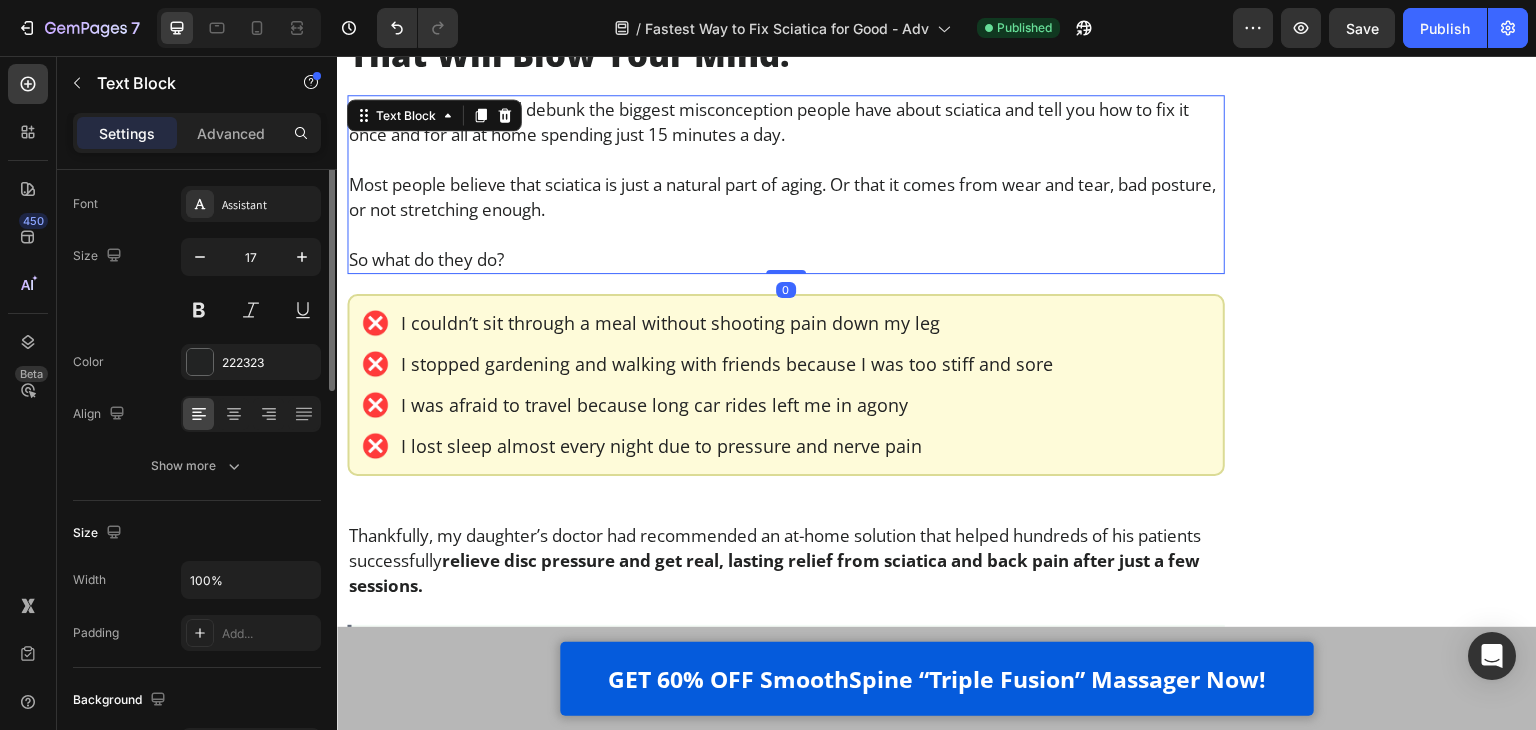 scroll, scrollTop: 0, scrollLeft: 0, axis: both 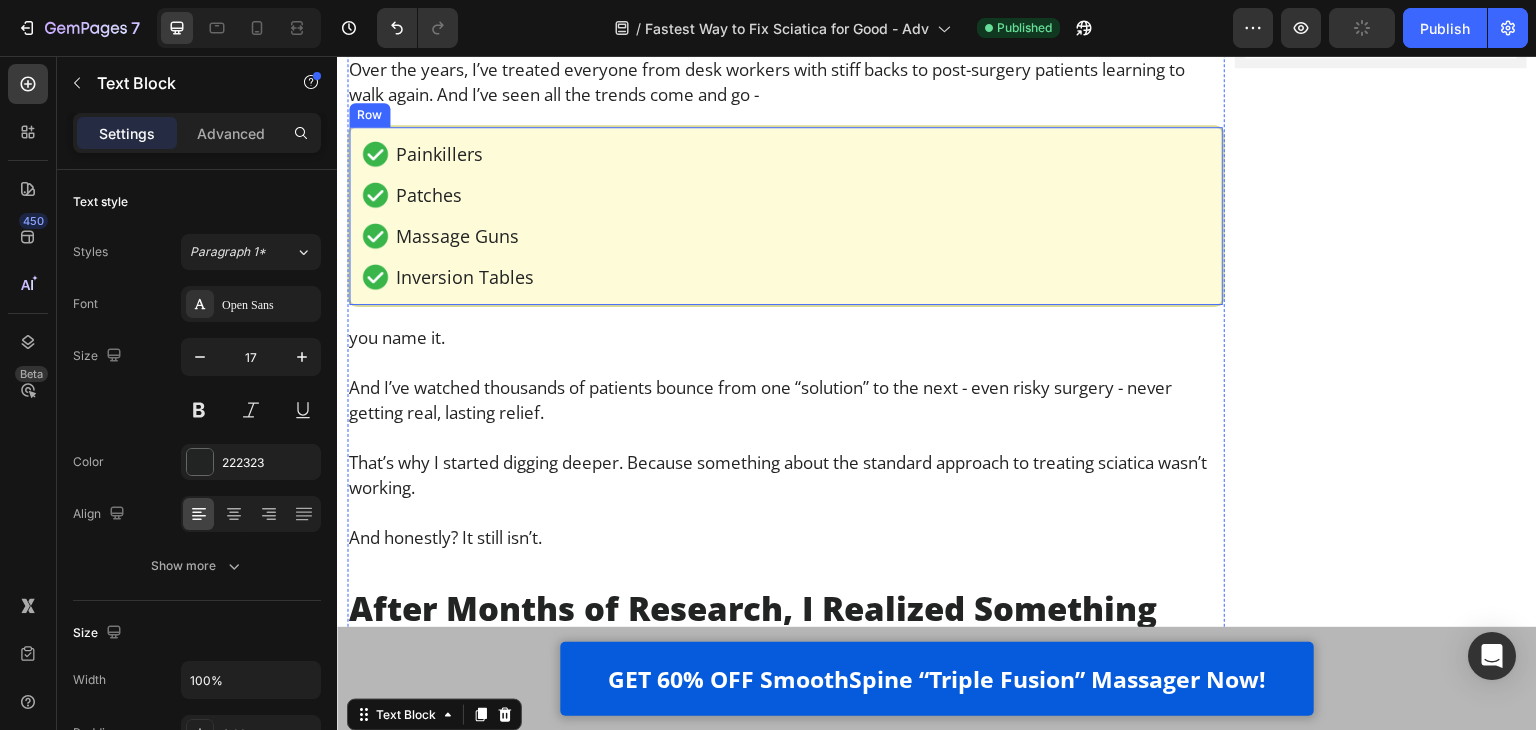 click on "Image Painkillers Text Block Row Image Patches Text Block Row Image Massage Guns Text Block Row Image Inversion Tables Text Block Row Row" at bounding box center (786, 216) 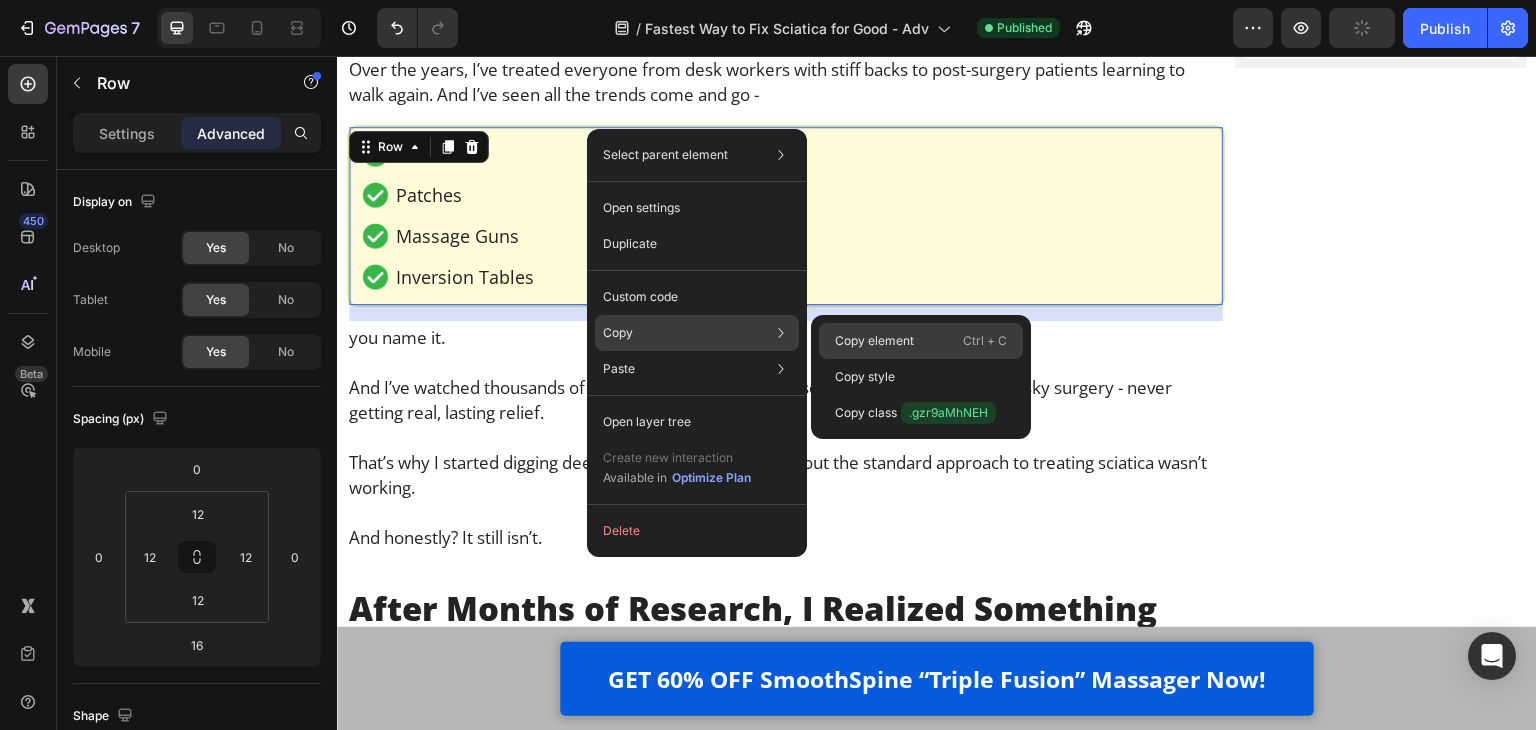 click on "Copy element" at bounding box center [874, 341] 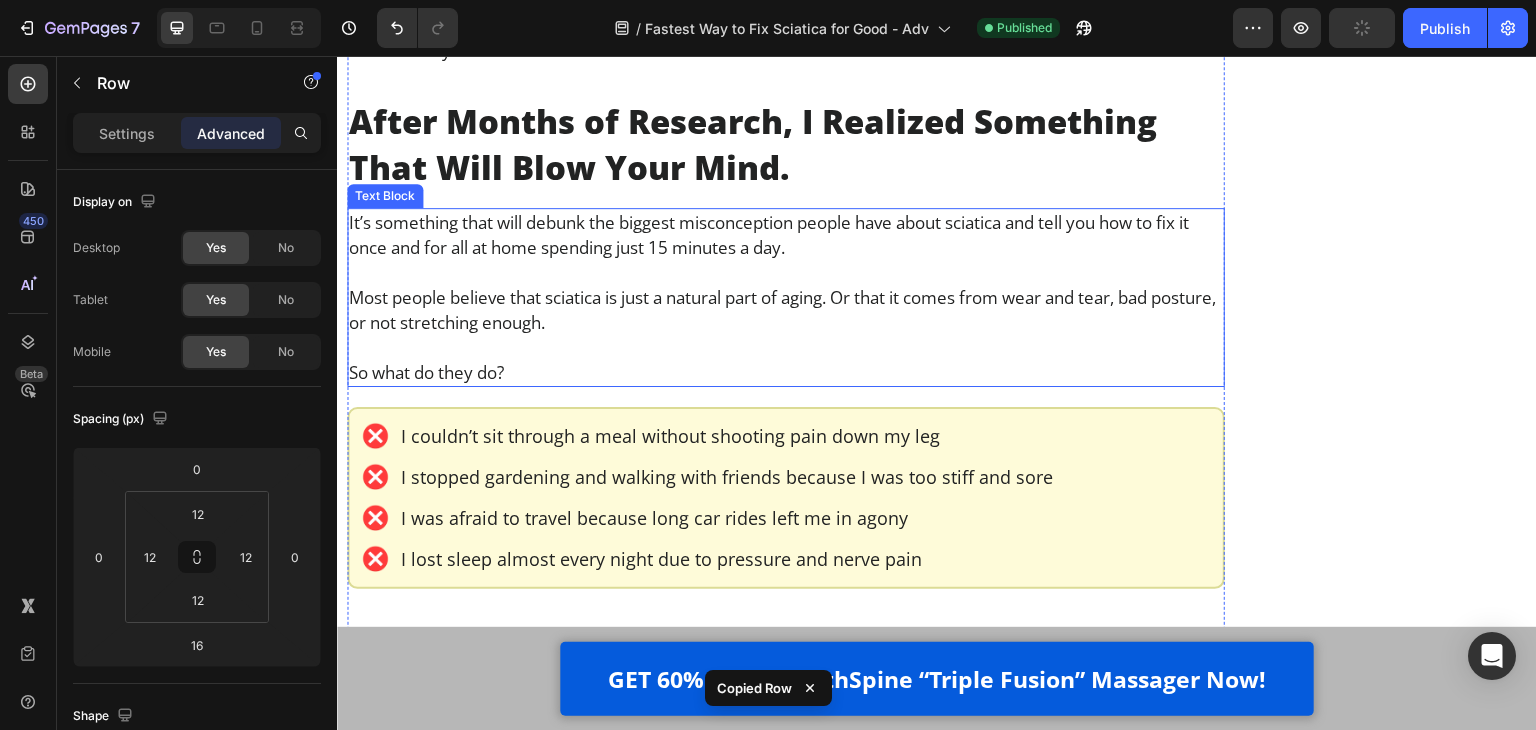 scroll, scrollTop: 1600, scrollLeft: 0, axis: vertical 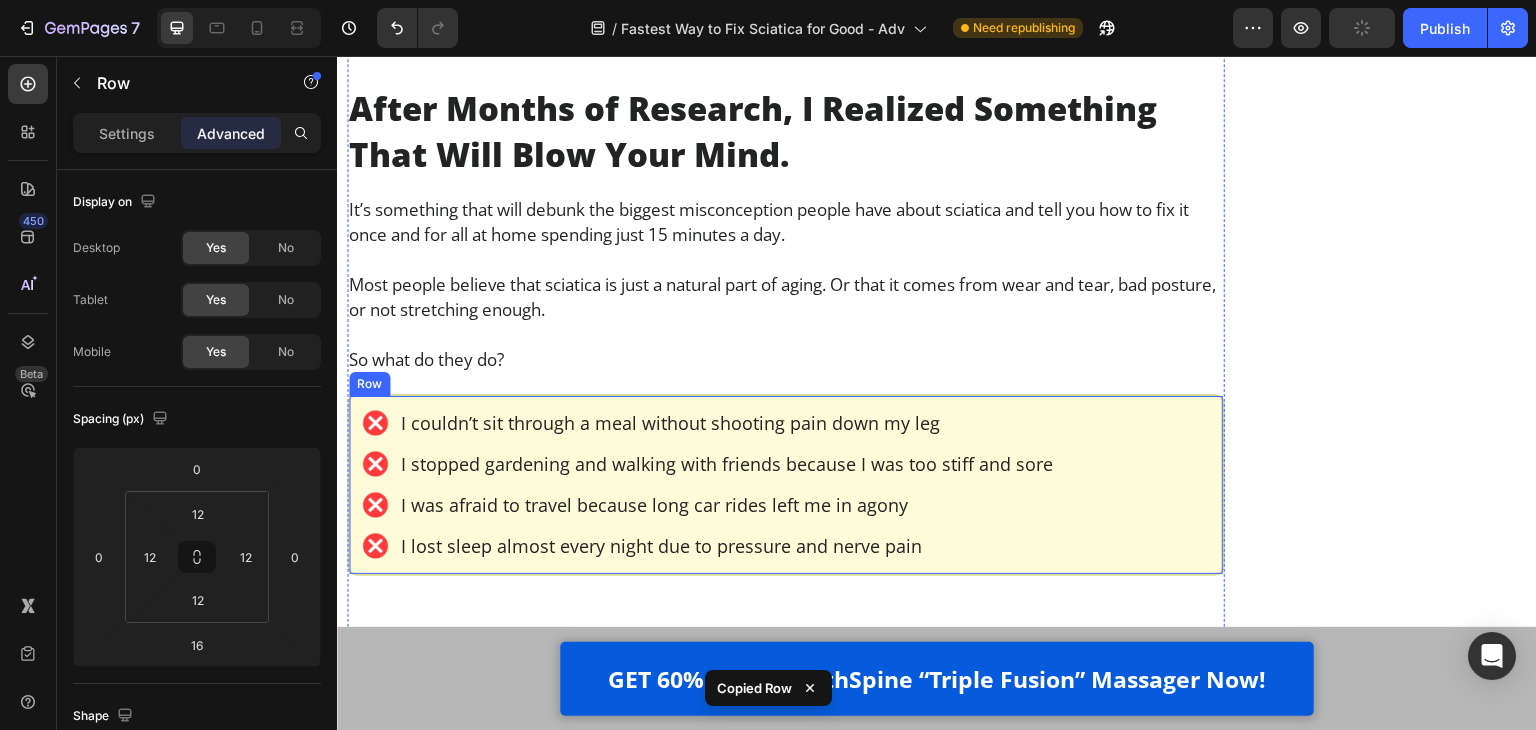click on "Image I couldn’t sit through a meal without shooting pain down my leg Text Block Row Image I stopped gardening and walking with friends because I was too stiff and sore Text Block Row Image I was afraid to travel because long car rides left me in agony Text Block Row Image I lost sleep almost every night due to pressure and nerve pain Text Block Row Row" at bounding box center [786, 485] 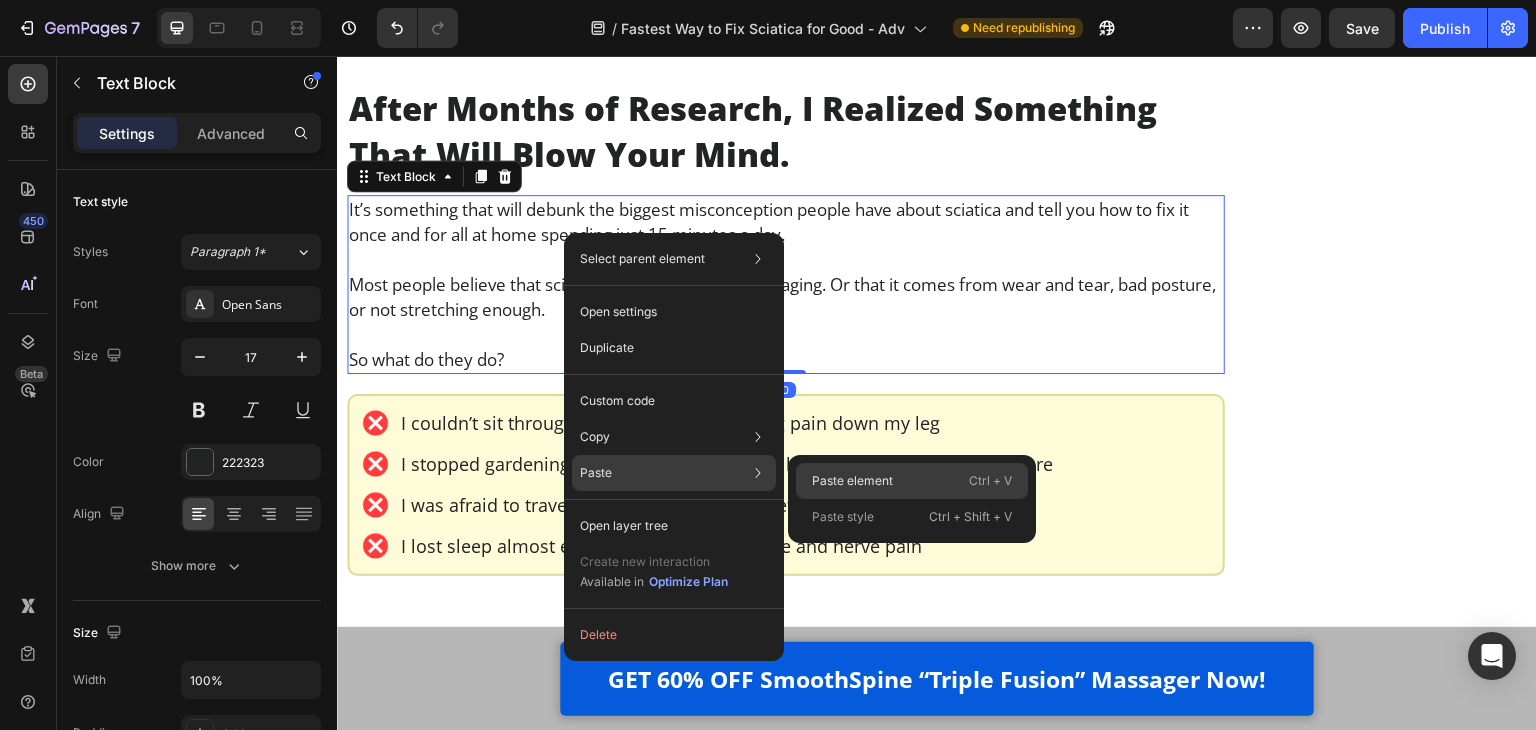 click on "Paste element" at bounding box center [852, 481] 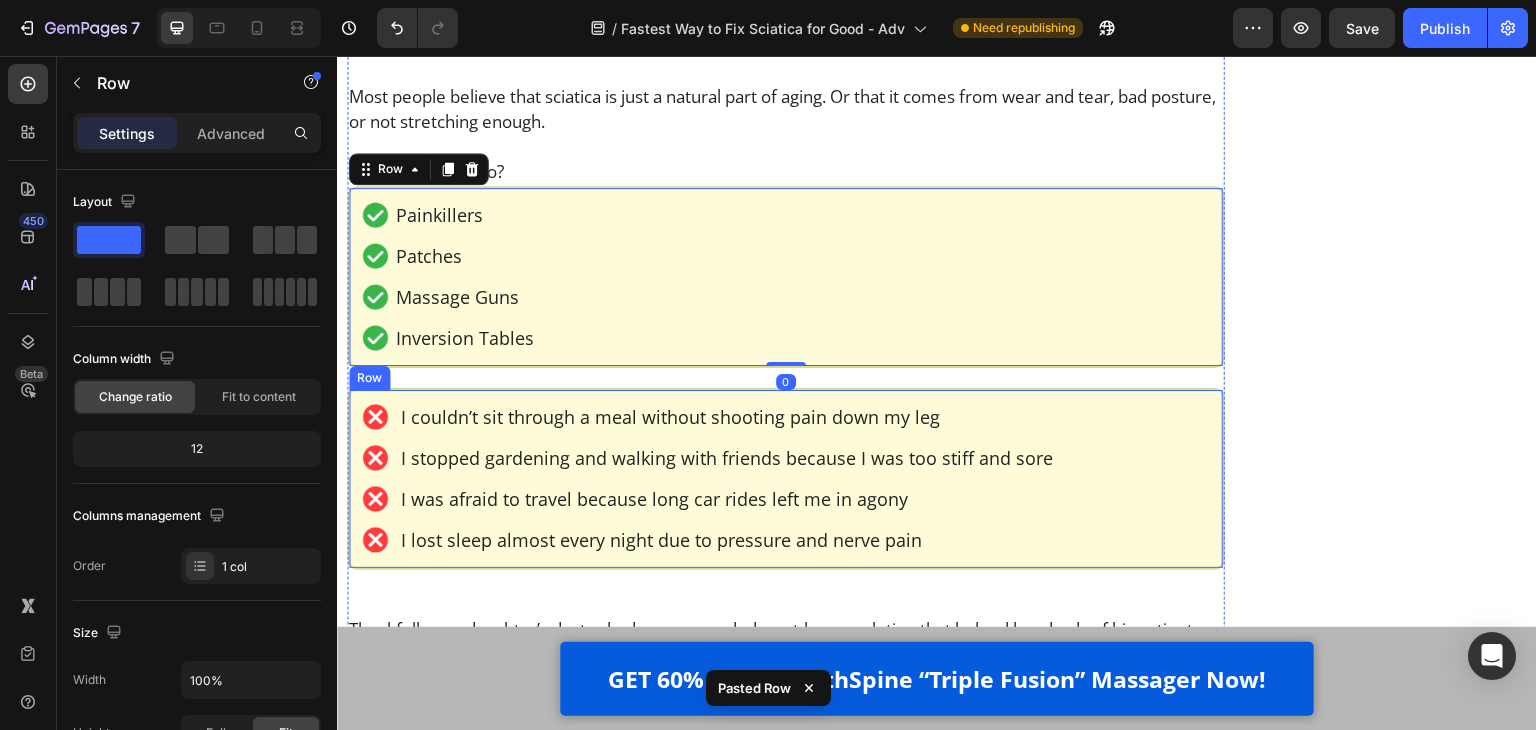 scroll, scrollTop: 1800, scrollLeft: 0, axis: vertical 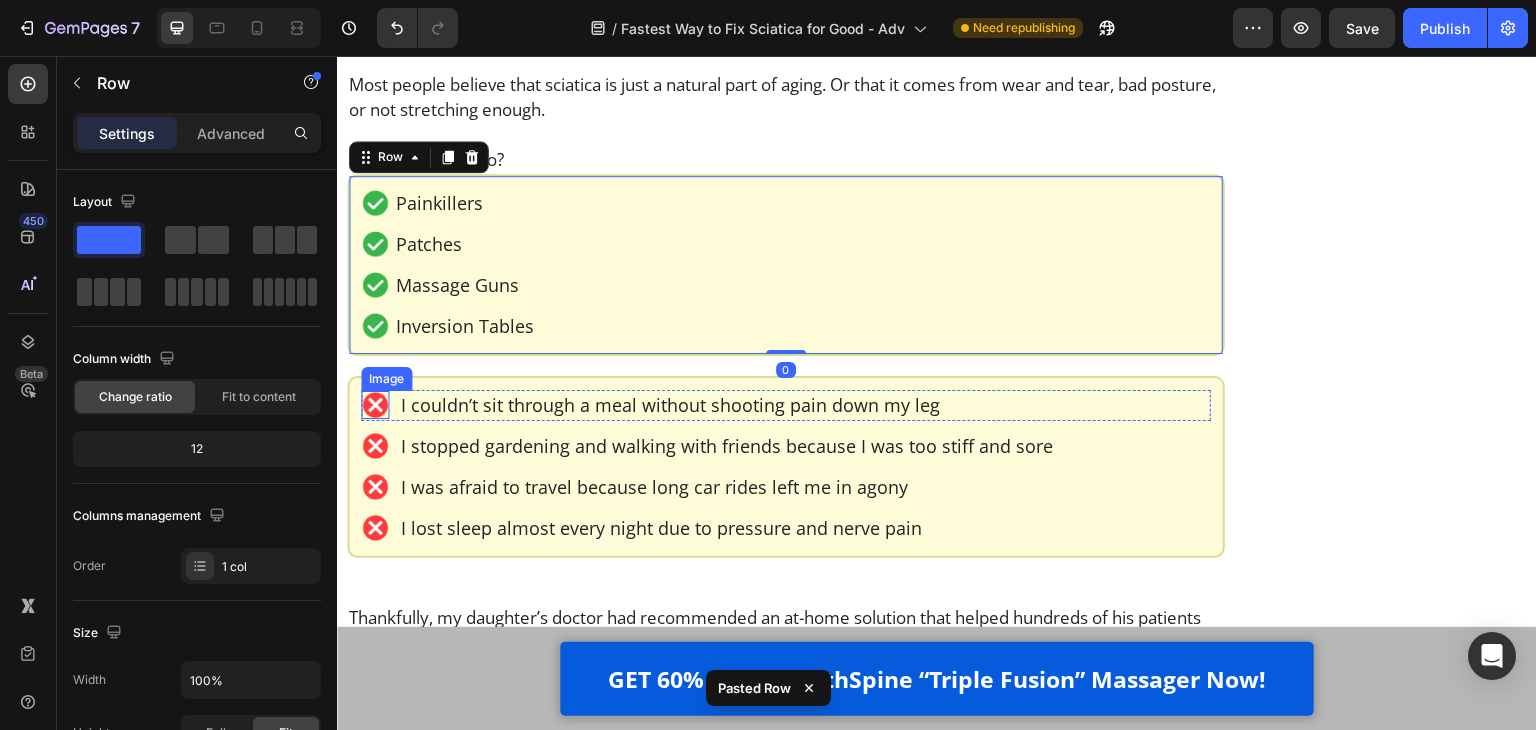 click at bounding box center (375, 405) 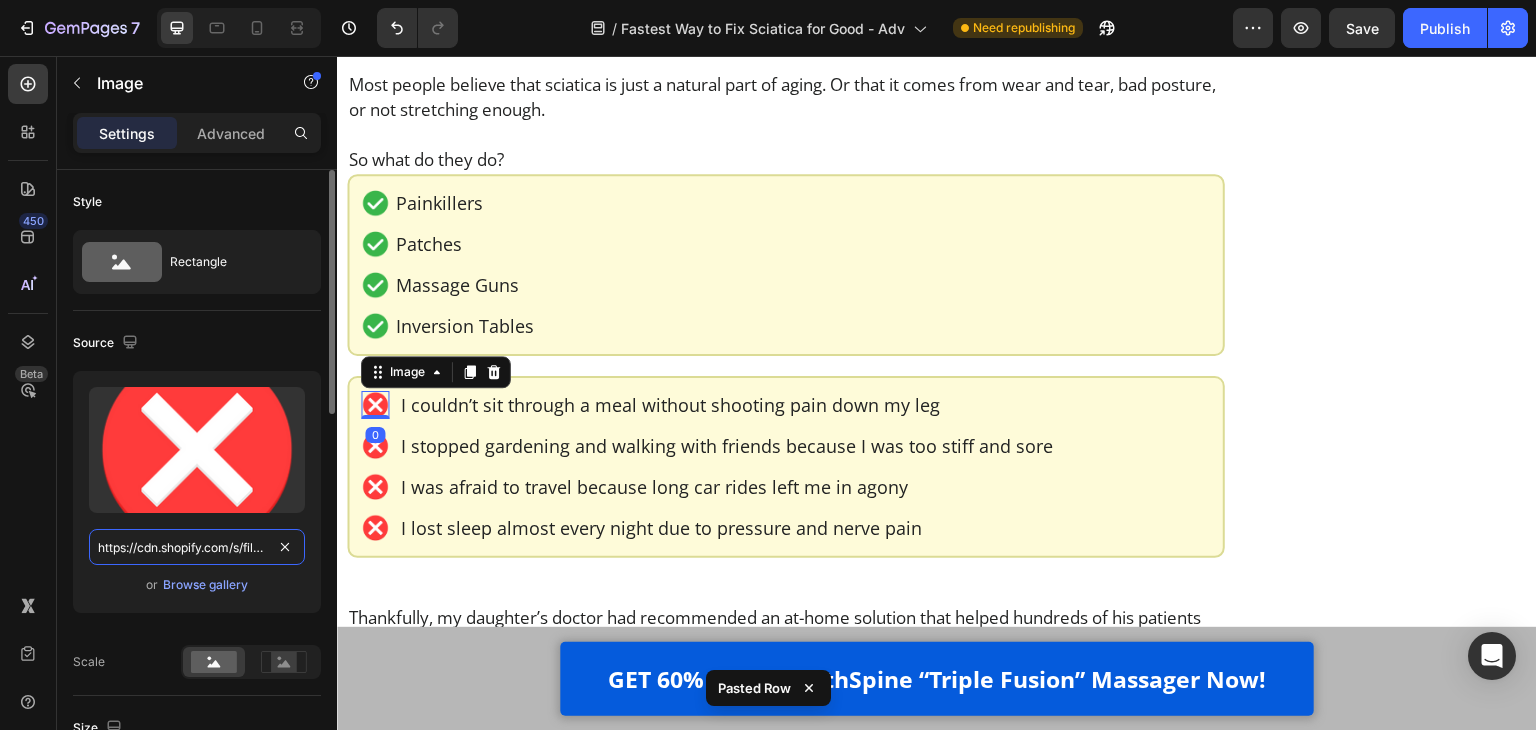 click on "https://cdn.shopify.com/s/files/1/0252/1261/6781/files/gempages_464015397612422087-4ee35975-73ca-4d69-ab20-3d81af37d4da.png" at bounding box center [197, 547] 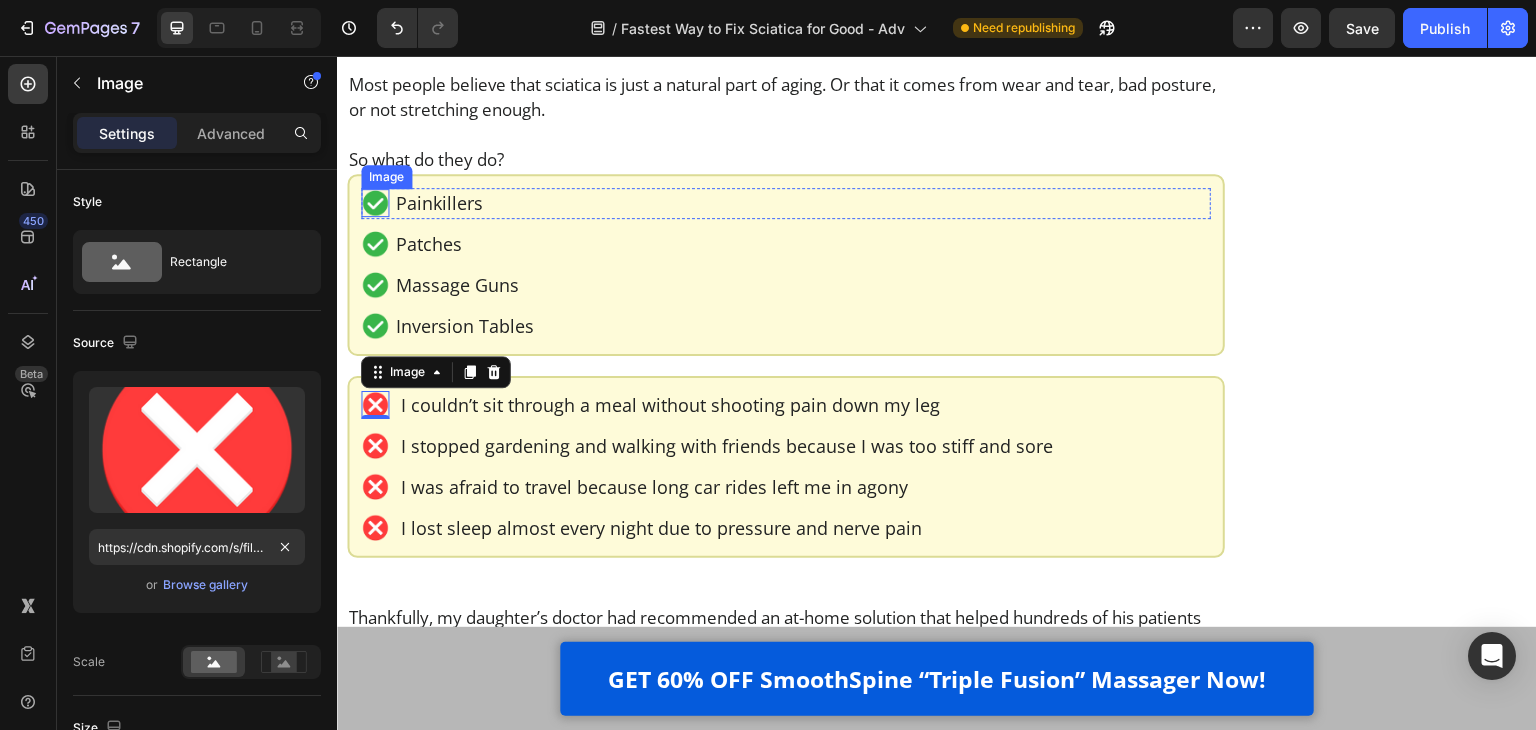 click at bounding box center (375, 203) 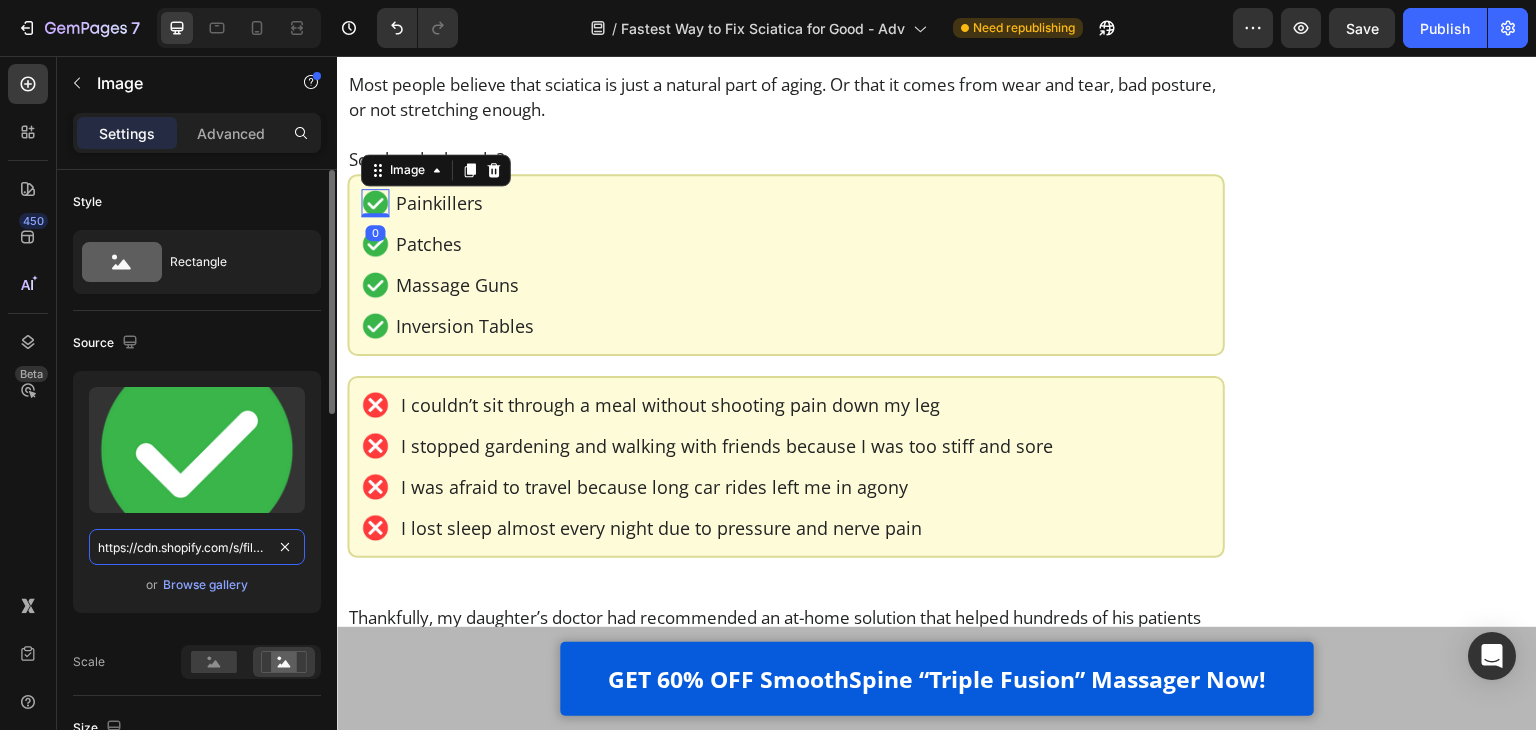 click on "https://cdn.shopify.com/s/files/1/0252/1261/6781/files/gempages_464015397612422087-312b5de8-f238-4bba-b3f4-dd057015f45b.png" at bounding box center (197, 547) 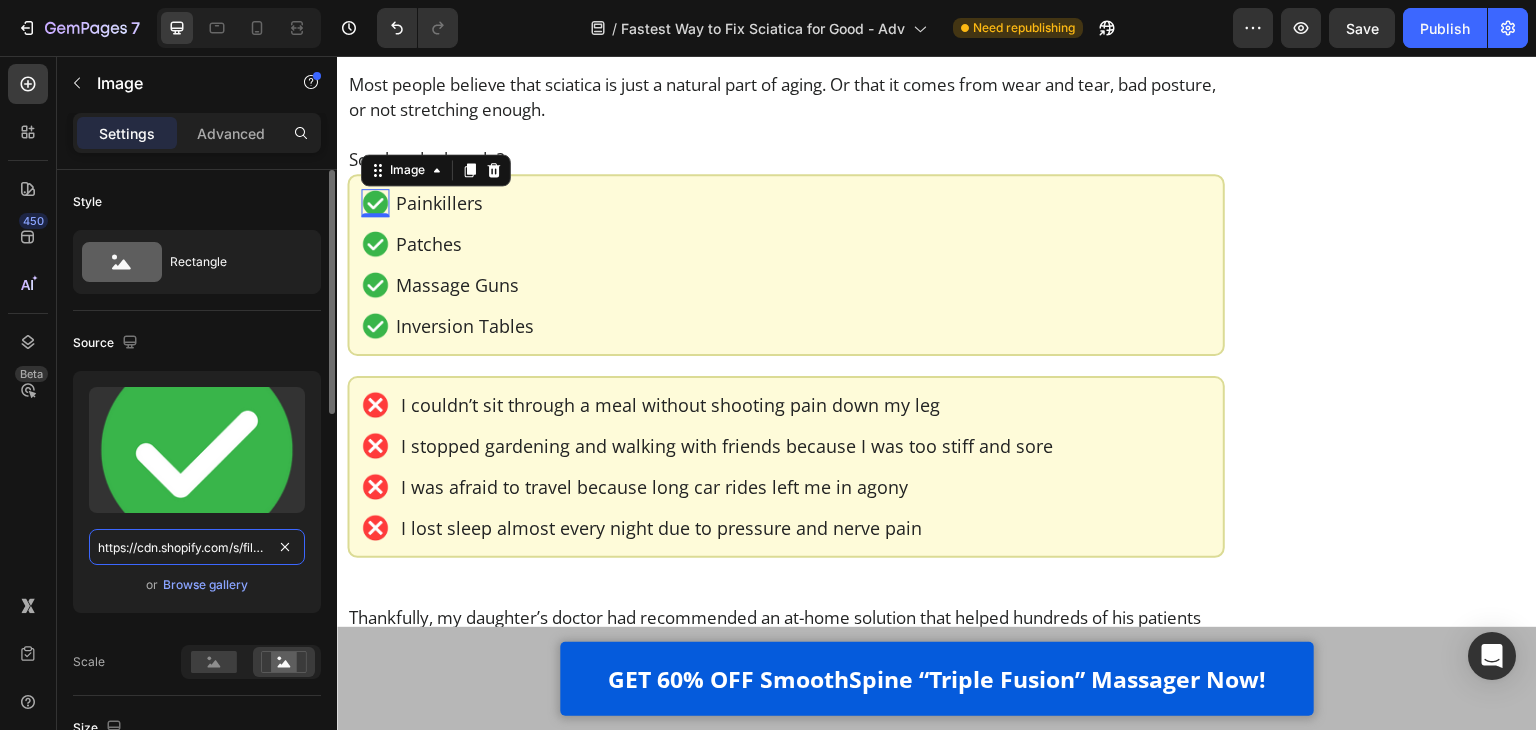 paste on "4ee35975-73ca-4d69-ab20-3d81af37d4da" 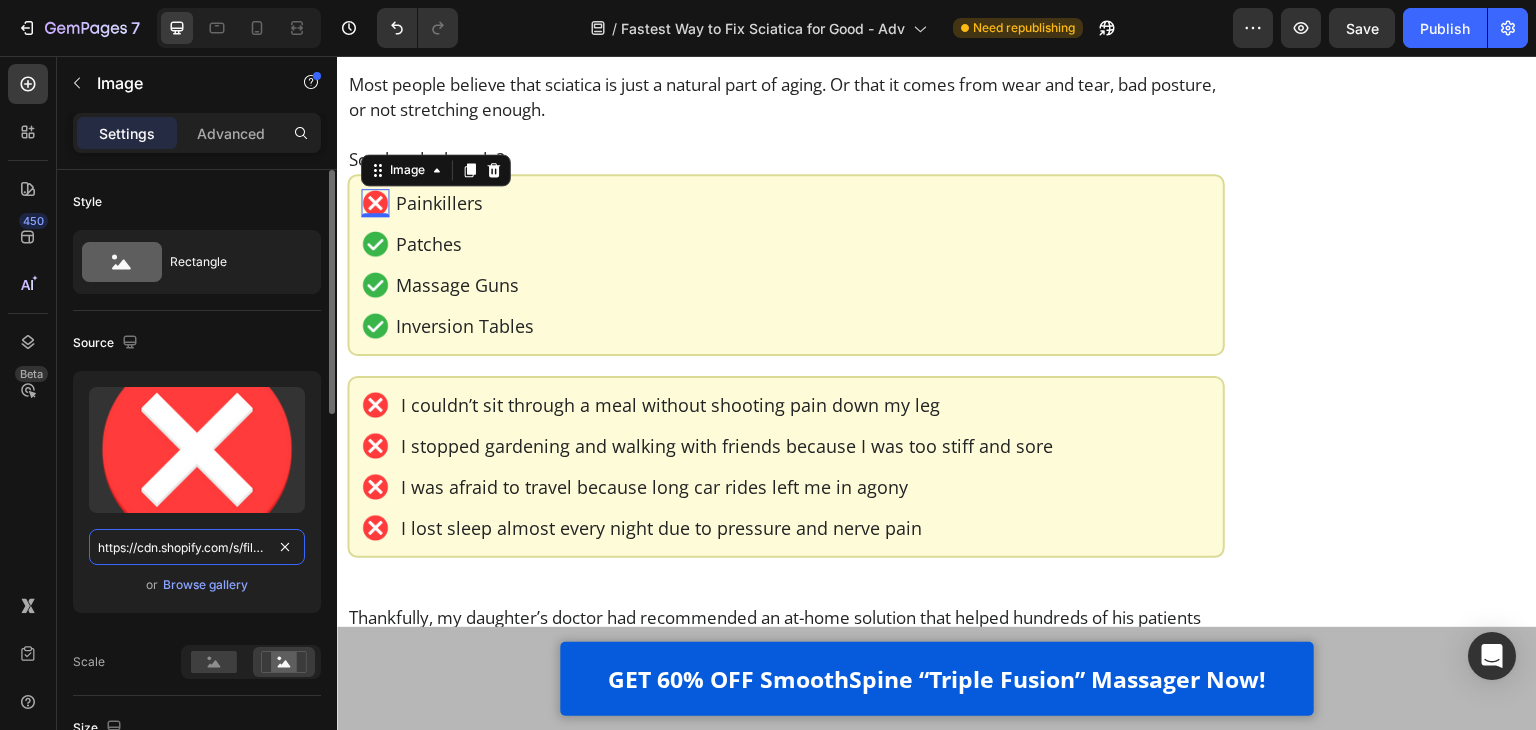 scroll, scrollTop: 0, scrollLeft: 611, axis: horizontal 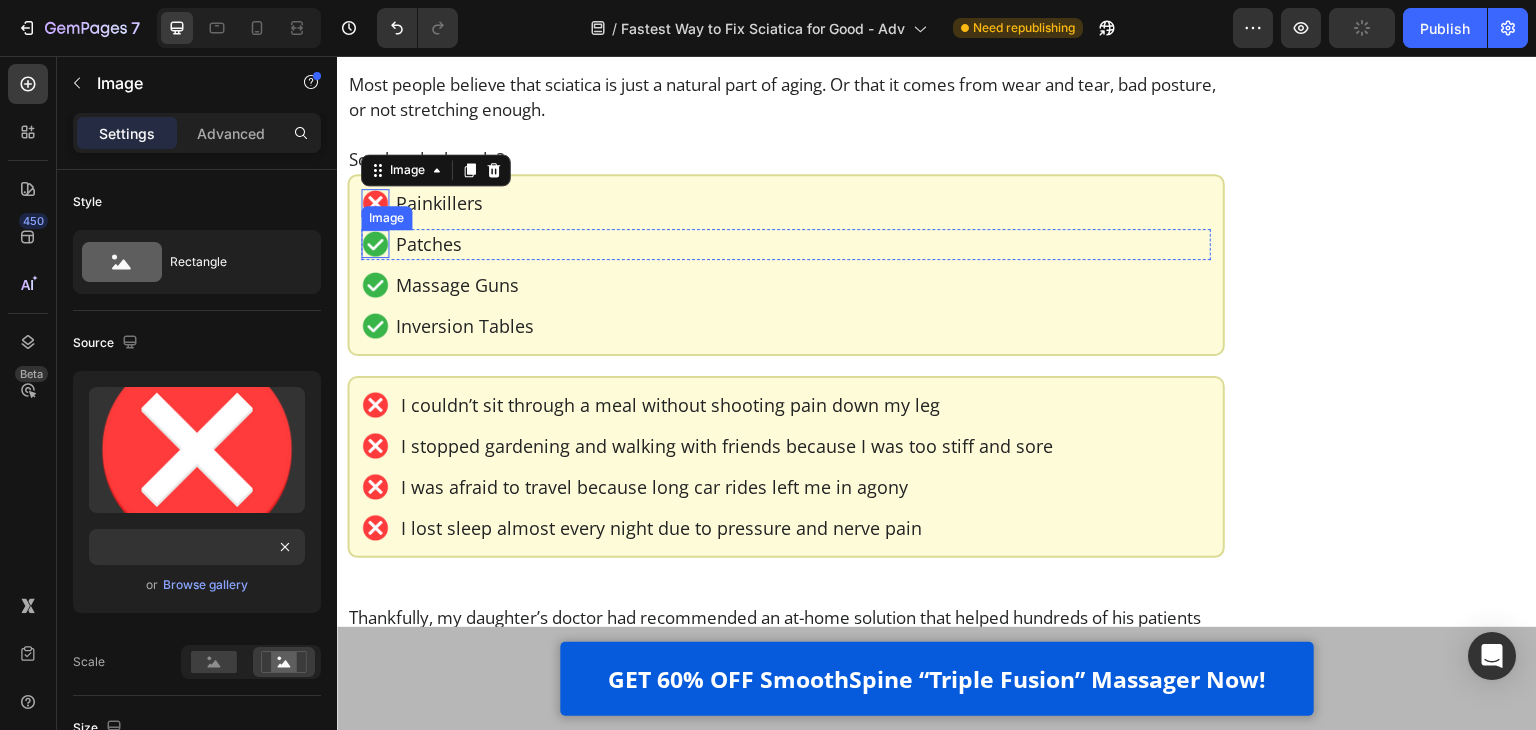 click at bounding box center (375, 244) 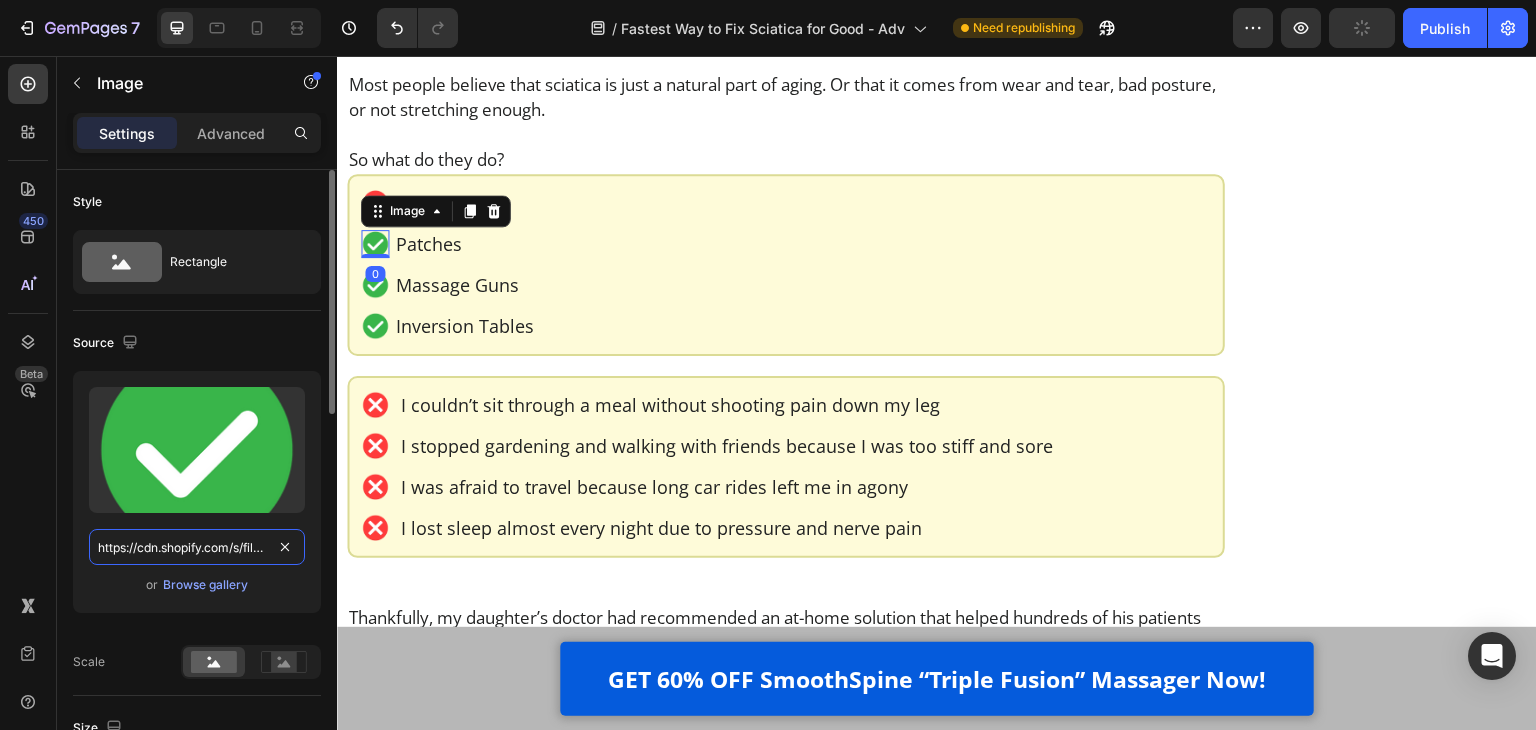 click on "https://cdn.shopify.com/s/files/1/0252/1261/6781/files/gempages_464015397612422087-312b5de8-f238-4bba-b3f4-dd057015f45b.png" at bounding box center [197, 547] 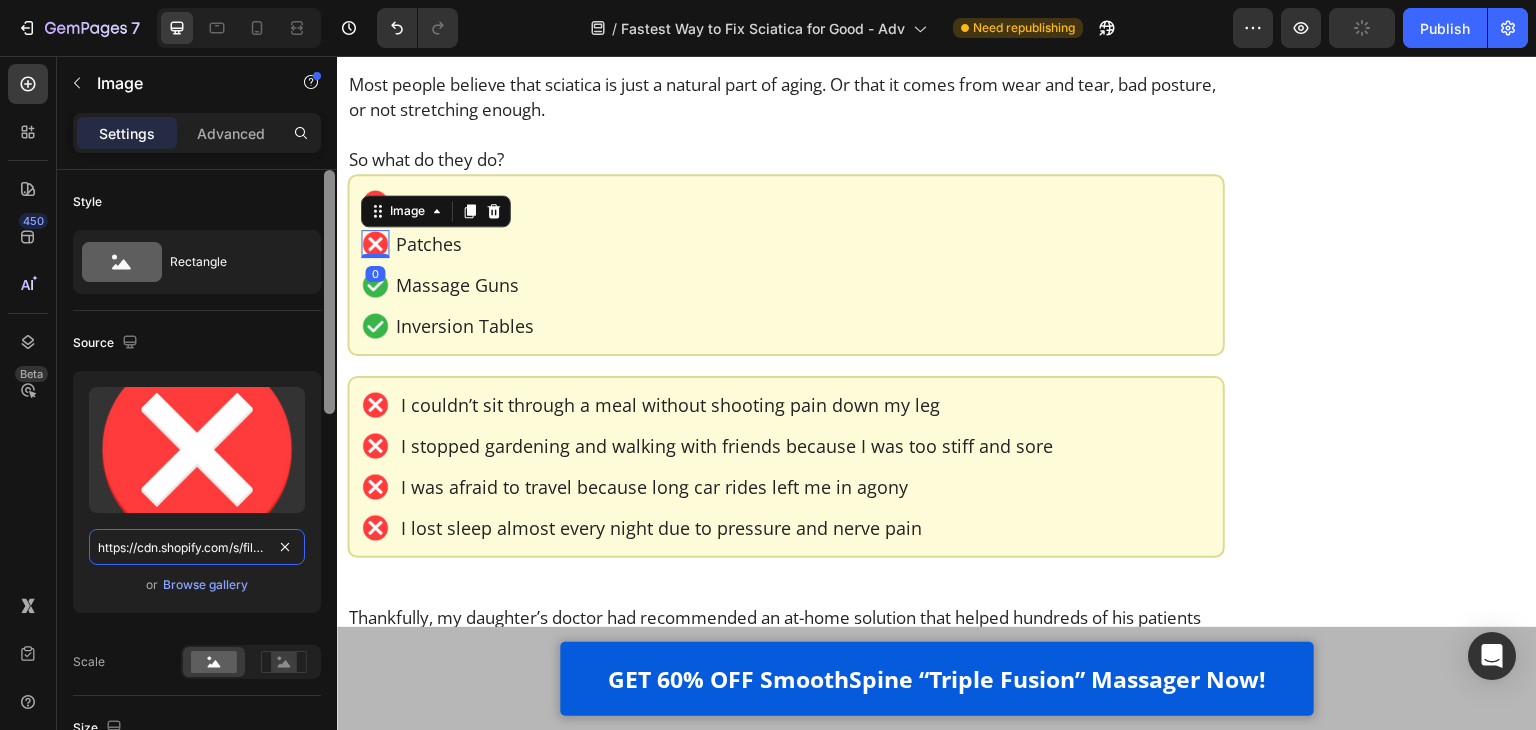 scroll, scrollTop: 0, scrollLeft: 611, axis: horizontal 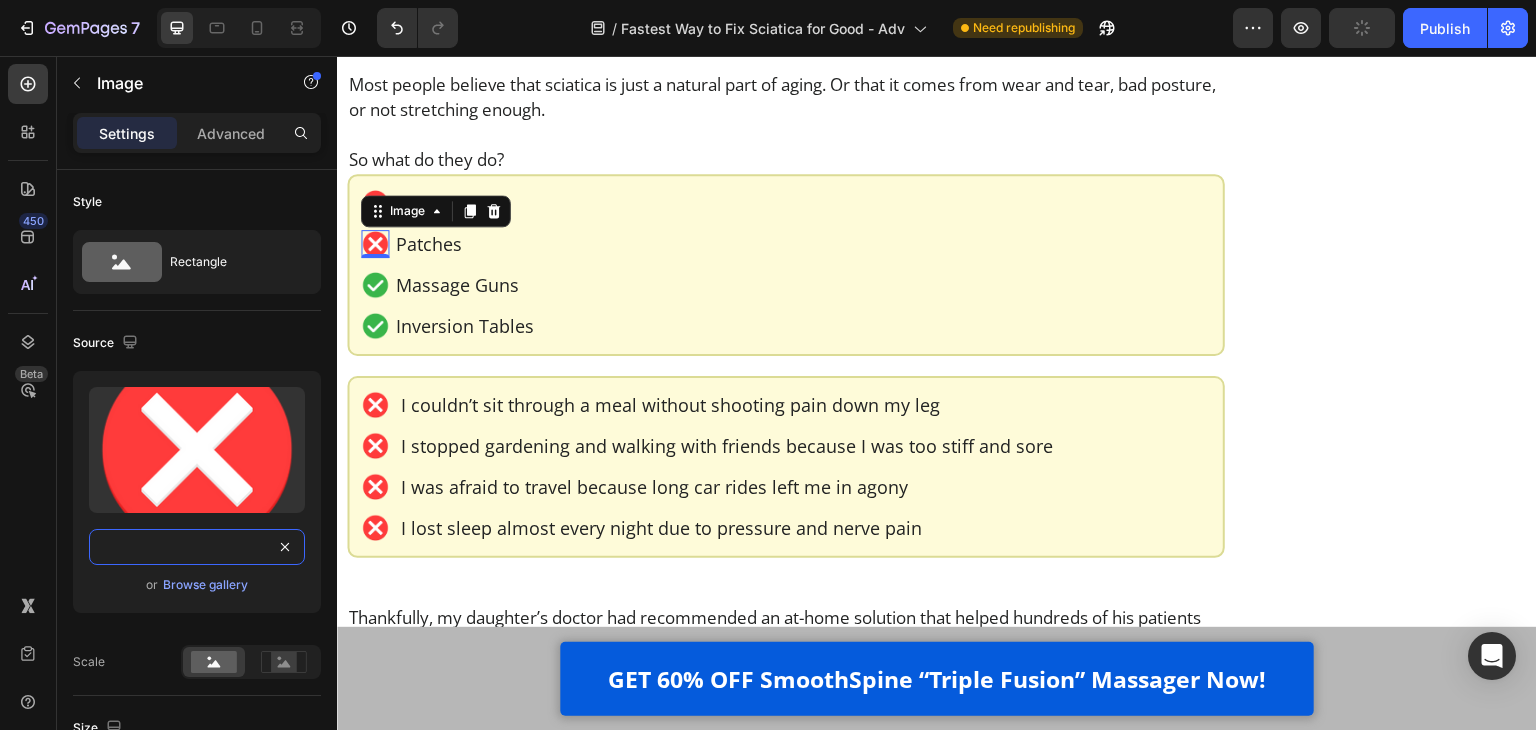 type on "https://cdn.shopify.com/s/files/1/0252/1261/6781/files/gempages_464015397612422087-4ee35975-73ca-4d69-ab20-3d81af37d4da.png" 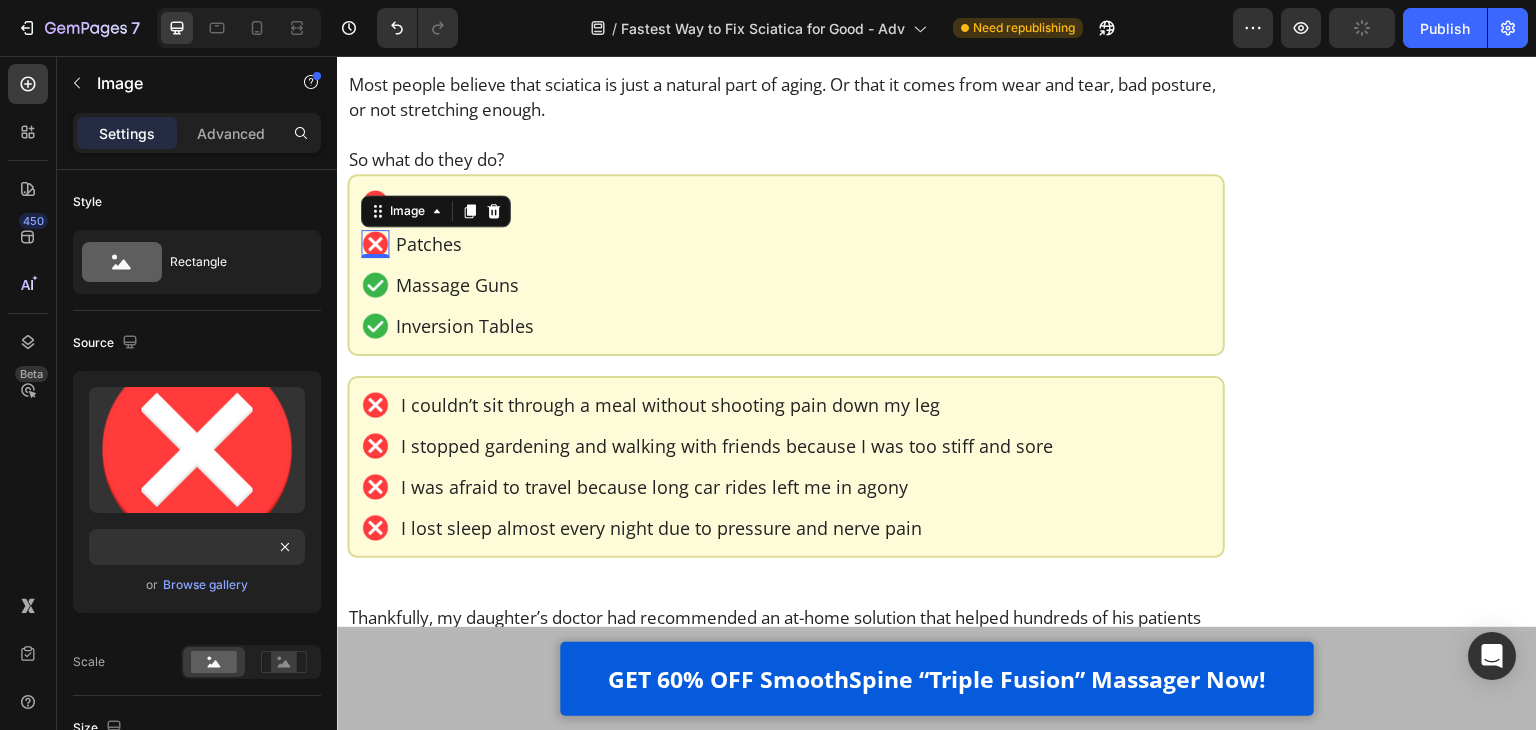 click on "0" at bounding box center (375, 274) 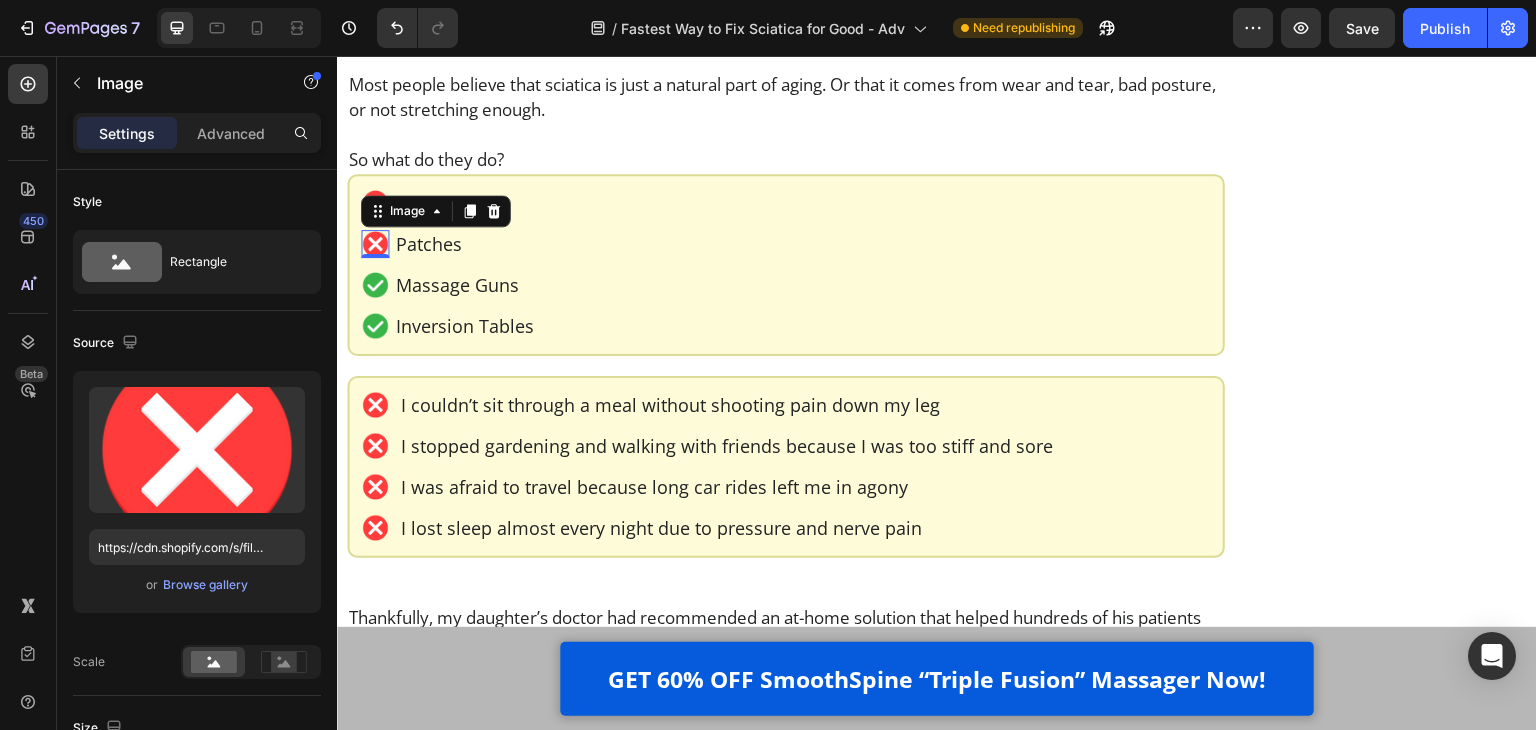 click on "0" at bounding box center (375, 274) 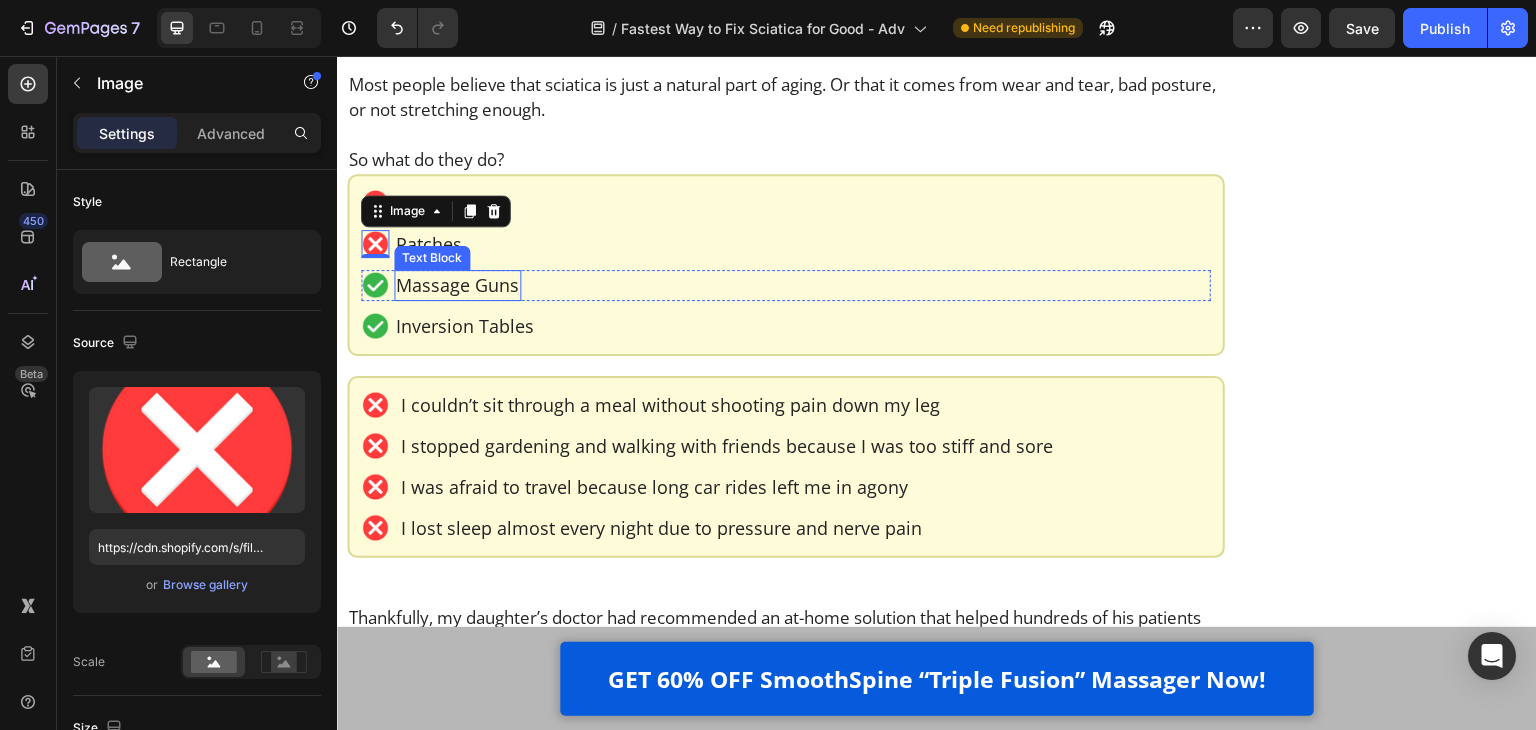 click on "Massage Guns" at bounding box center [457, 285] 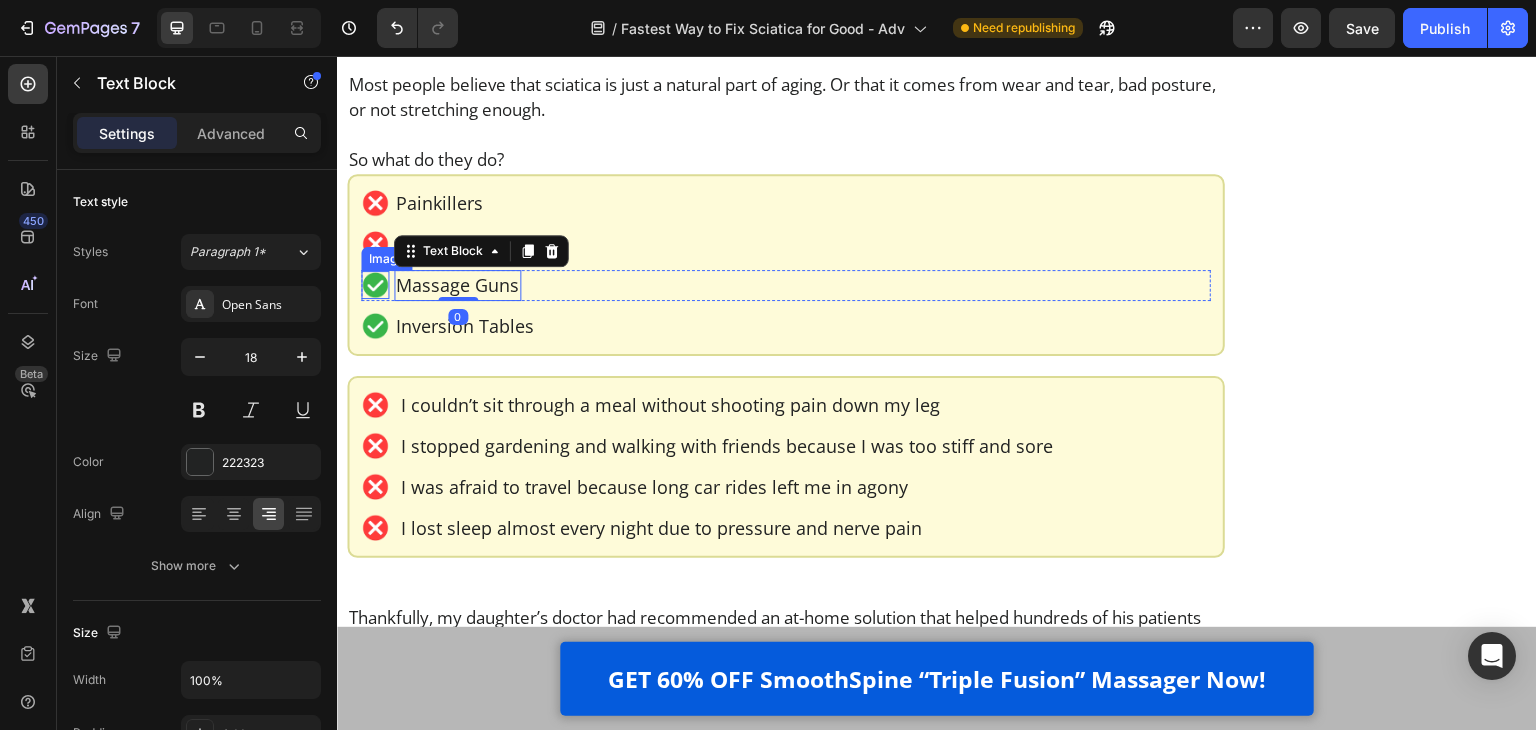 click at bounding box center [375, 285] 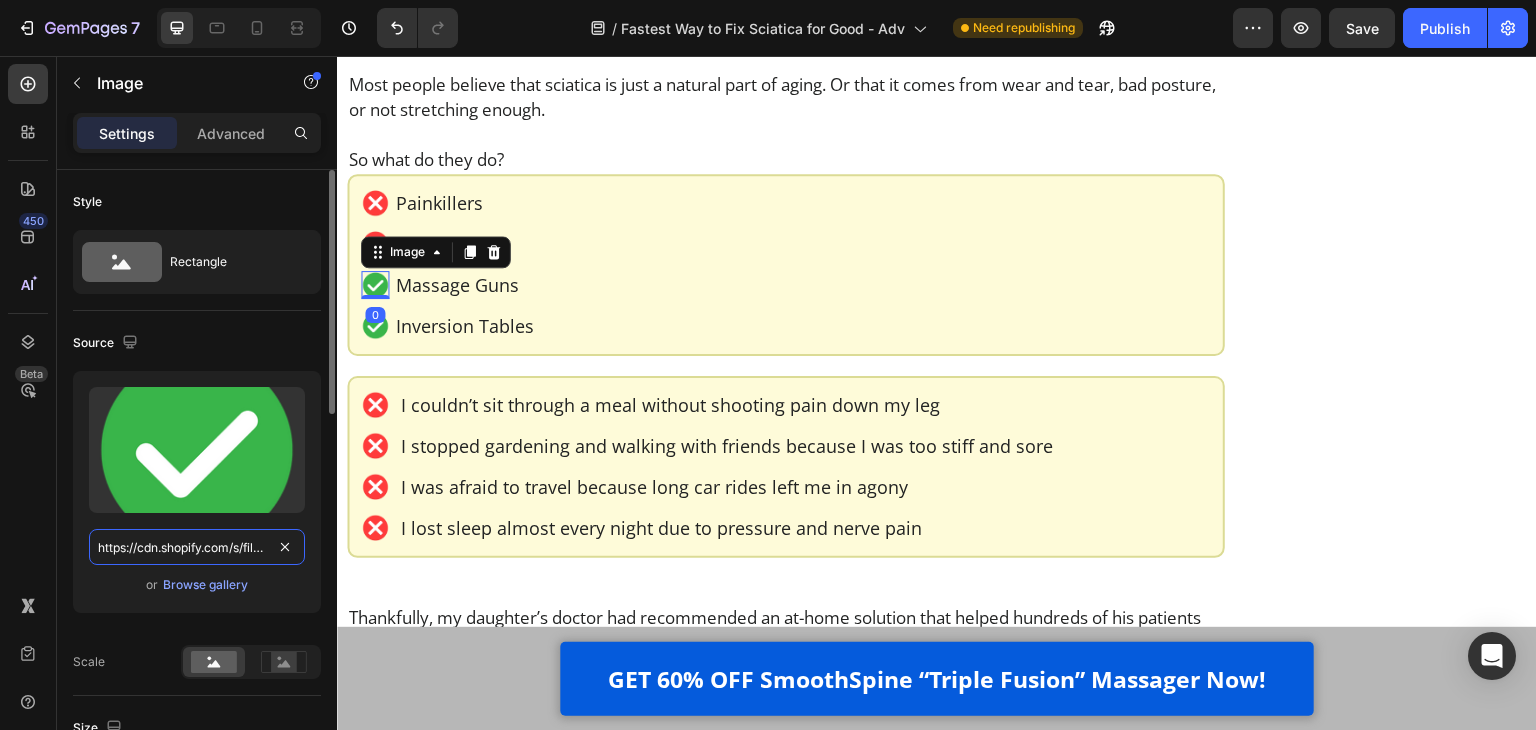 click on "https://cdn.shopify.com/s/files/1/0252/1261/6781/files/gempages_464015397612422087-312b5de8-f238-4bba-b3f4-dd057015f45b.png" at bounding box center (197, 547) 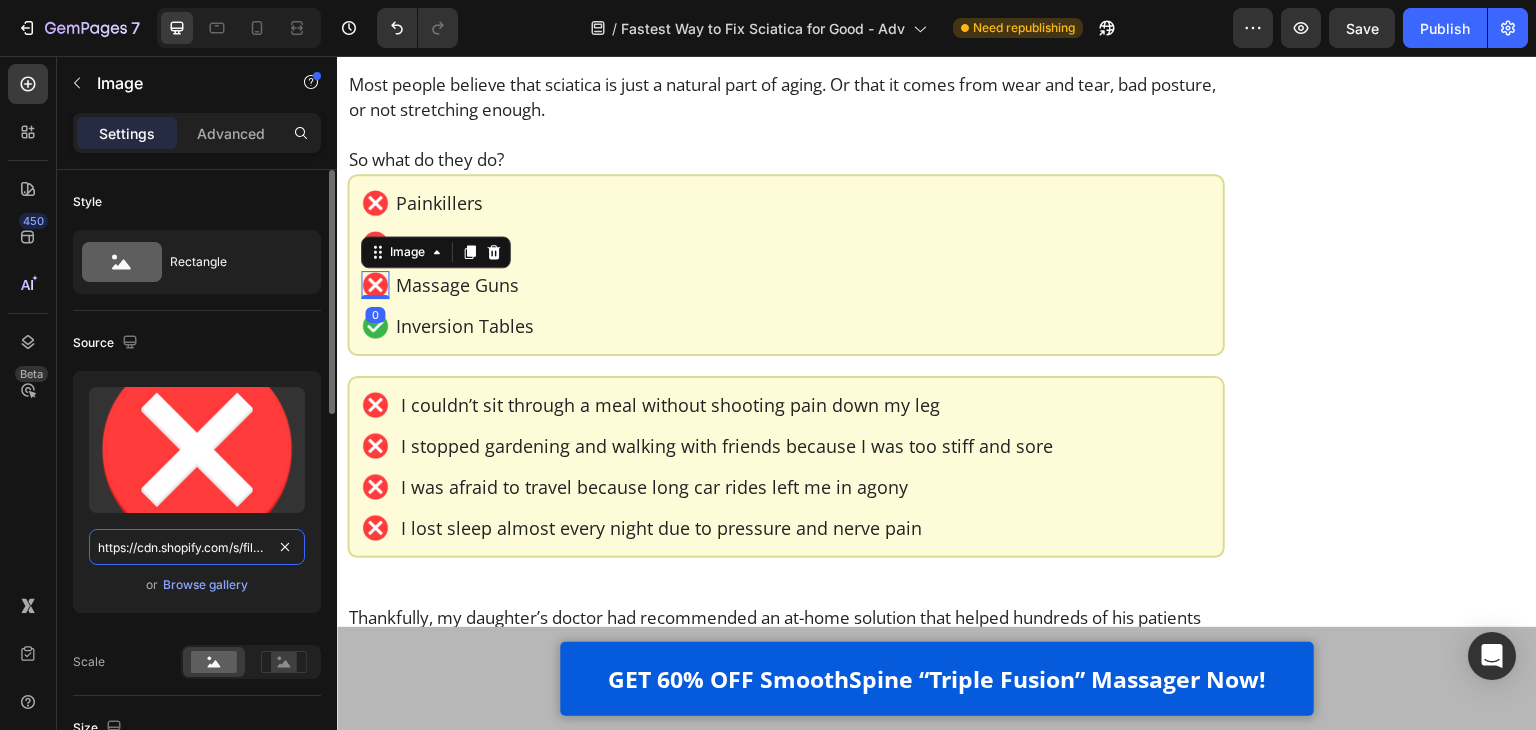 scroll, scrollTop: 0, scrollLeft: 611, axis: horizontal 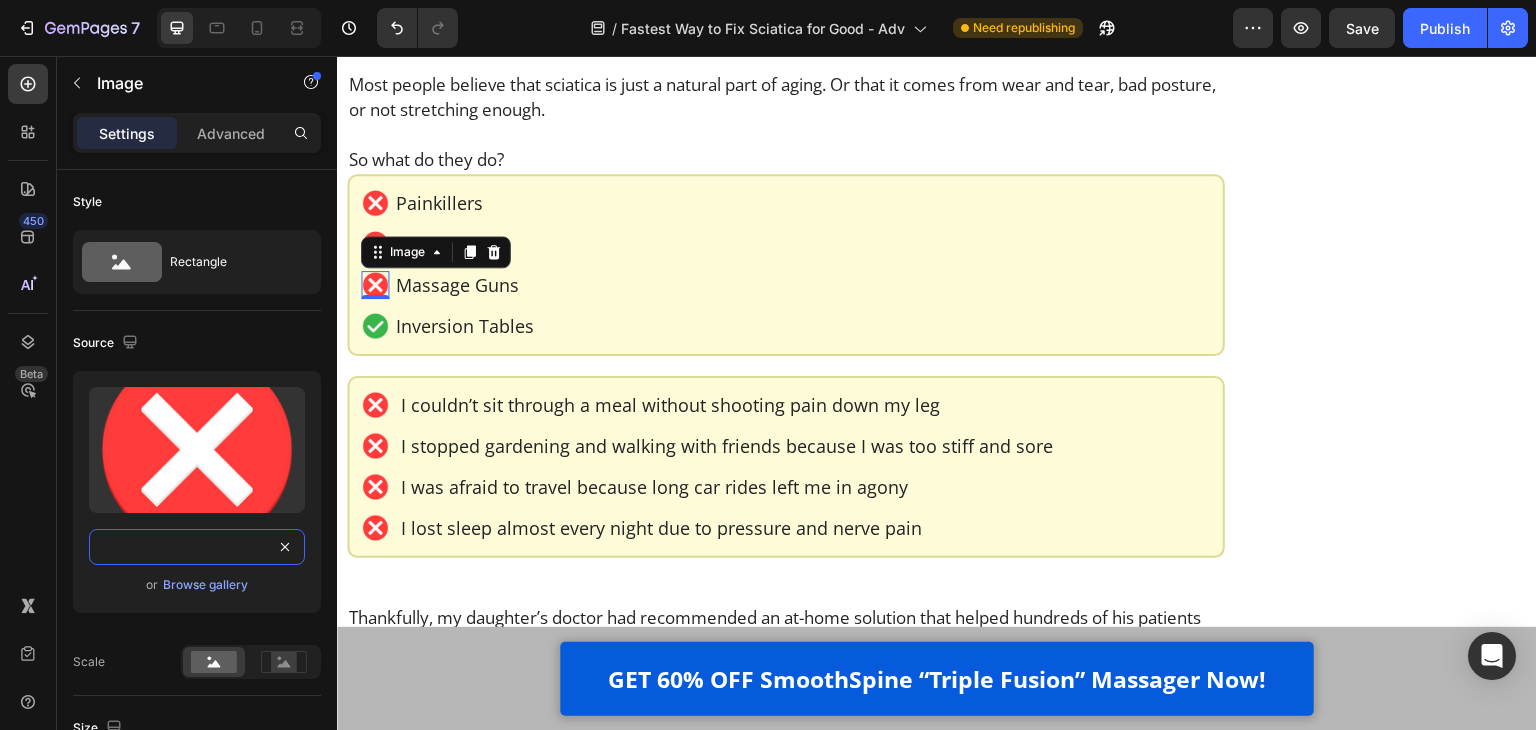 type on "https://cdn.shopify.com/s/files/1/0252/1261/6781/files/gempages_464015397612422087-4ee35975-73ca-4d69-ab20-3d81af37d4da.png" 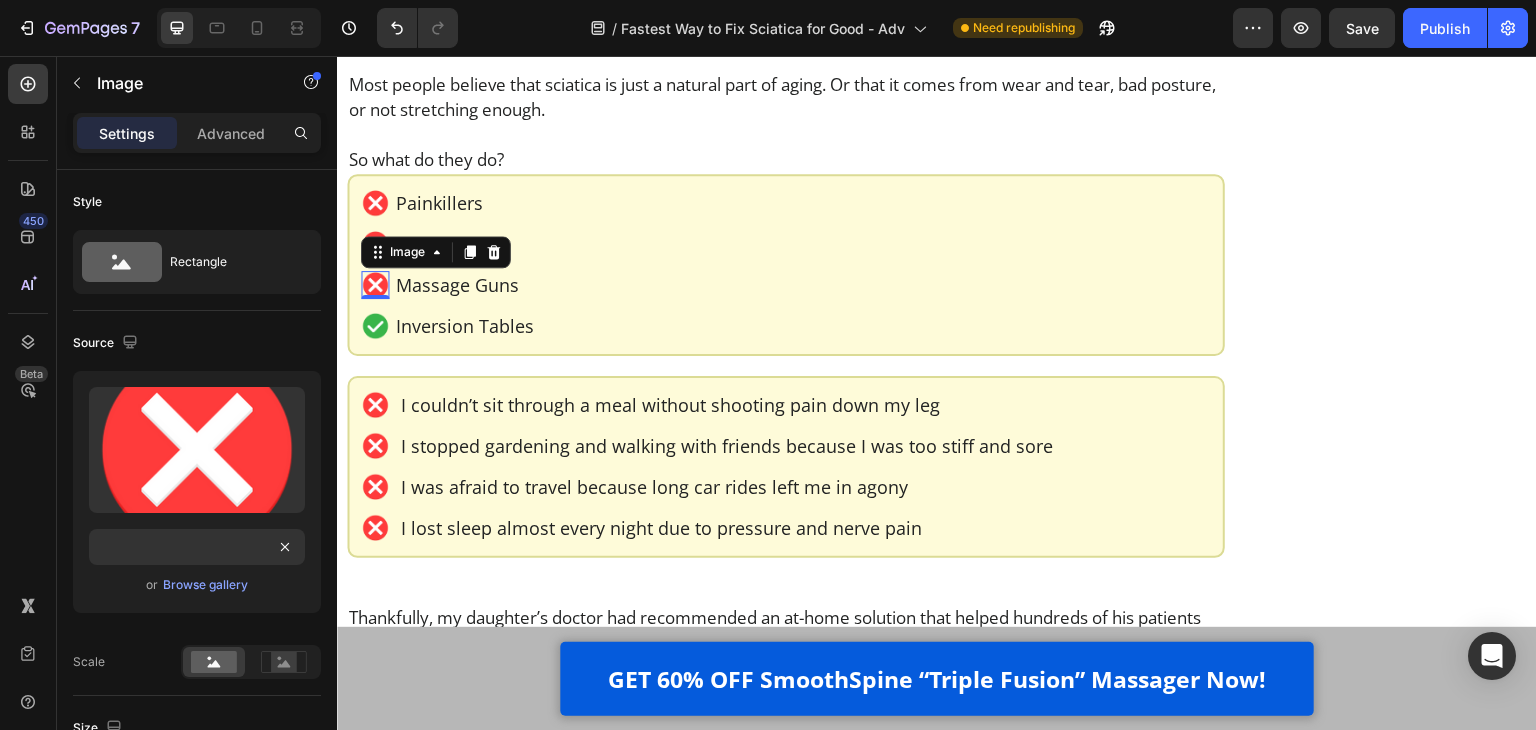 click on "0" at bounding box center [375, 315] 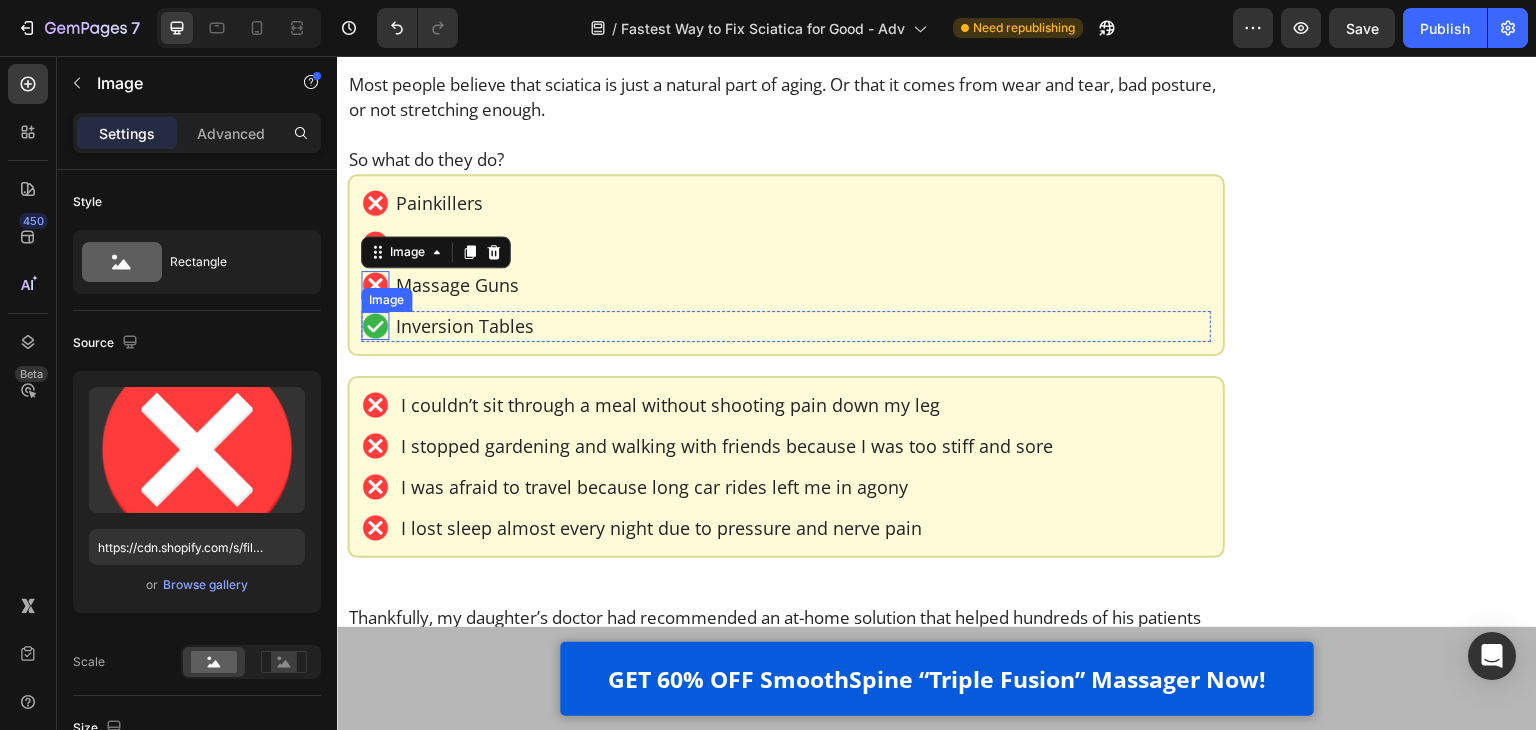 click at bounding box center [375, 326] 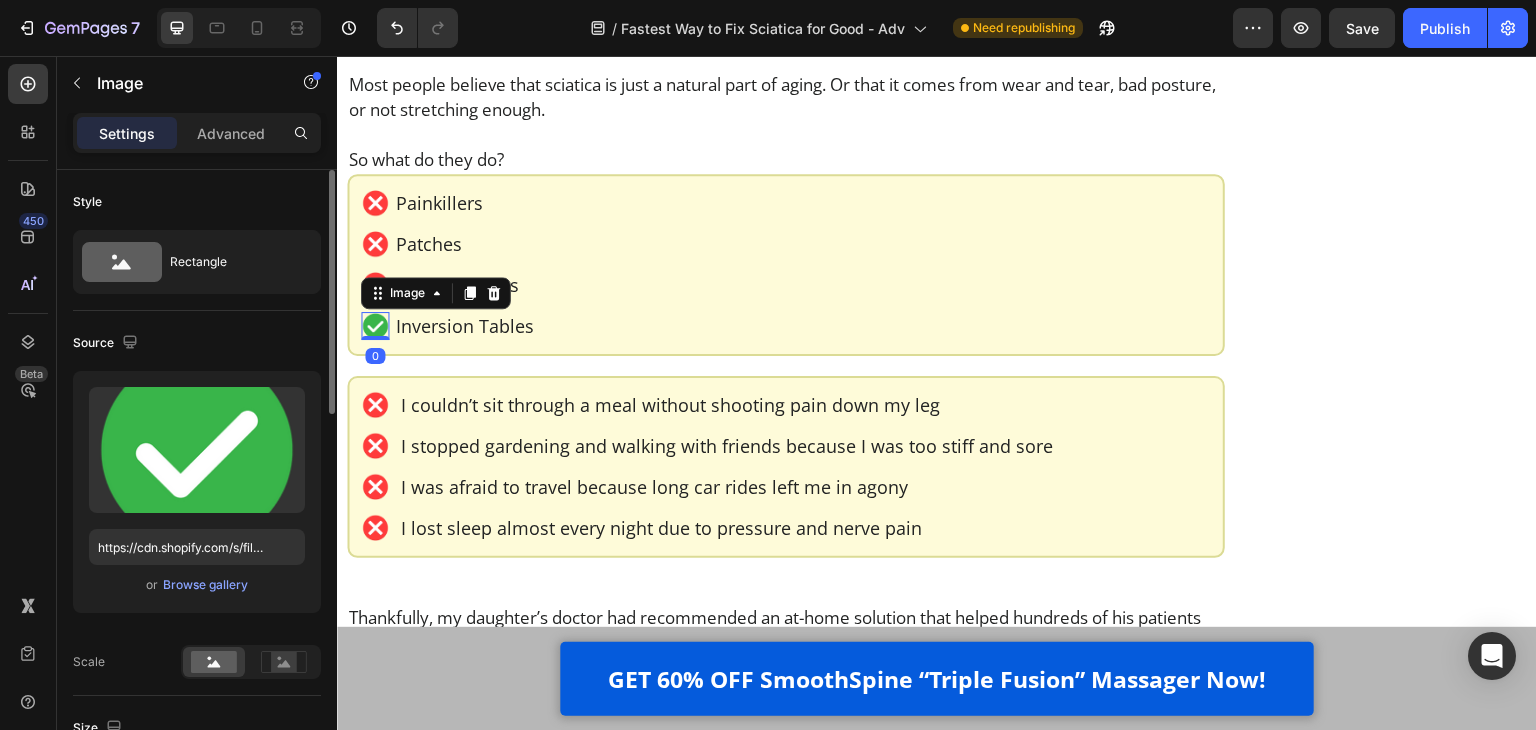 click on "Upload Image https://cdn.shopify.com/s/files/1/0252/1261/6781/files/gempages_464015397612422087-312b5de8-f238-4bba-b3f4-dd057015f45b.png or  Browse gallery" at bounding box center (197, 492) 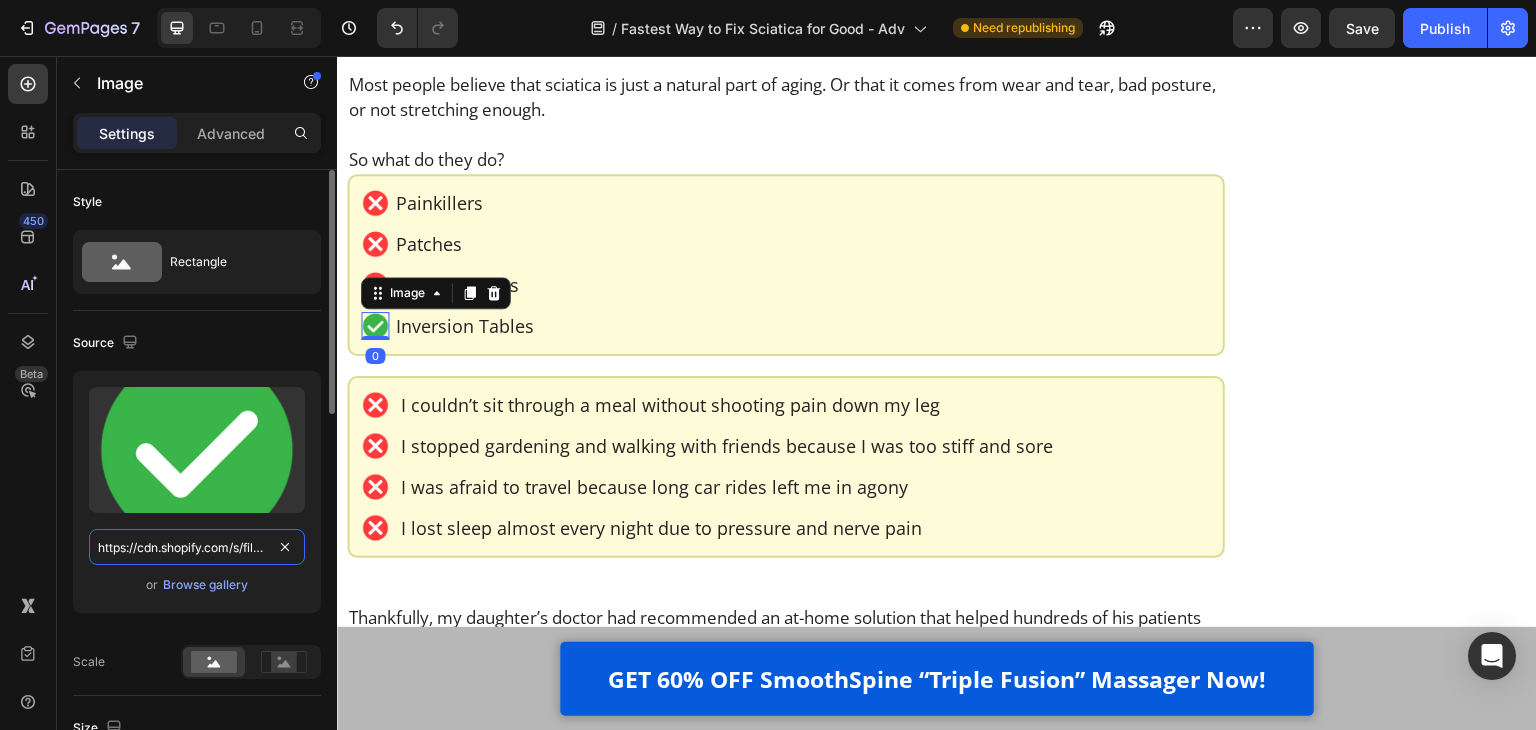 click on "https://cdn.shopify.com/s/files/1/0252/1261/6781/files/gempages_464015397612422087-312b5de8-f238-4bba-b3f4-dd057015f45b.png" at bounding box center [197, 547] 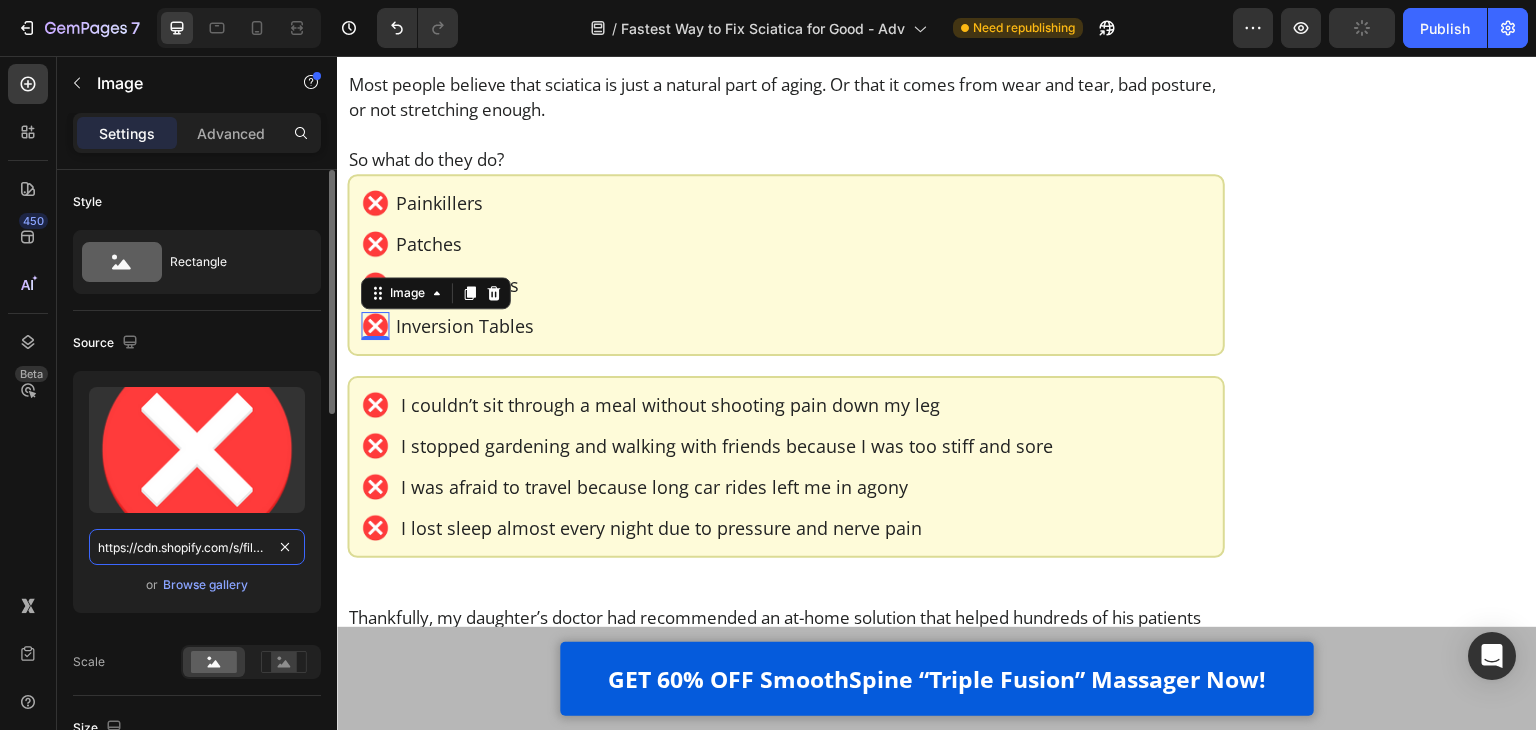 scroll, scrollTop: 0, scrollLeft: 611, axis: horizontal 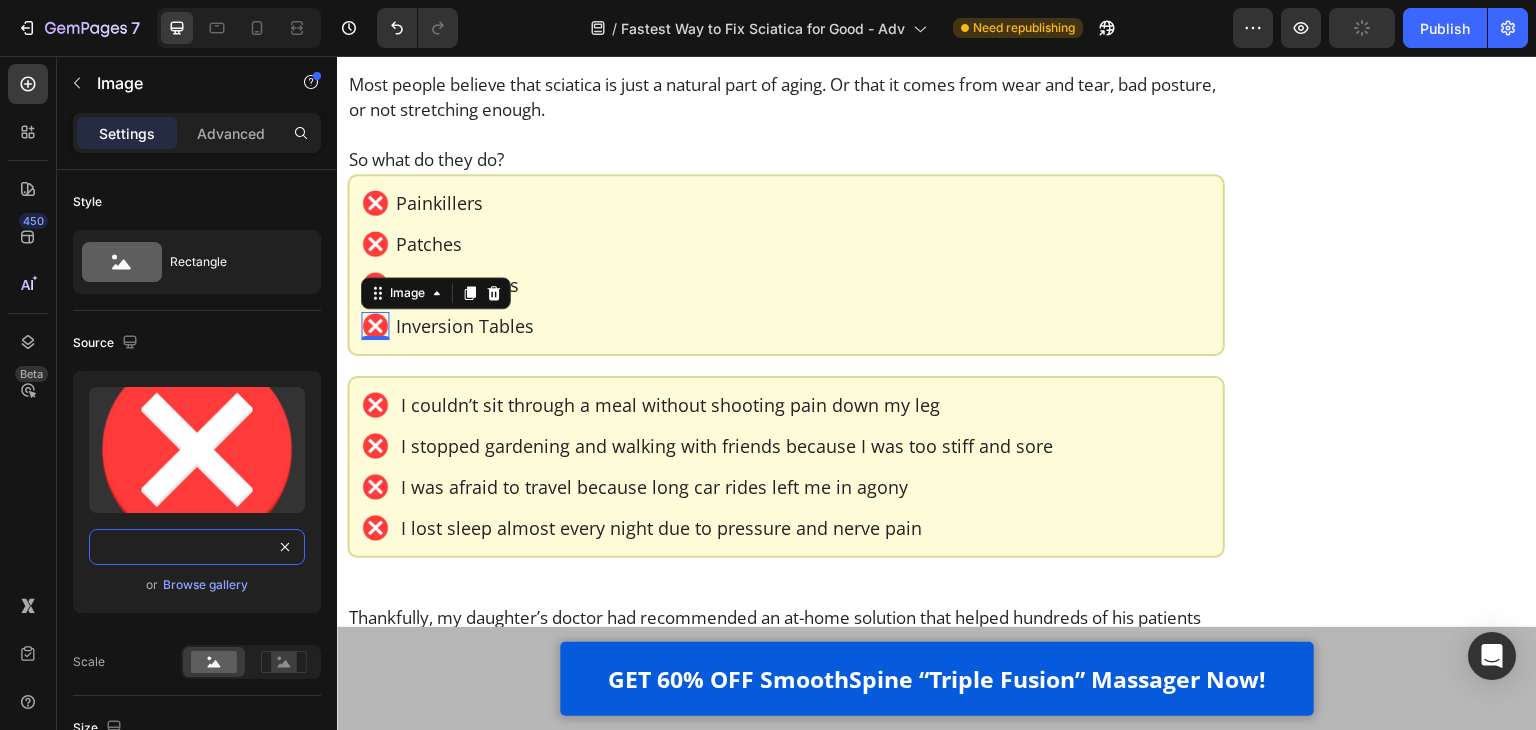 type on "https://cdn.shopify.com/s/files/1/0252/1261/6781/files/gempages_464015397612422087-4ee35975-73ca-4d69-ab20-3d81af37d4da.png" 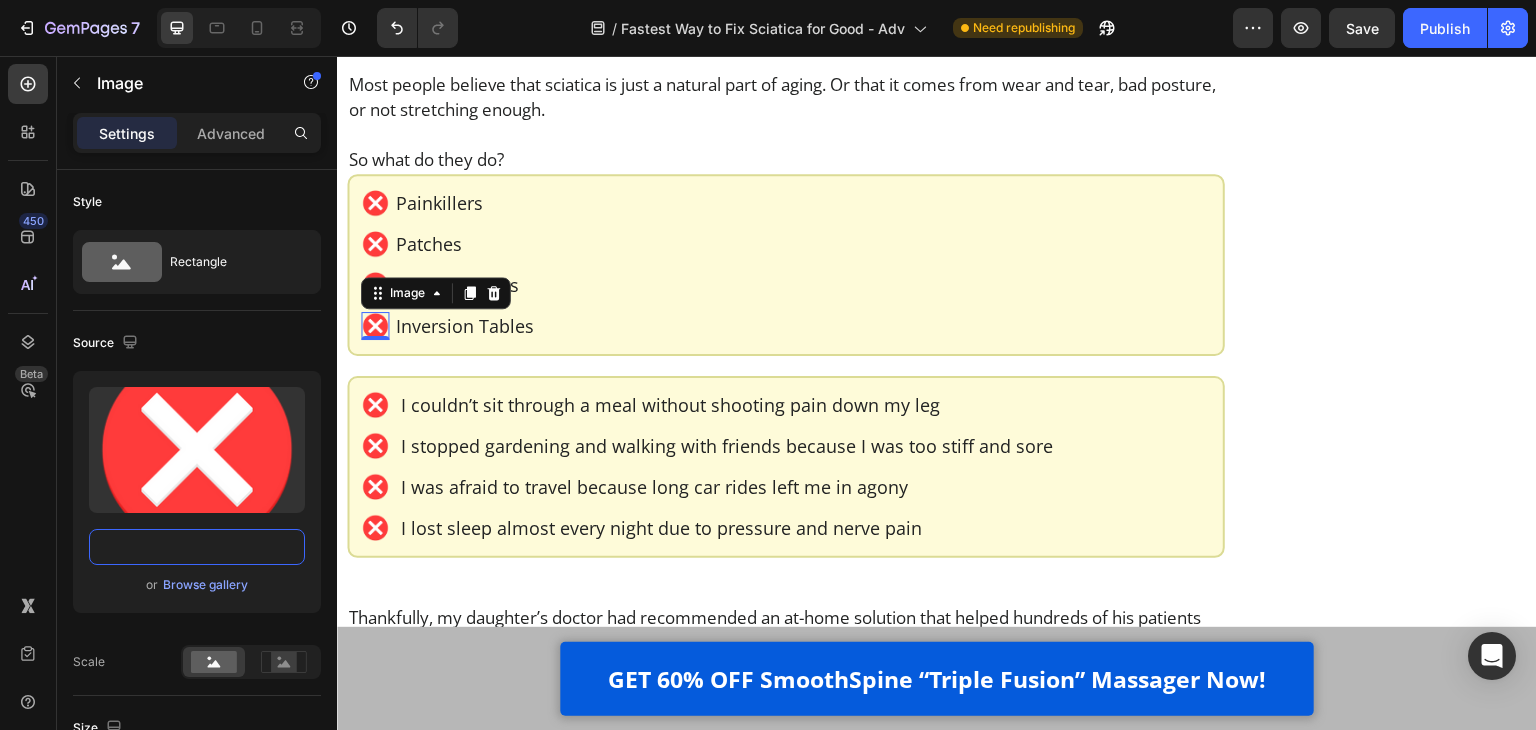 scroll, scrollTop: 0, scrollLeft: 0, axis: both 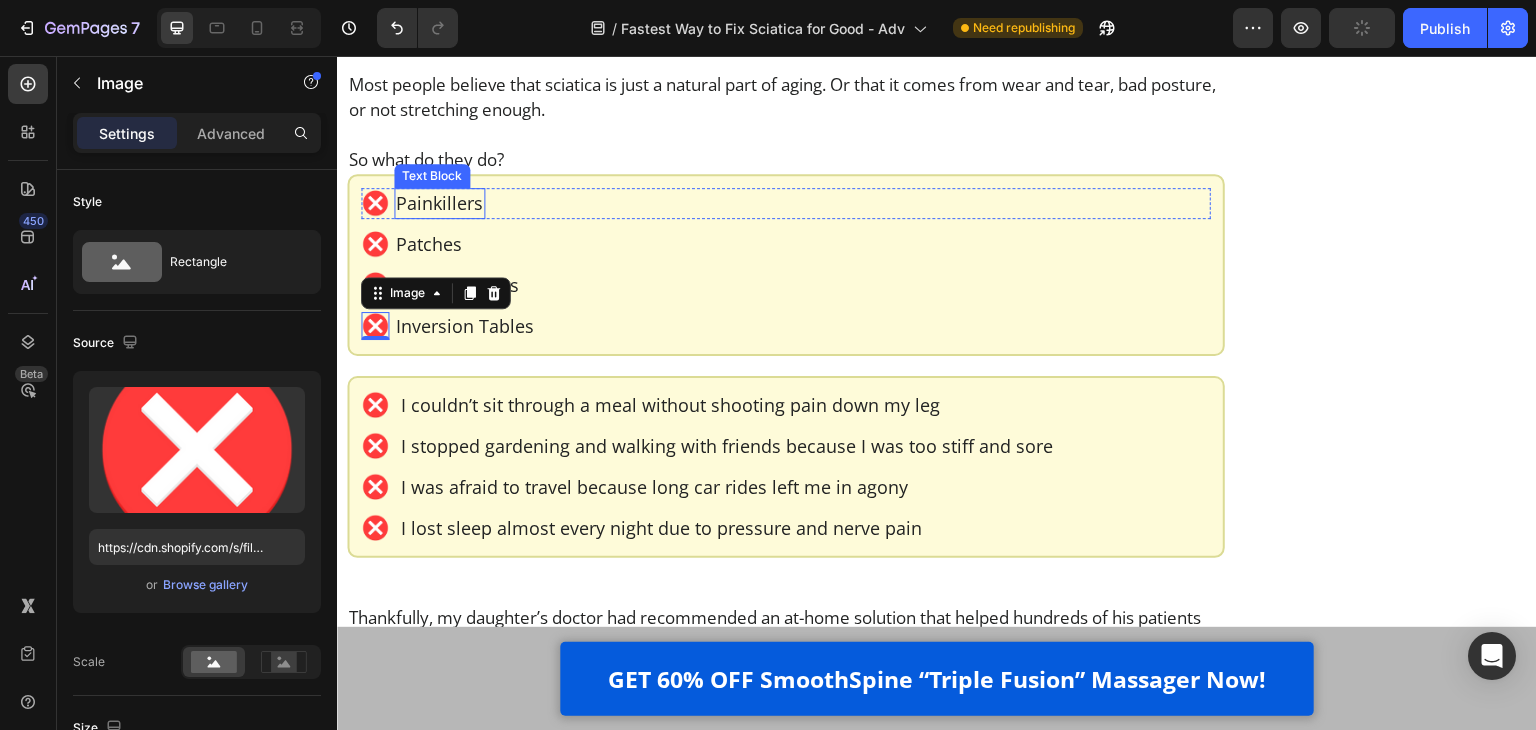 click on "Painkillers" at bounding box center [439, 203] 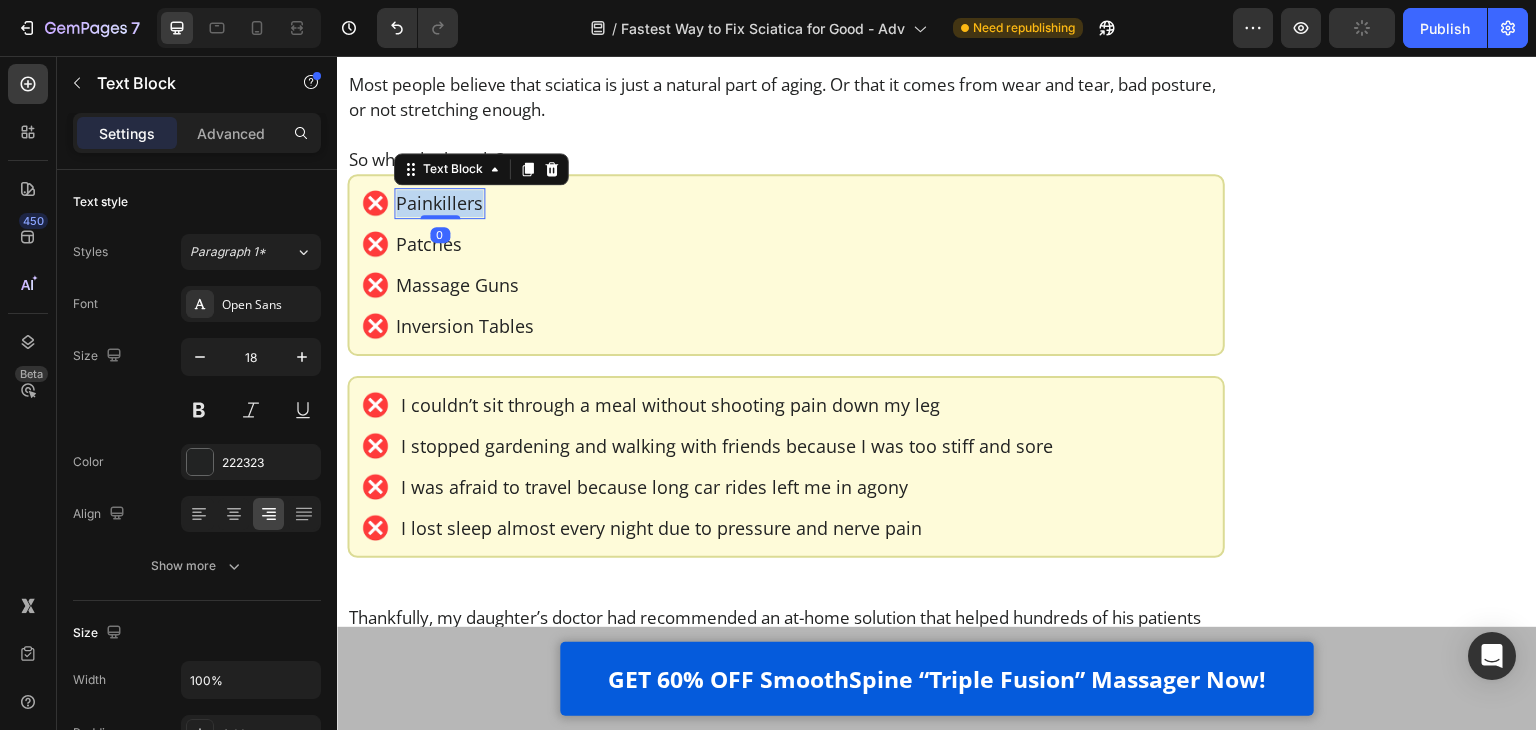 click on "Painkillers" at bounding box center (439, 203) 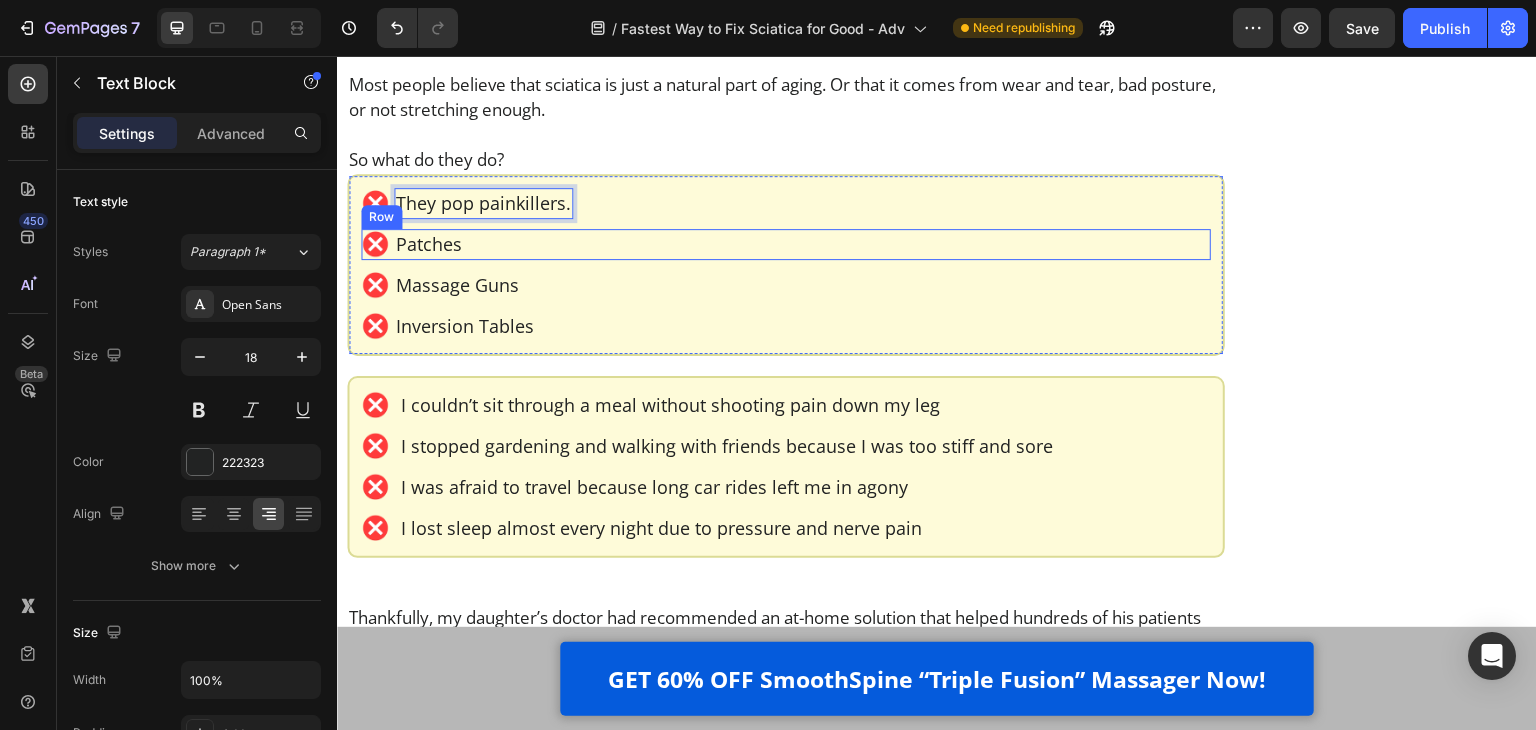 click on "Patches" at bounding box center [429, 244] 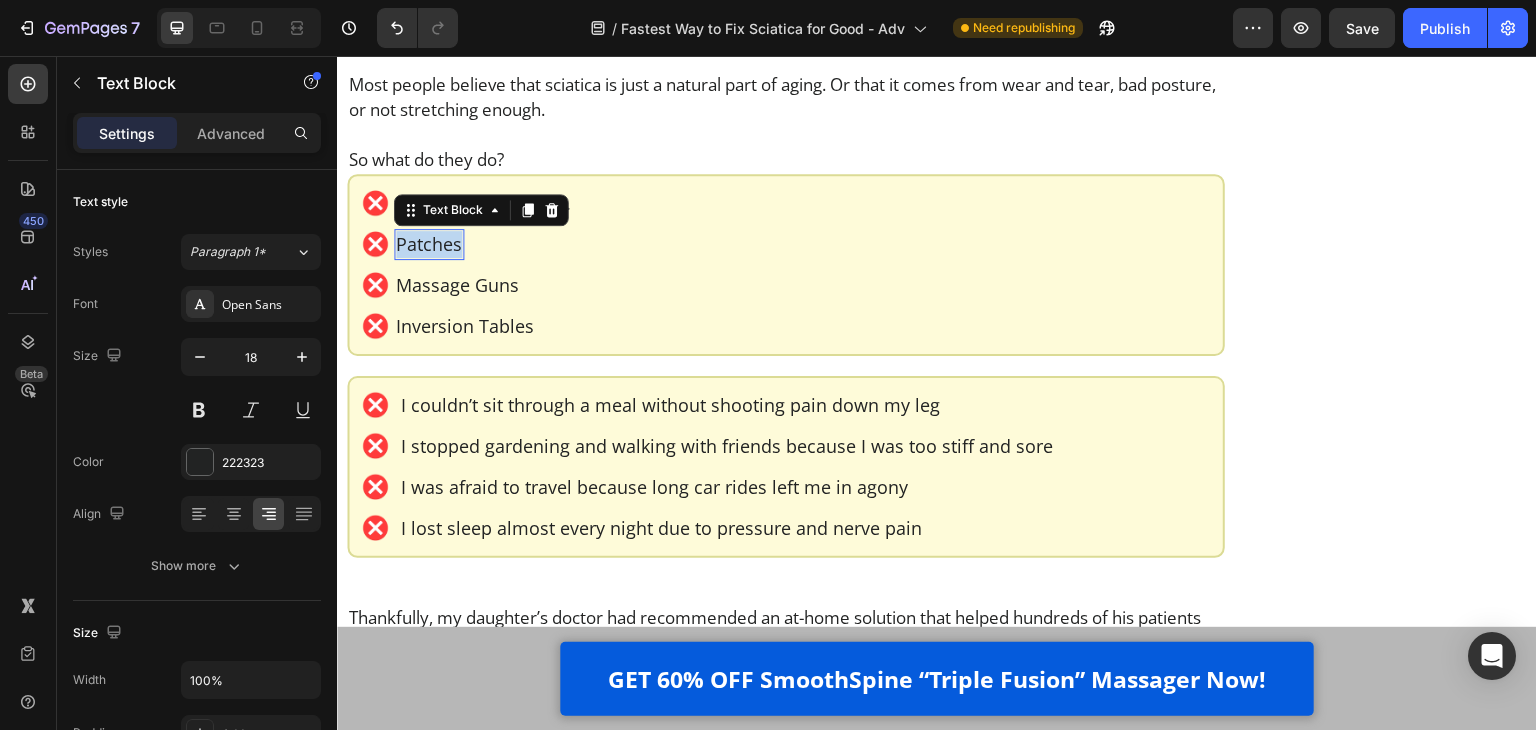 click on "Patches" at bounding box center [429, 244] 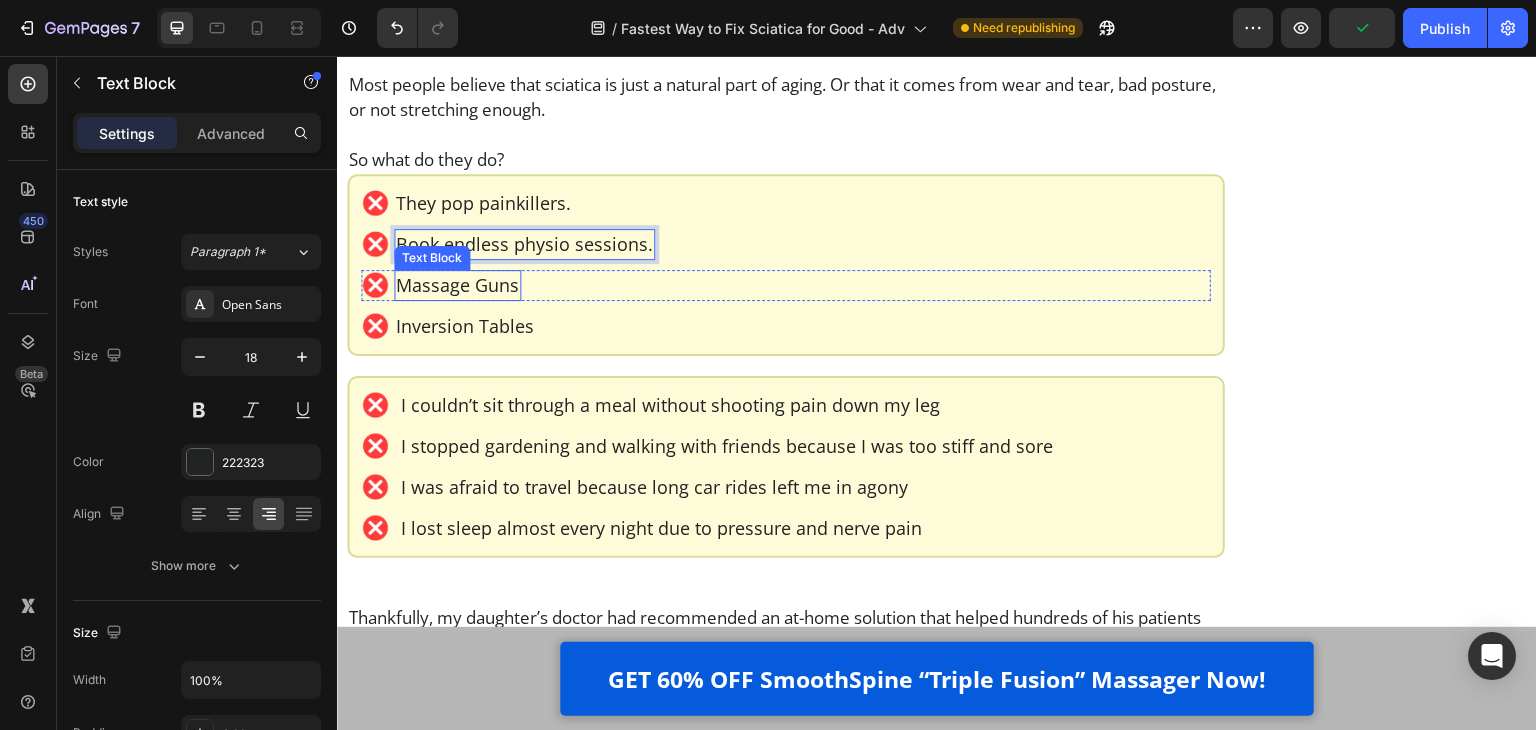 click on "Massage Guns" at bounding box center [457, 285] 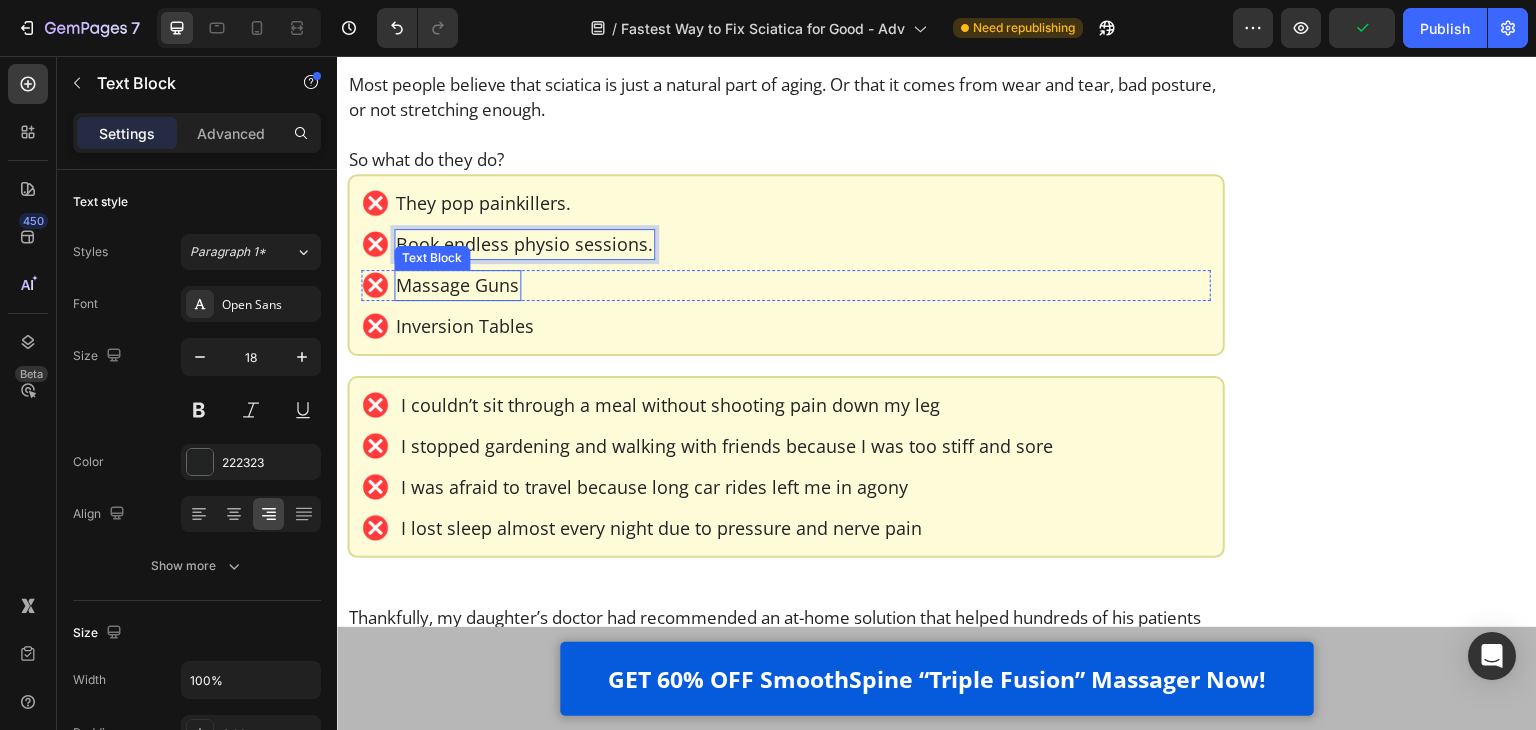 click on "Massage Guns" at bounding box center [457, 285] 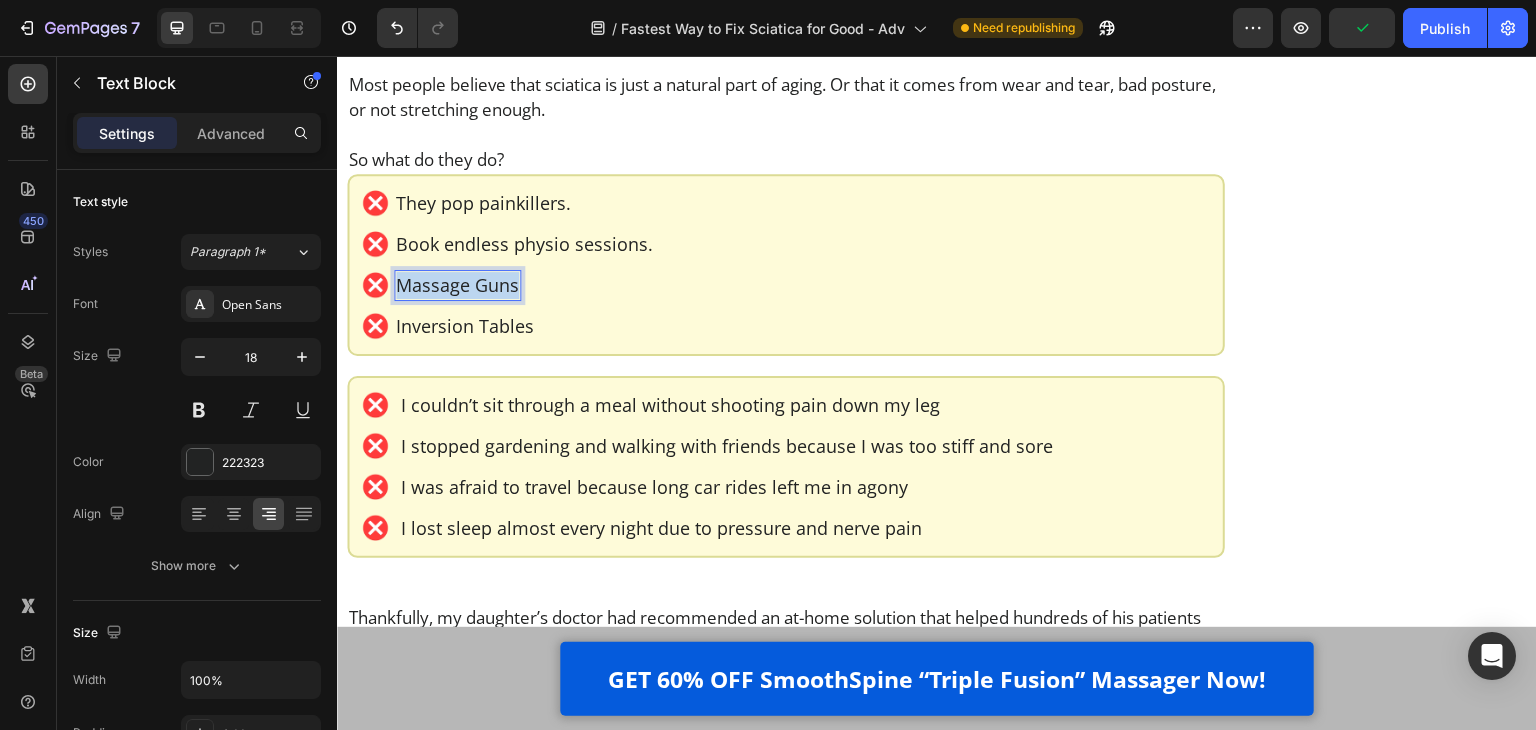 click on "Massage Guns" at bounding box center (457, 285) 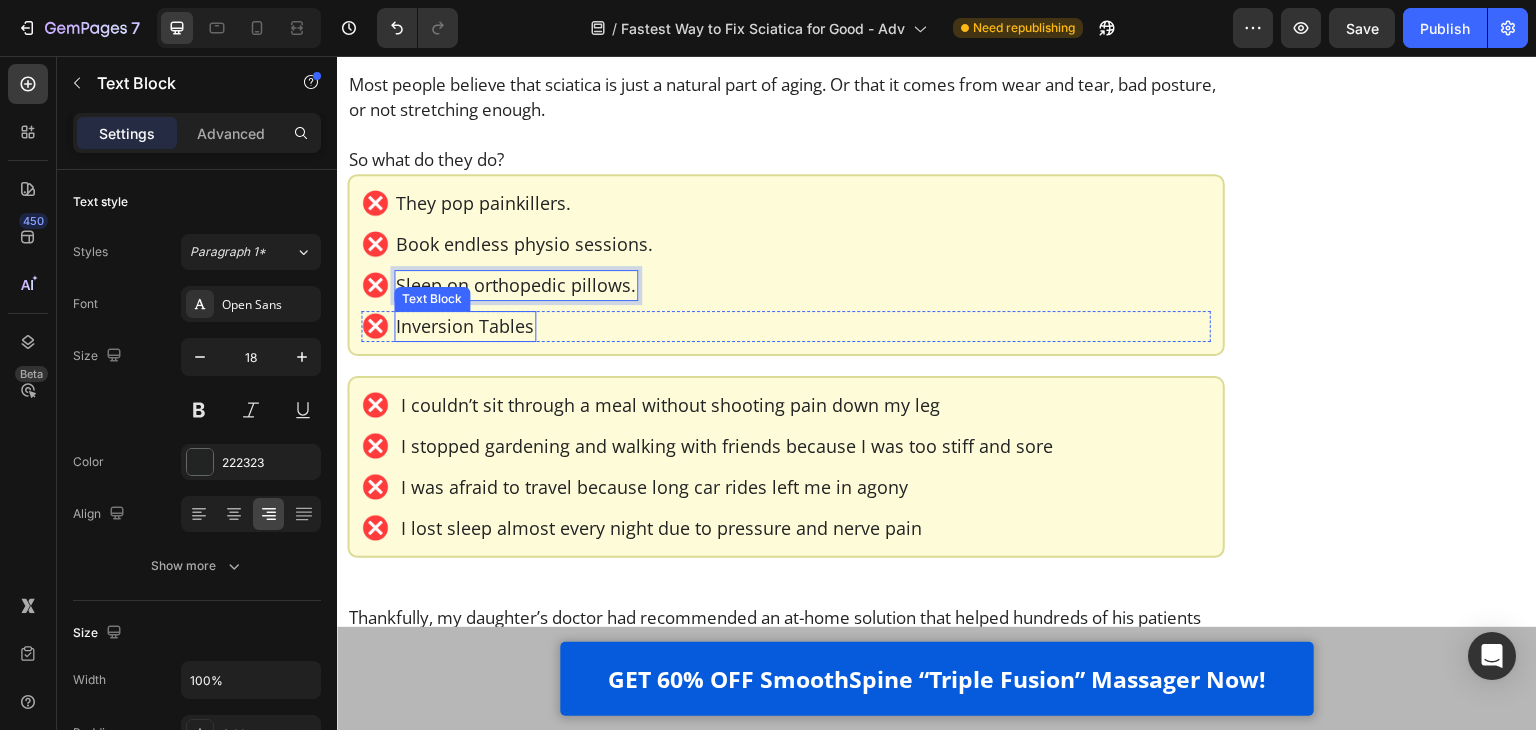 click on "Inversion Tables" at bounding box center (465, 326) 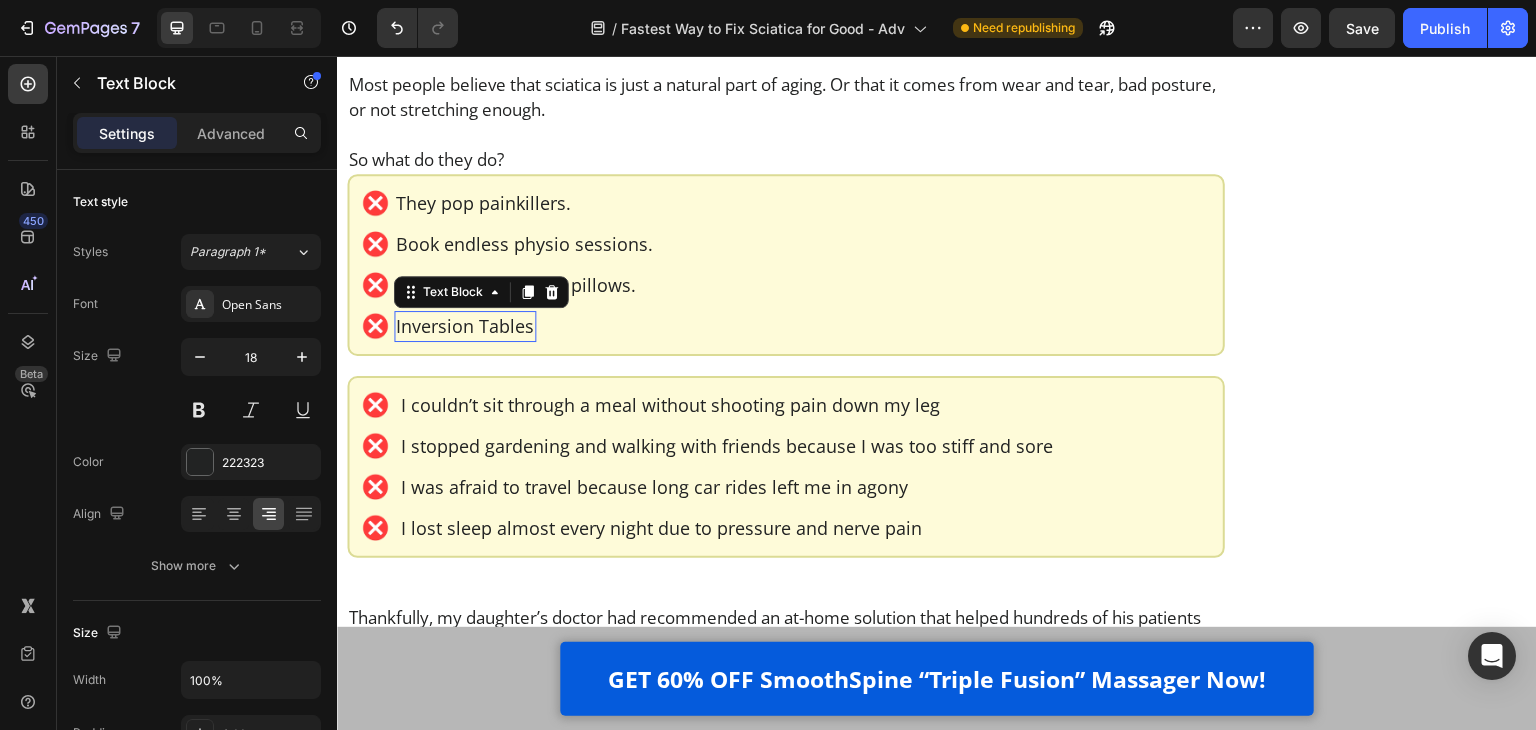 click on "Inversion Tables" at bounding box center [465, 326] 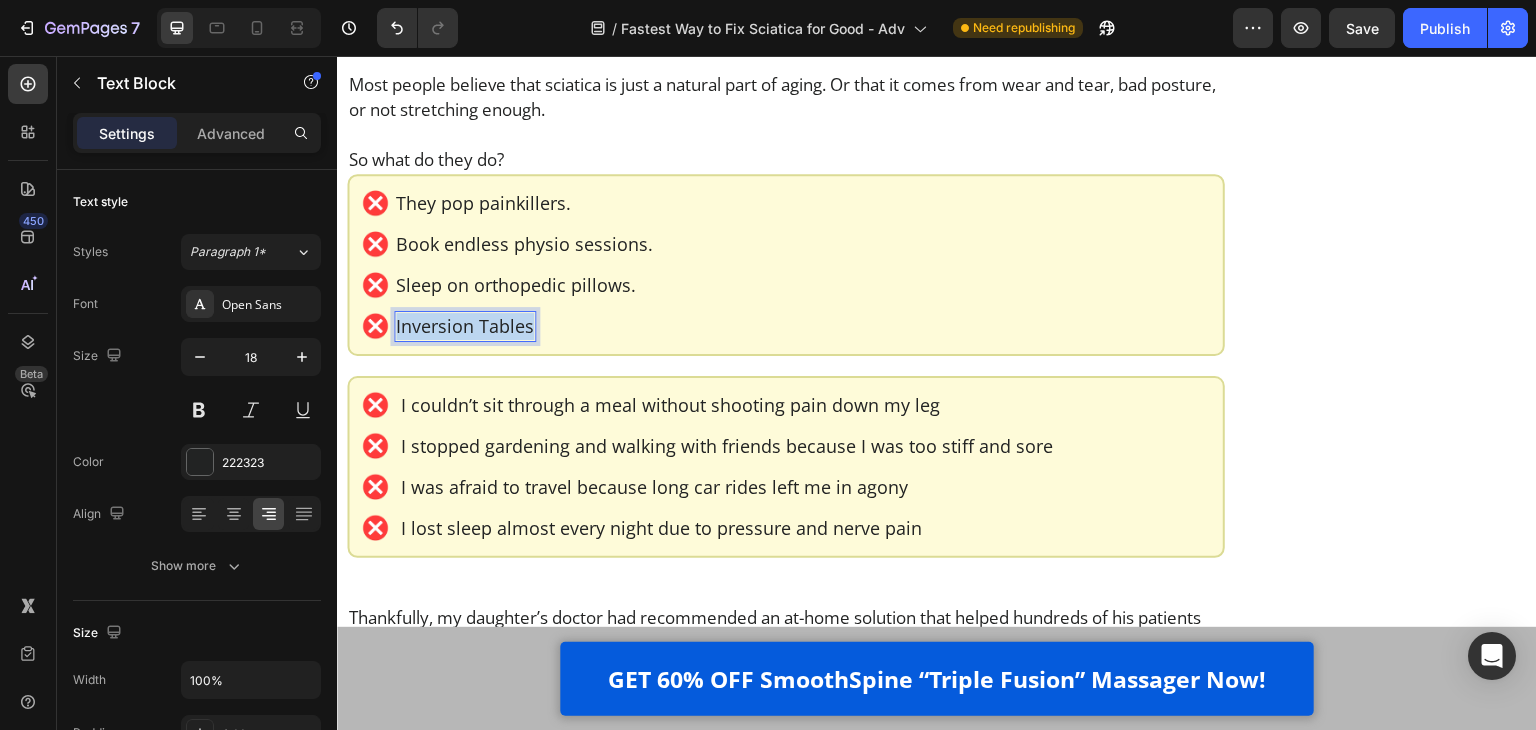 click on "Inversion Tables" at bounding box center [465, 326] 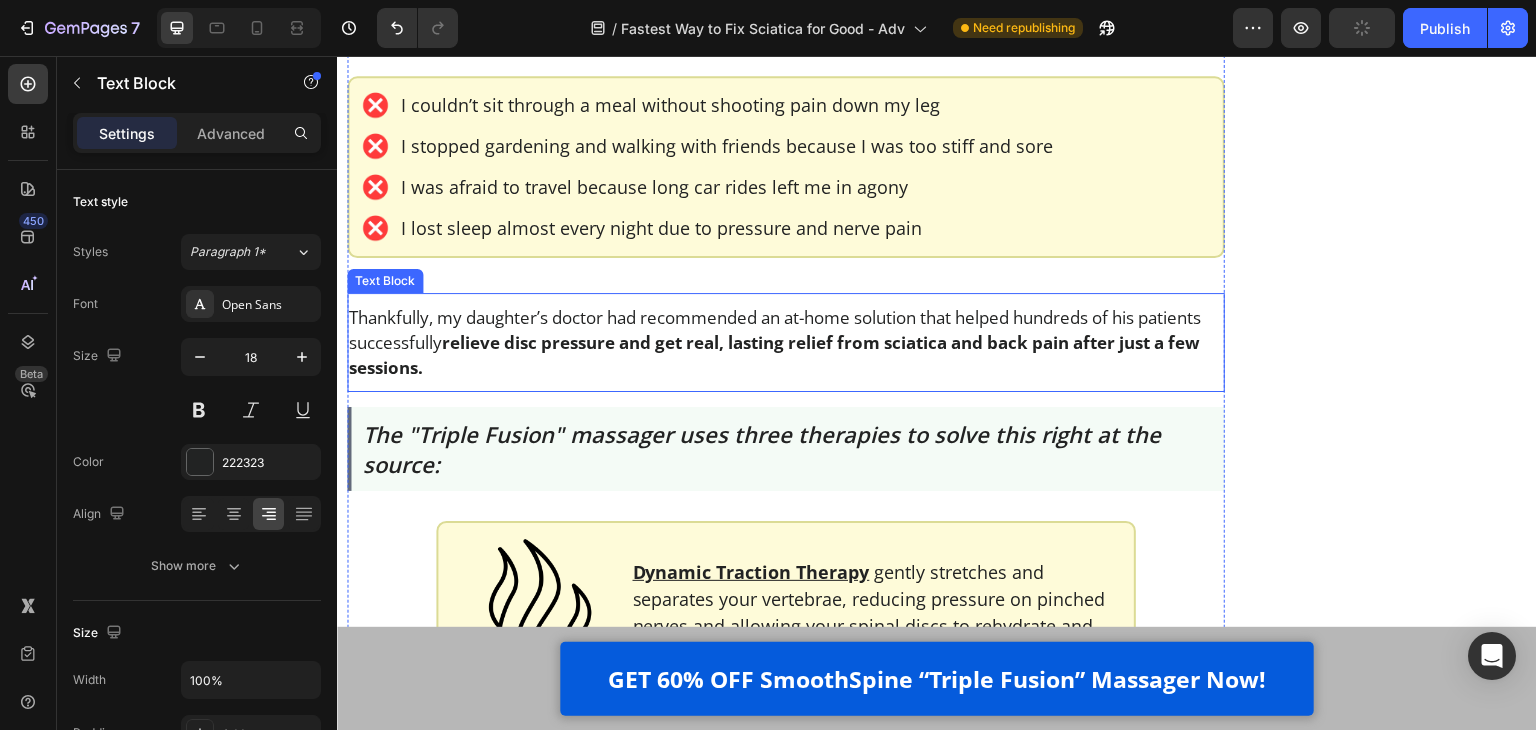 scroll, scrollTop: 2000, scrollLeft: 0, axis: vertical 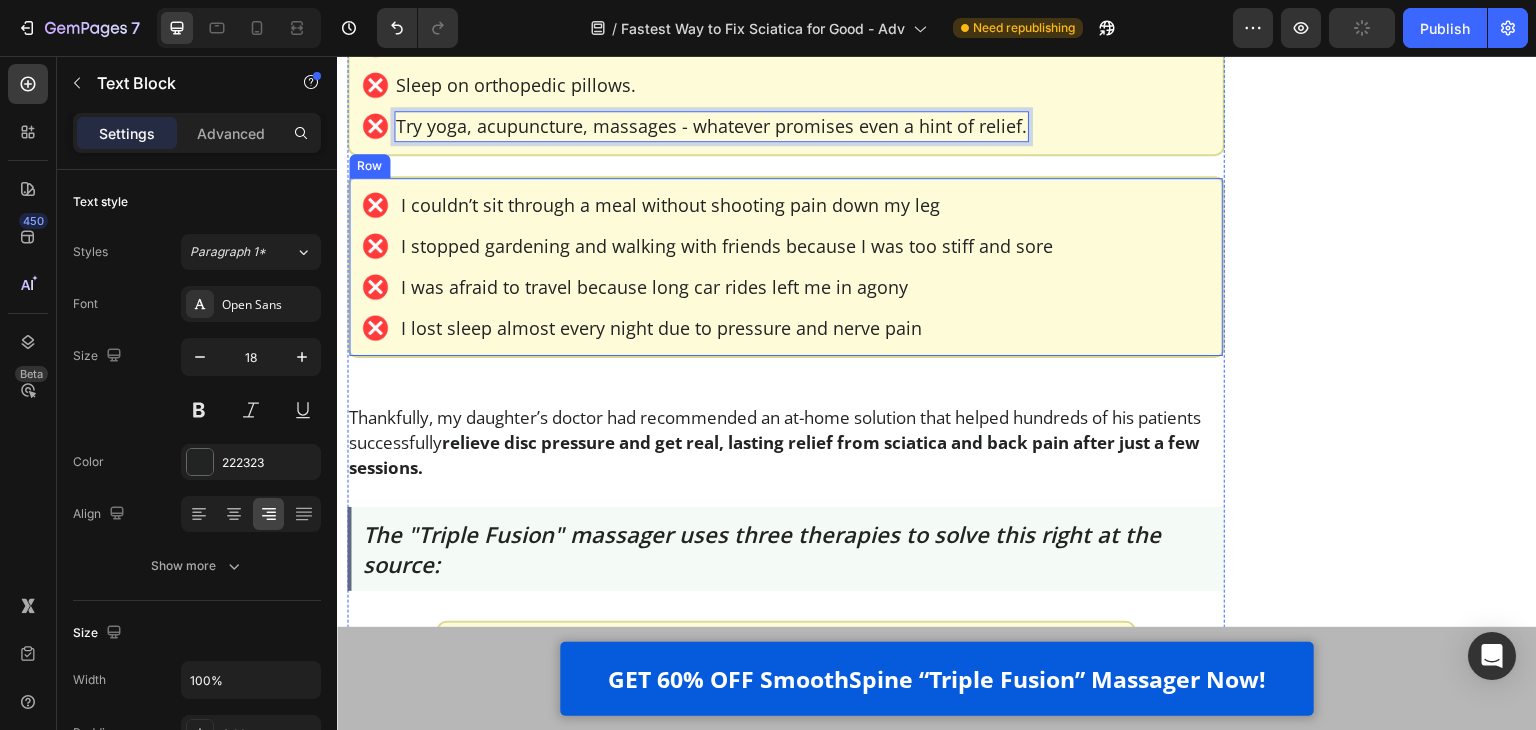 click on "Image I couldn’t sit through a meal without shooting pain down my leg Text Block Row Image I stopped gardening and walking with friends because I was too stiff and sore Text Block Row Image I was afraid to travel because long car rides left me in agony Text Block Row Image I lost sleep almost every night due to pressure and nerve pain Text Block Row Row" at bounding box center (786, 267) 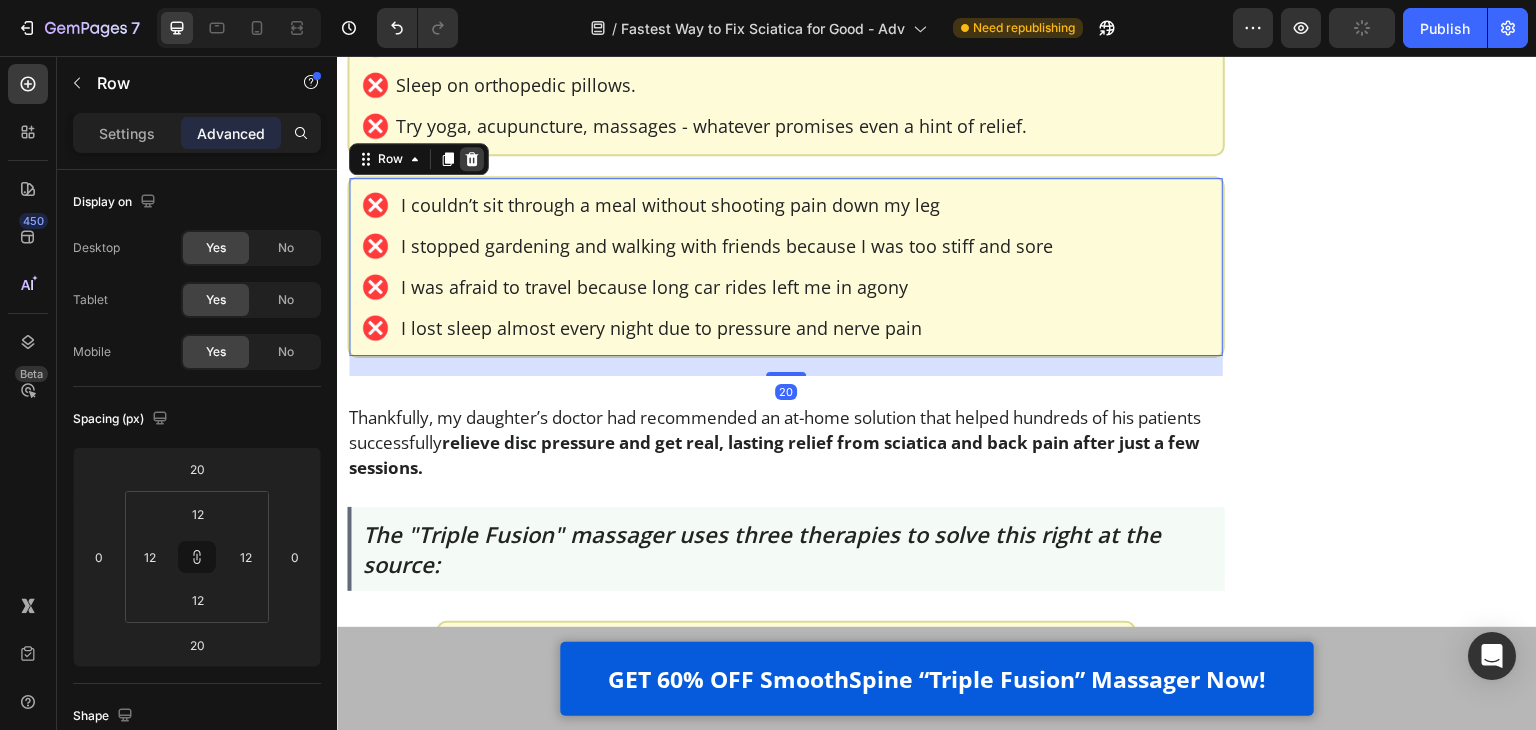 click 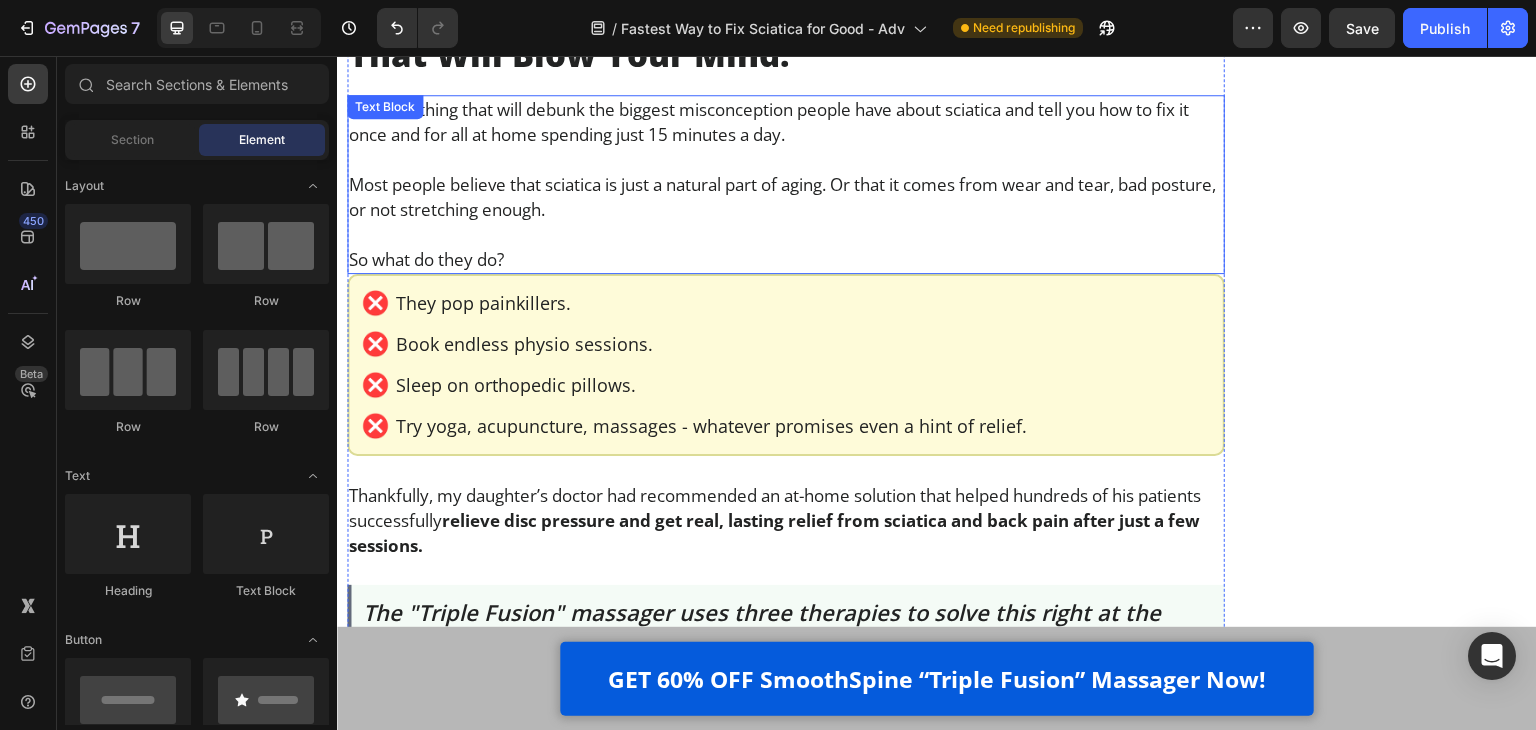 scroll, scrollTop: 1600, scrollLeft: 0, axis: vertical 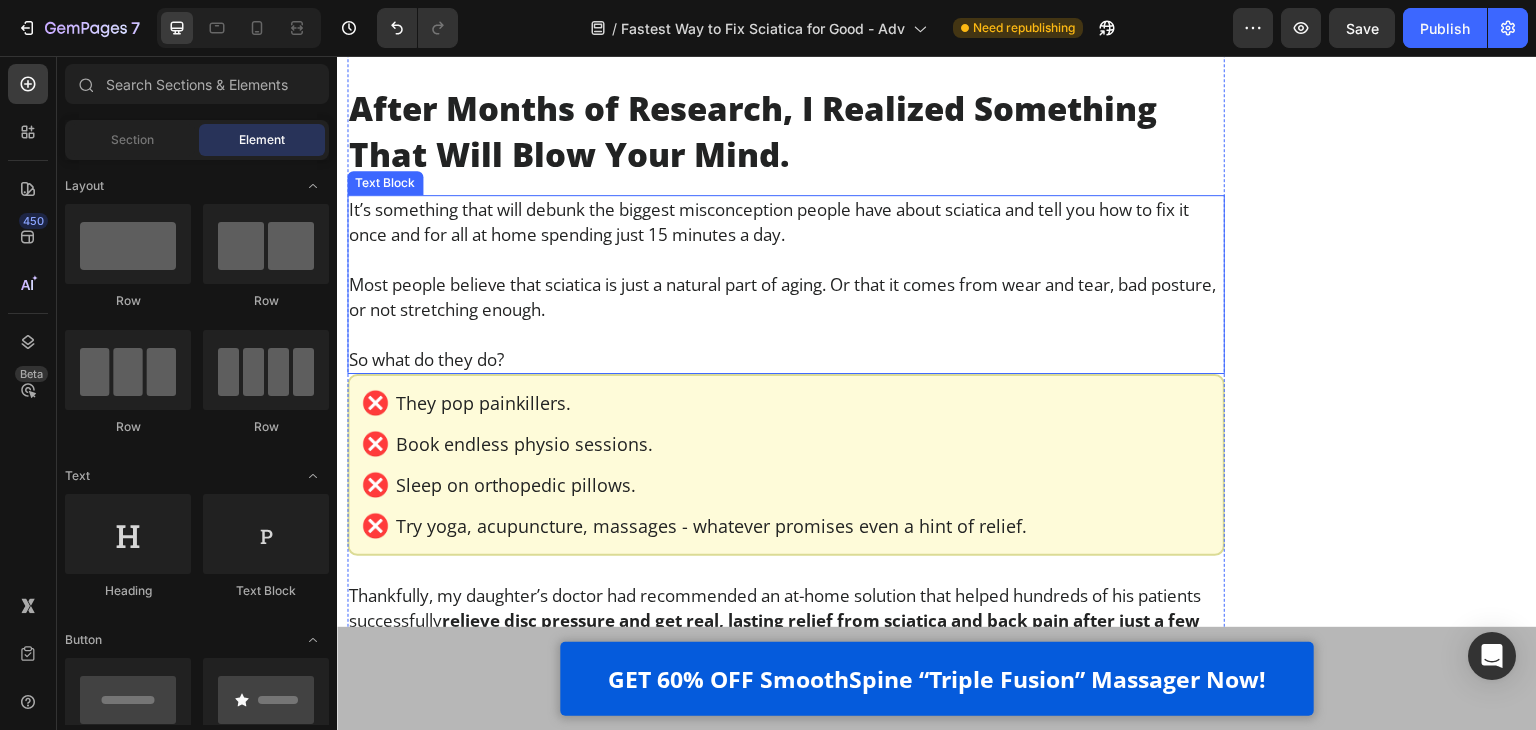 click on "It’s something that will debunk the biggest misconception people have about sciatica and tell you how to fix it once and for all at home spending just 15 minutes a day." at bounding box center [786, 222] 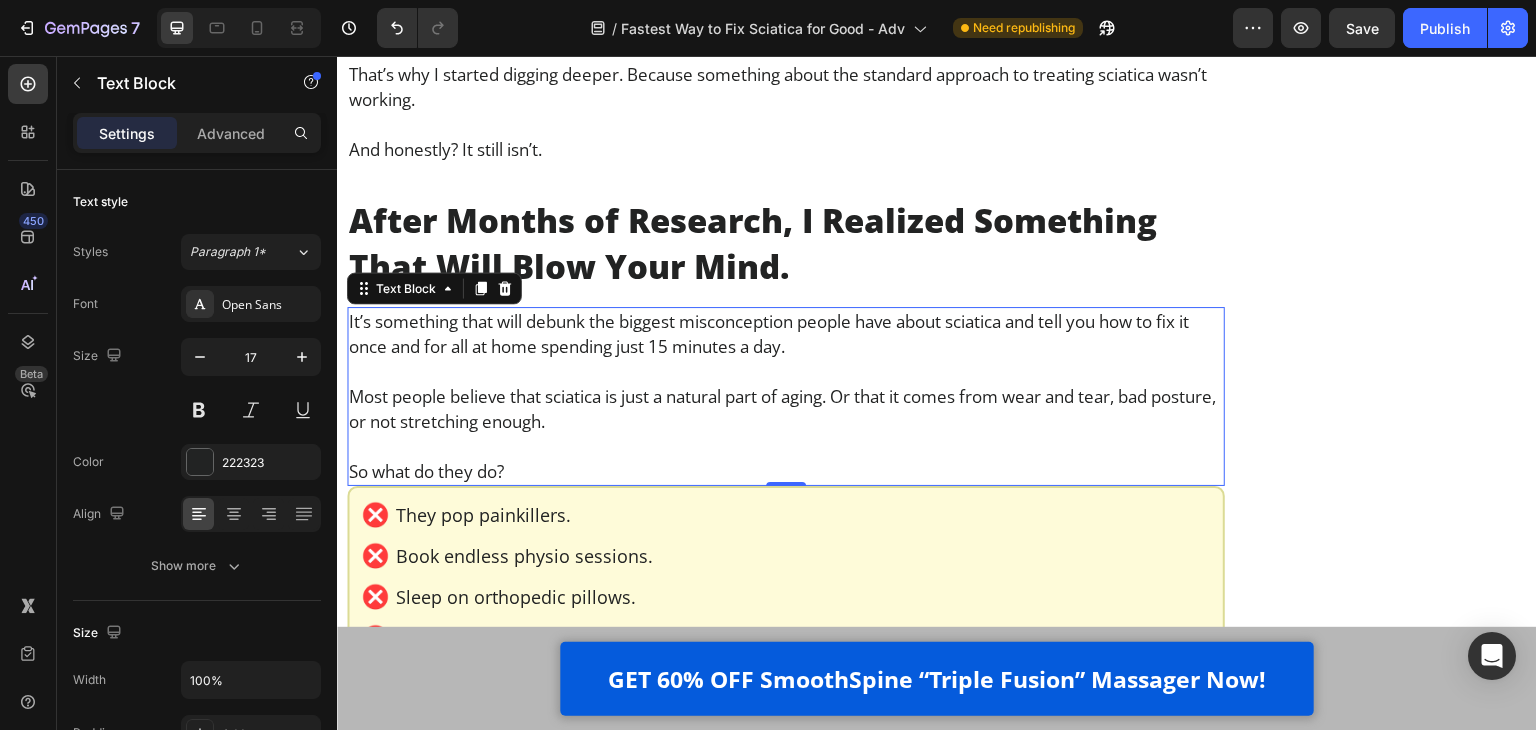 scroll, scrollTop: 1500, scrollLeft: 0, axis: vertical 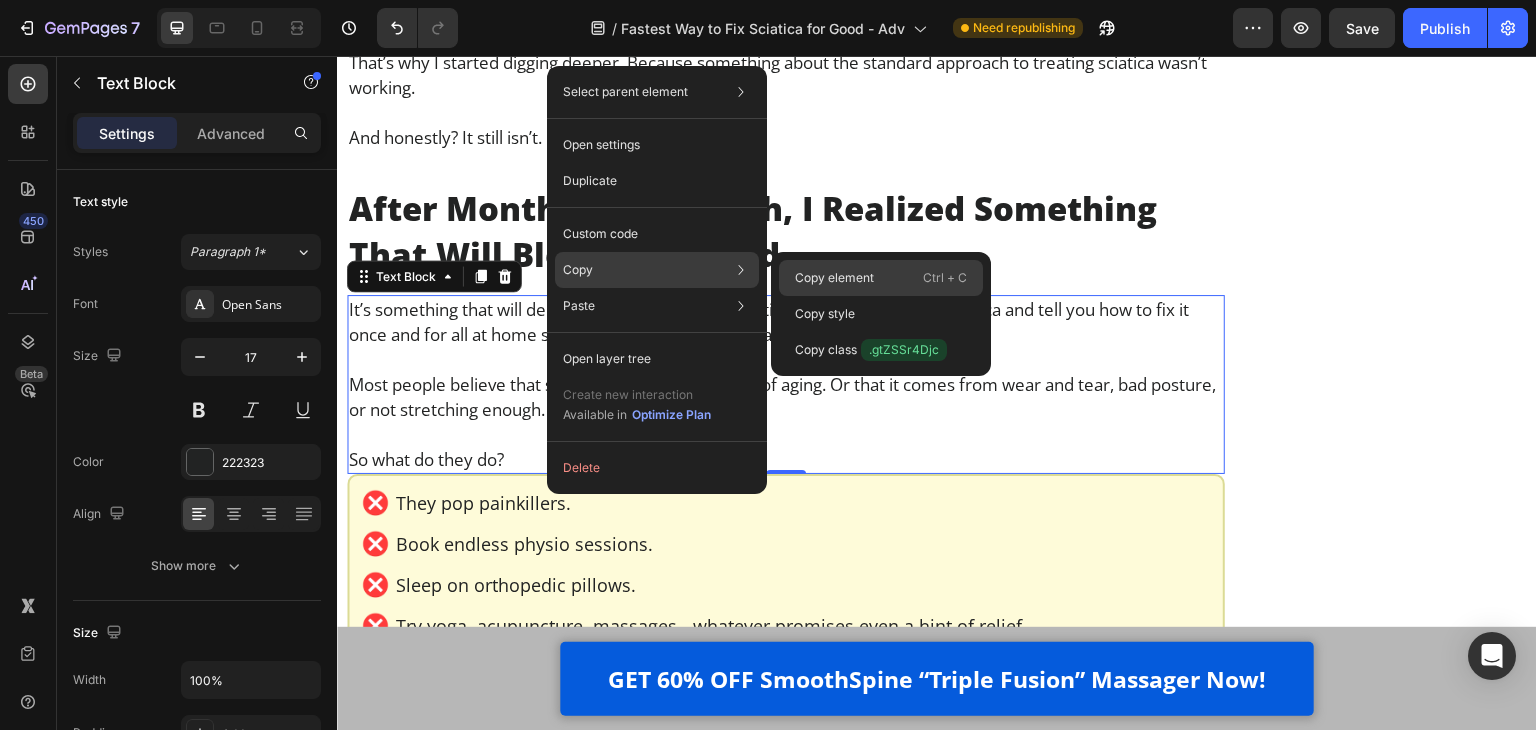 click on "Copy element" at bounding box center [834, 278] 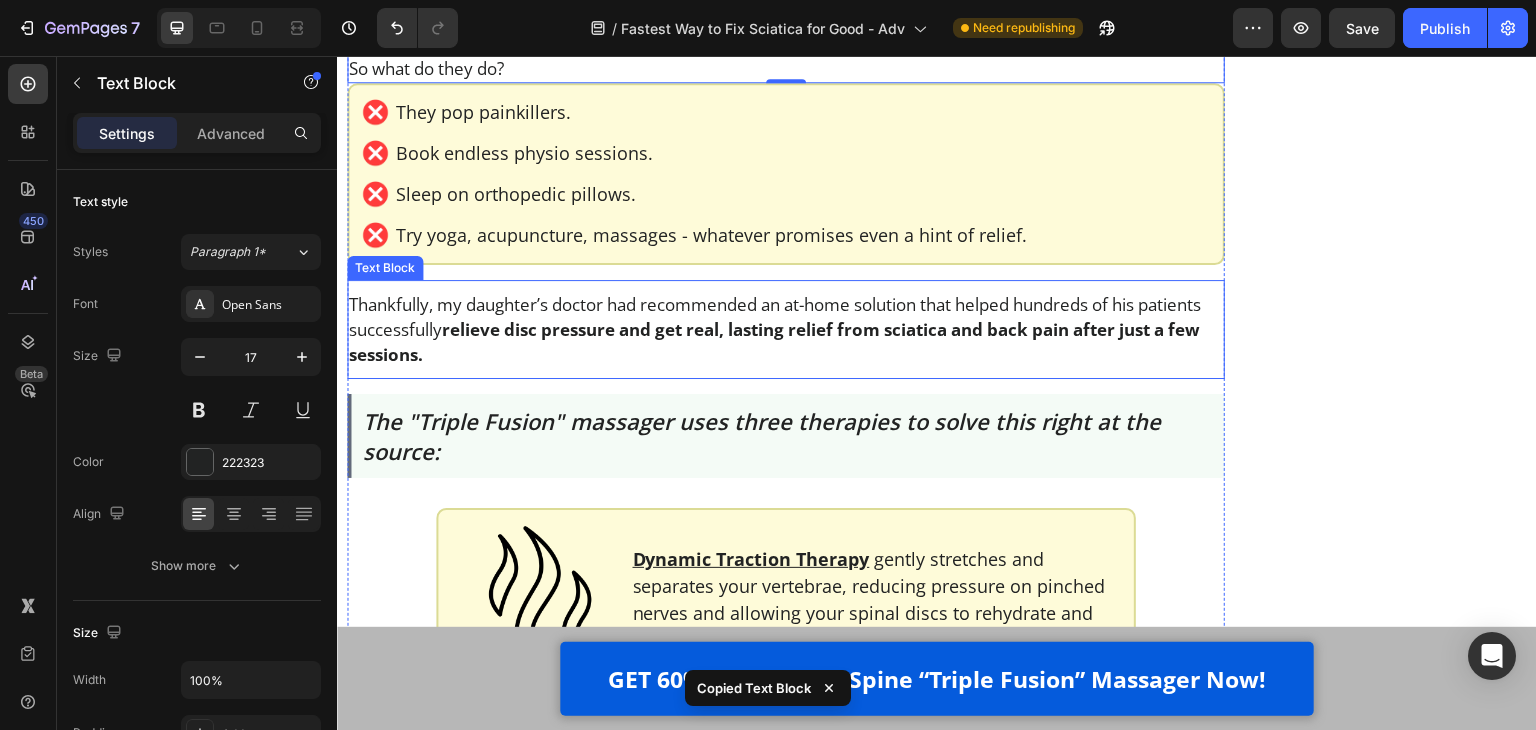 scroll, scrollTop: 1900, scrollLeft: 0, axis: vertical 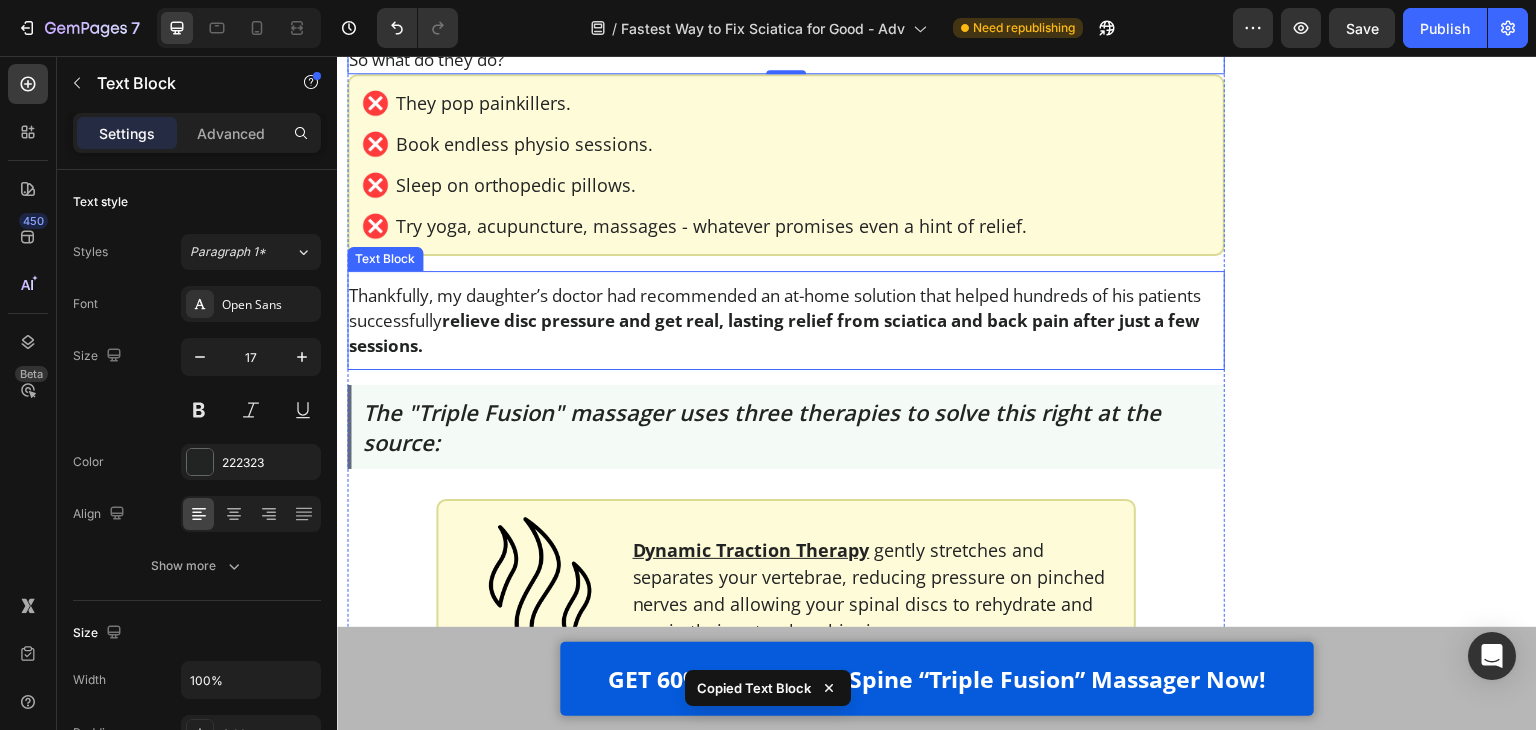 click on "Thankfully, my daughter’s doctor had recommended an at-home solution that helped hundreds of his patients successfully  relieve disc pressure and get real, lasting relief from sciatica and back pain after just a few sessions." at bounding box center [786, 320] 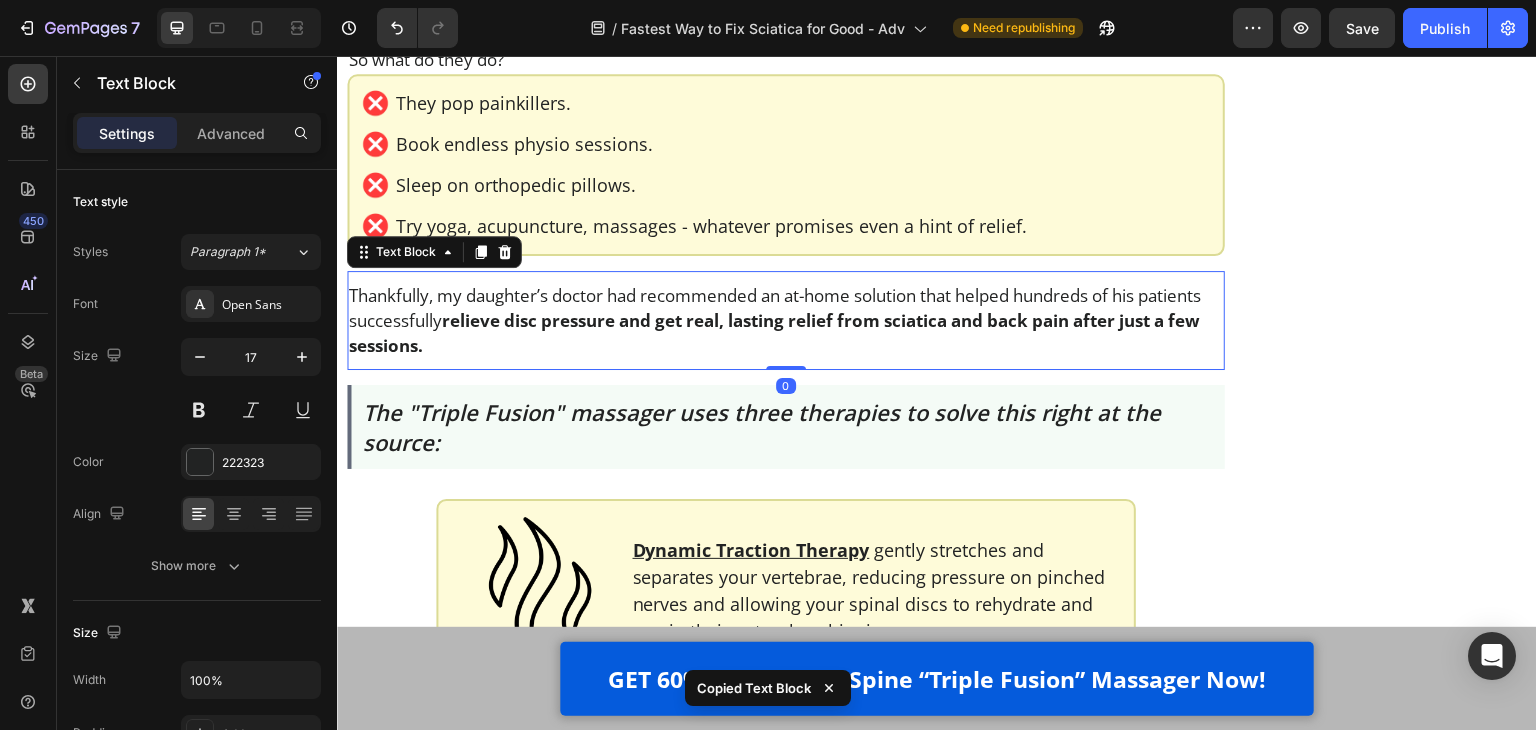 click on "Settings Advanced" at bounding box center (197, 141) 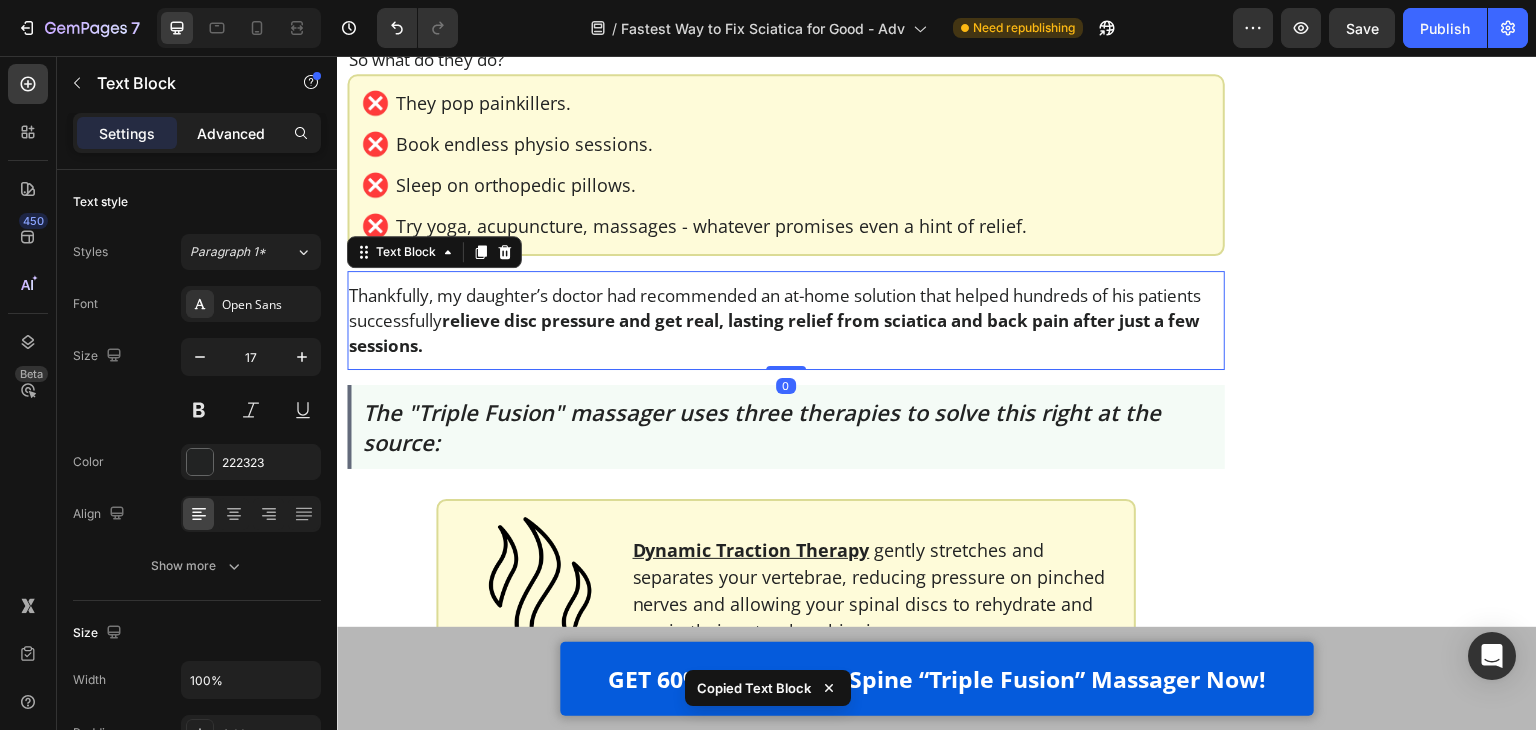 click on "Advanced" at bounding box center (231, 133) 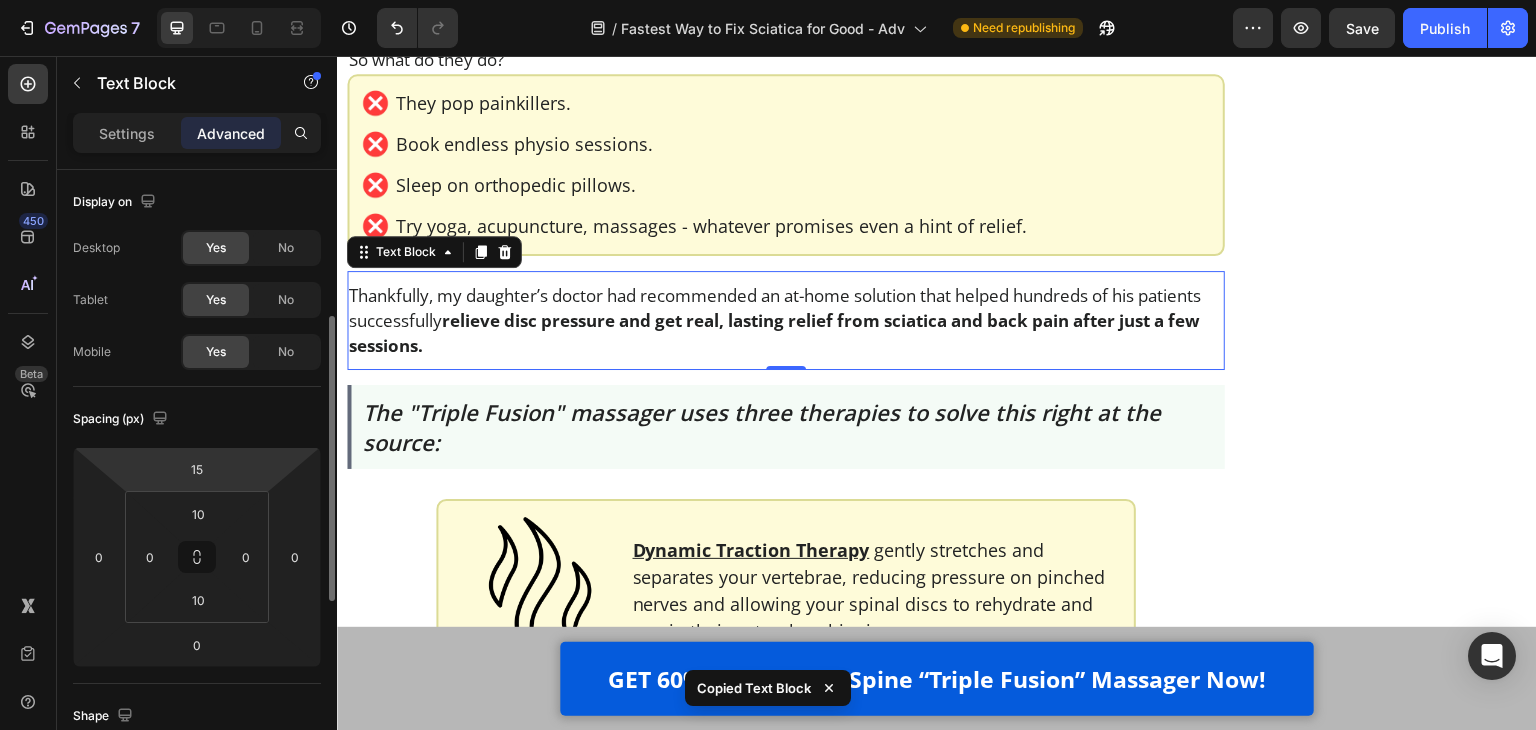 scroll, scrollTop: 100, scrollLeft: 0, axis: vertical 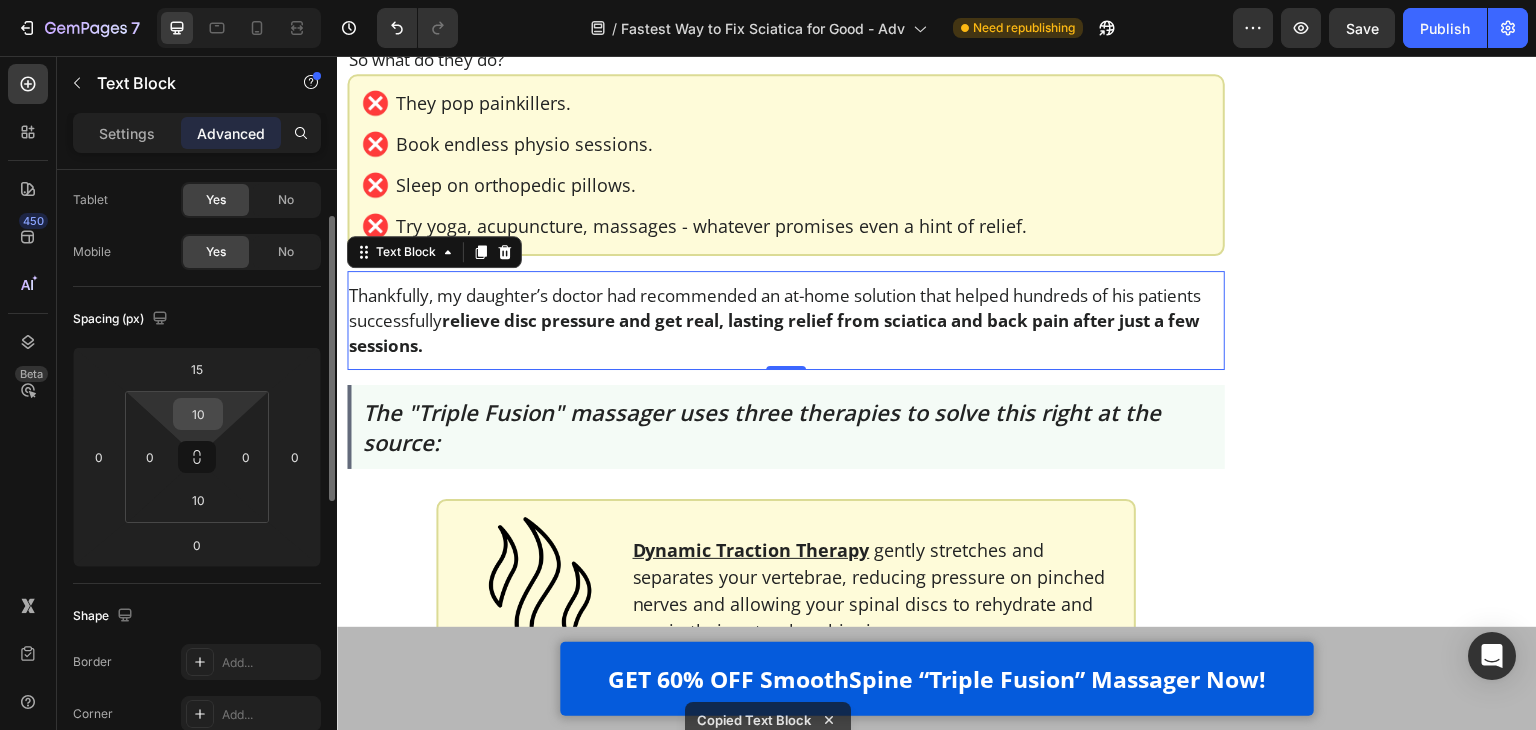 click on "10" at bounding box center [198, 414] 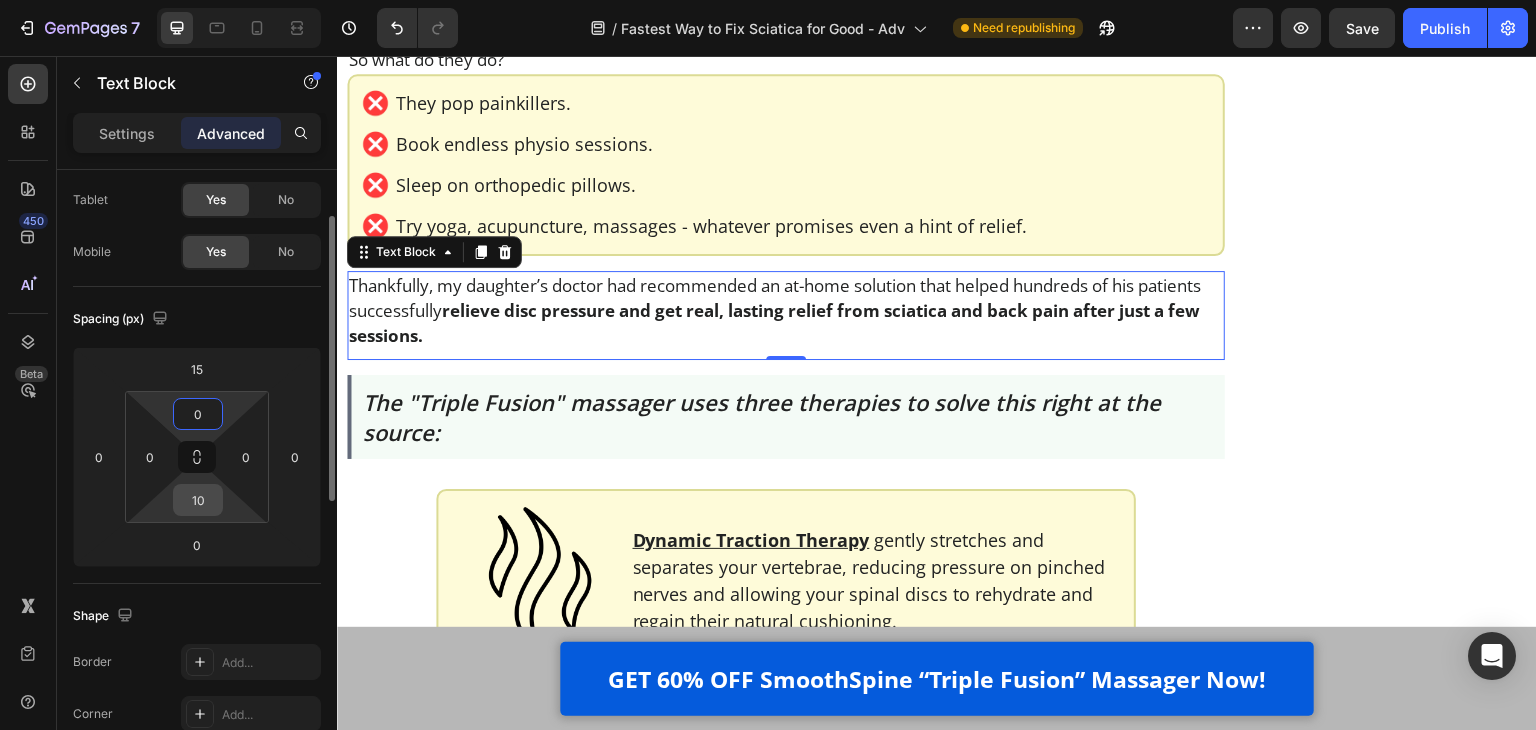 type on "0" 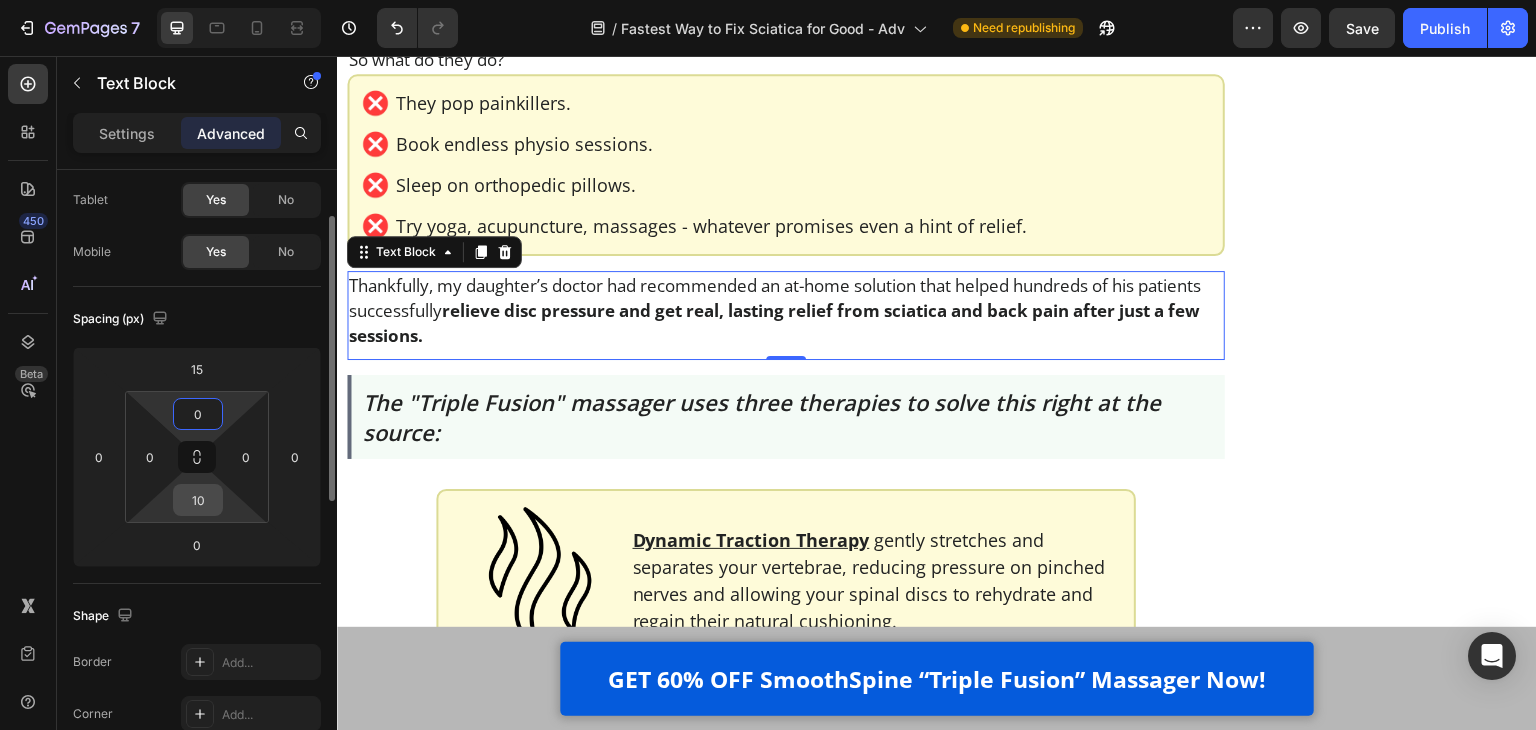 click on "10" at bounding box center (198, 500) 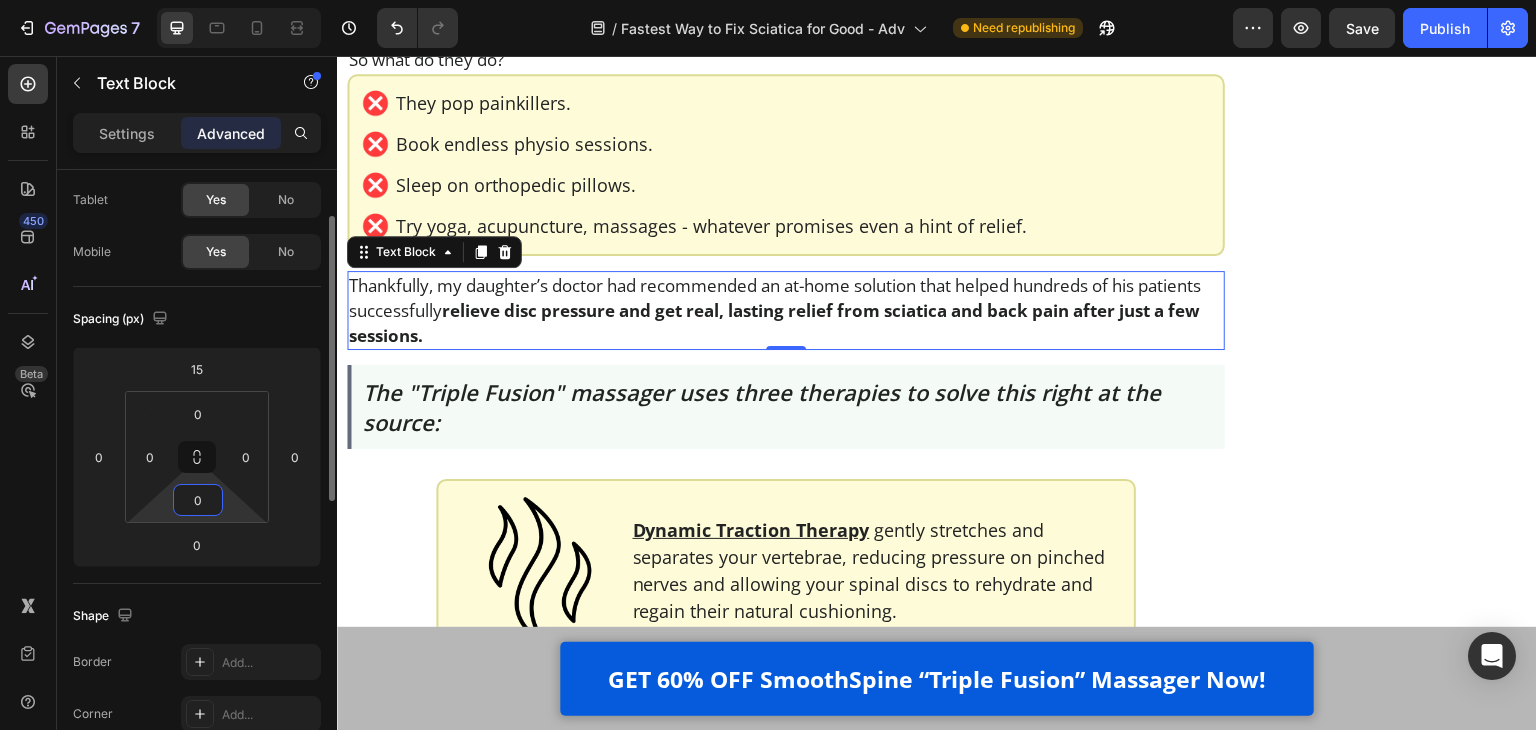 type on "0" 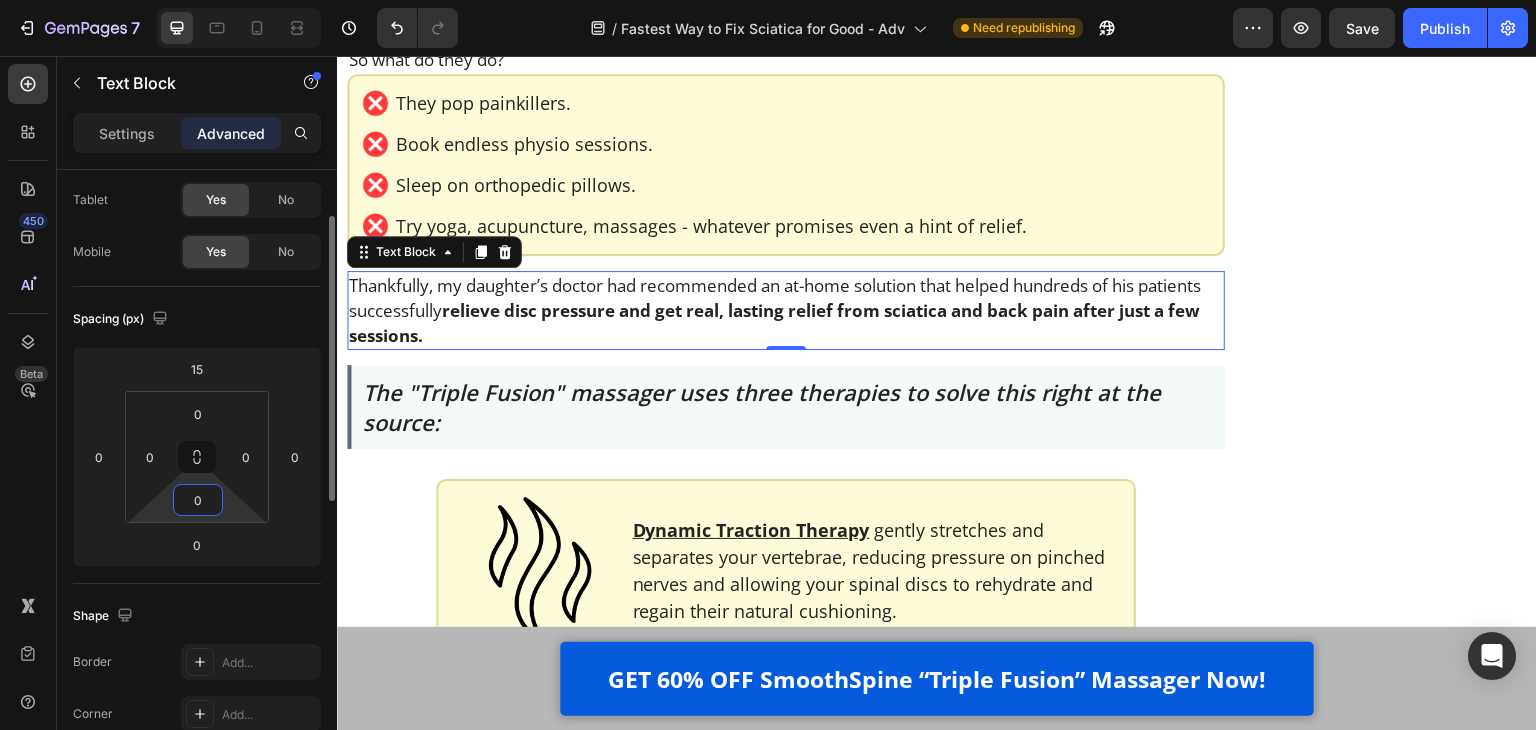 click on "Spacing (px) 15 0 0 0 0 0 0 0" 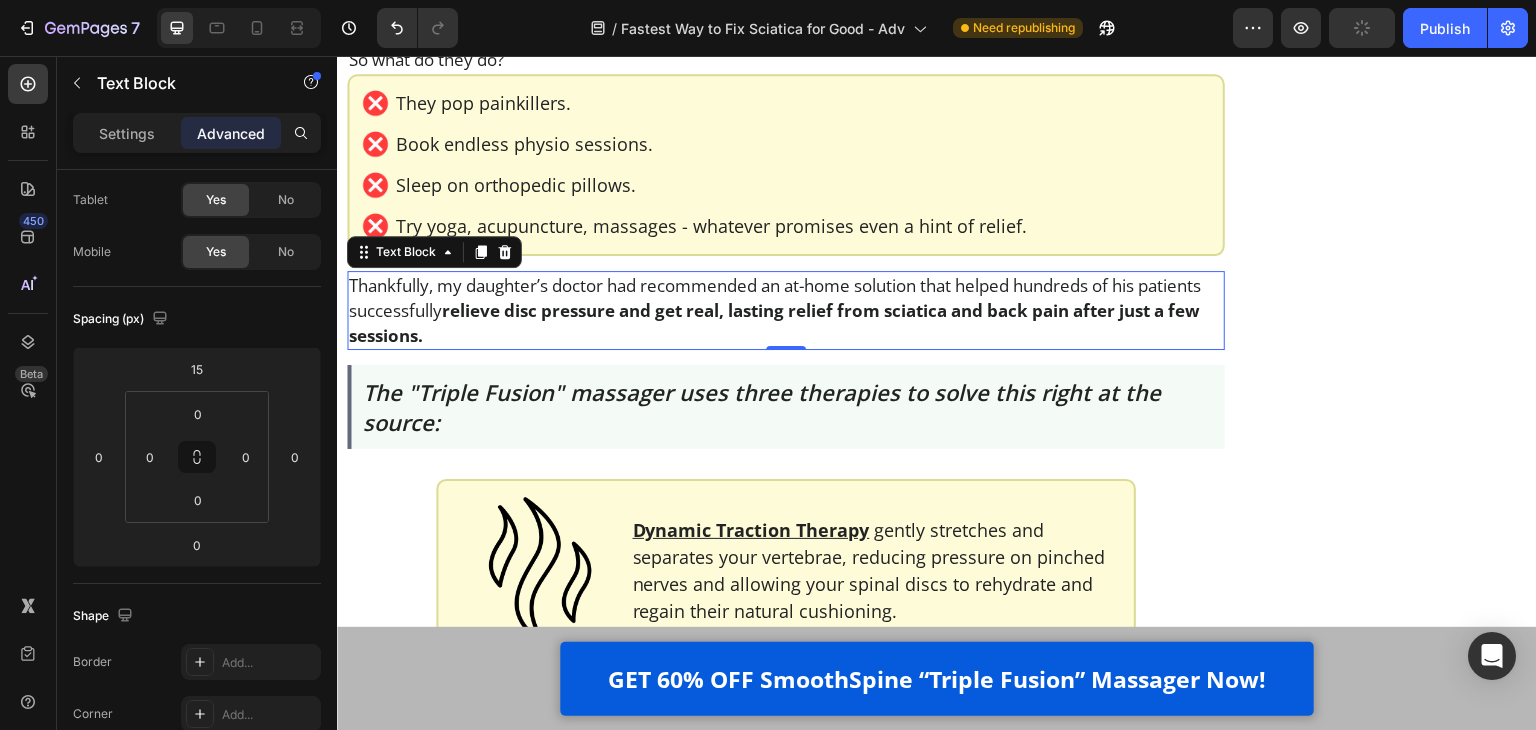 click on "relieve disc pressure and get real, lasting relief from sciatica and back pain after just a few sessions." at bounding box center (774, 323) 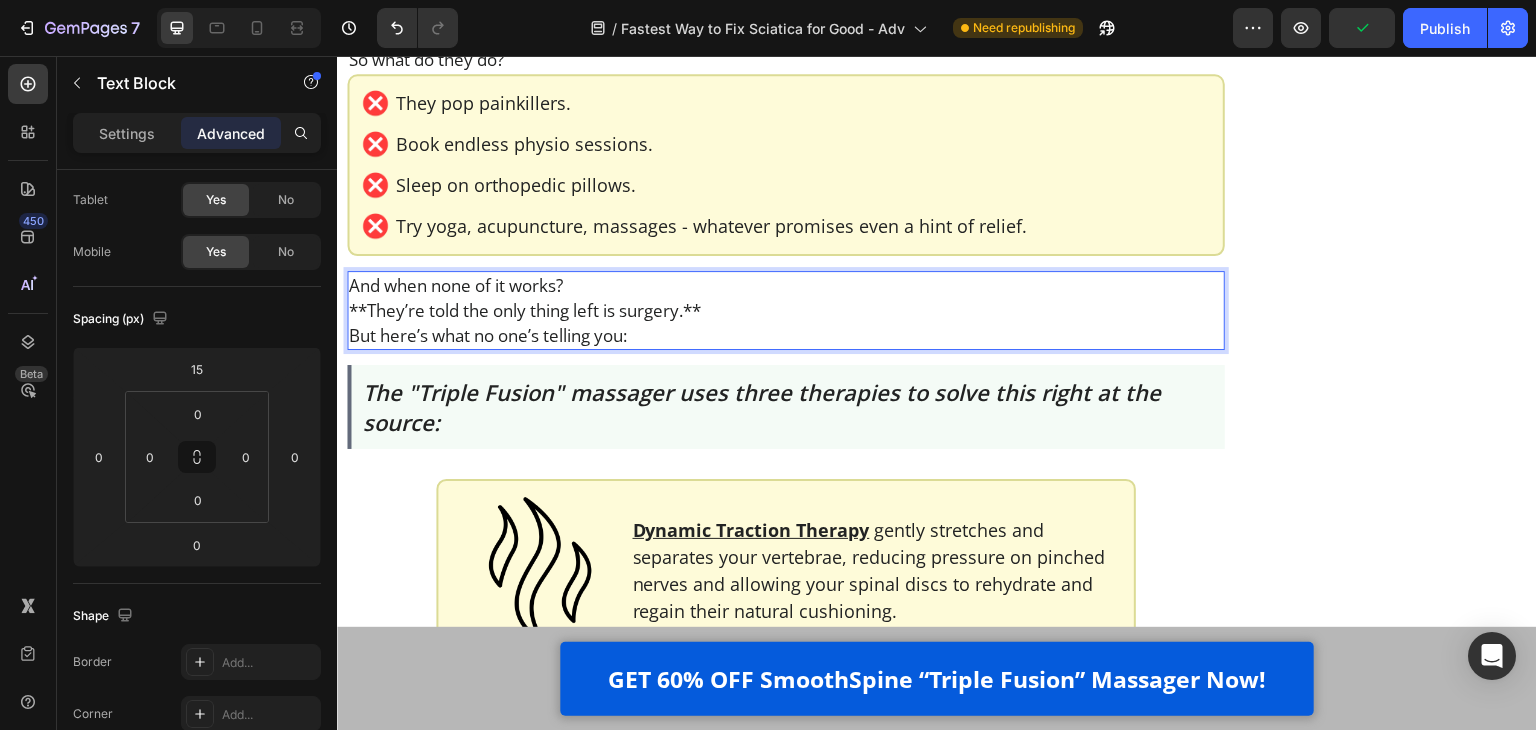 click on "And when none of it works?" at bounding box center (786, 285) 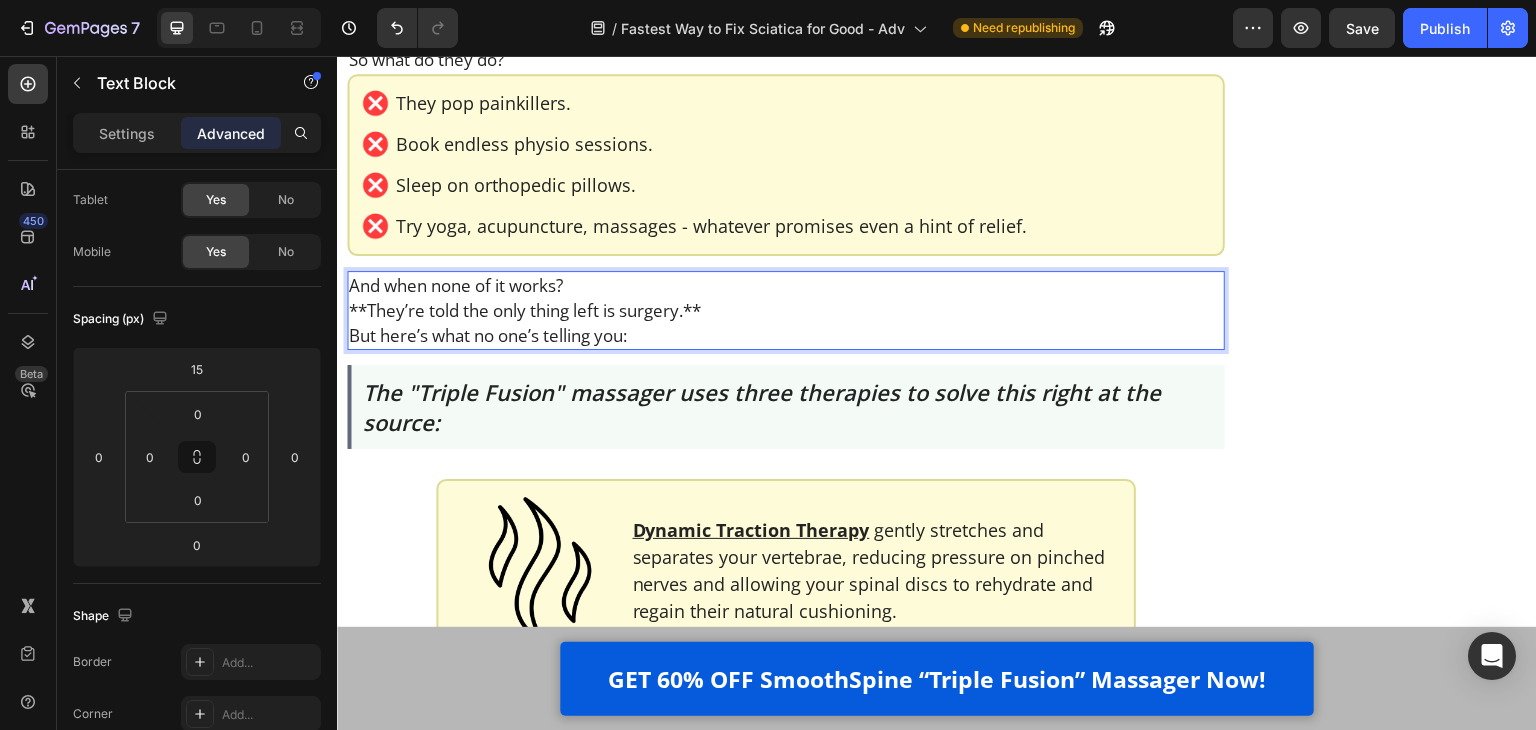 click on "**They’re told the only thing left is surgery.**" at bounding box center (786, 310) 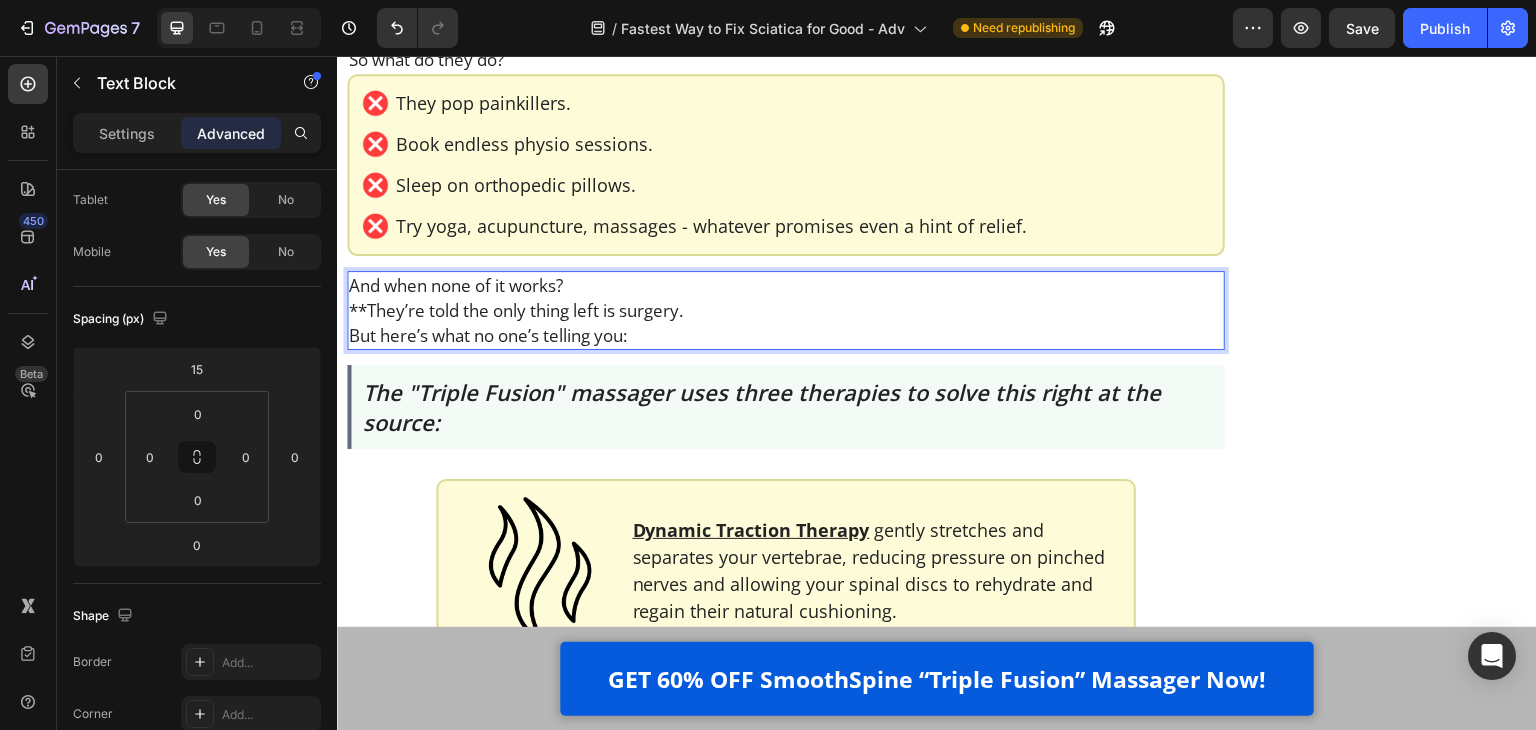 click on "**They’re told the only thing left is surgery." at bounding box center (786, 310) 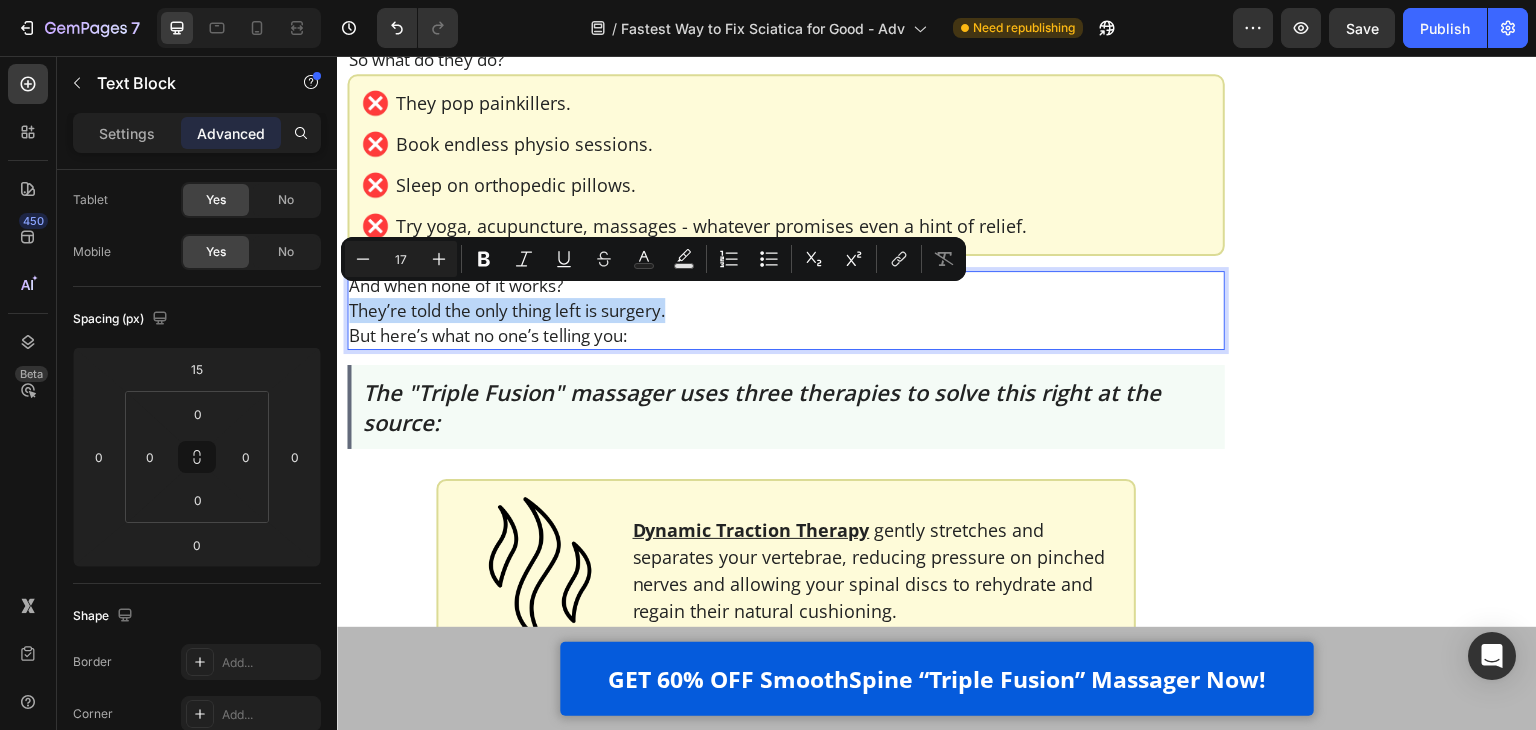 drag, startPoint x: 692, startPoint y: 308, endPoint x: 299, endPoint y: 311, distance: 393.01144 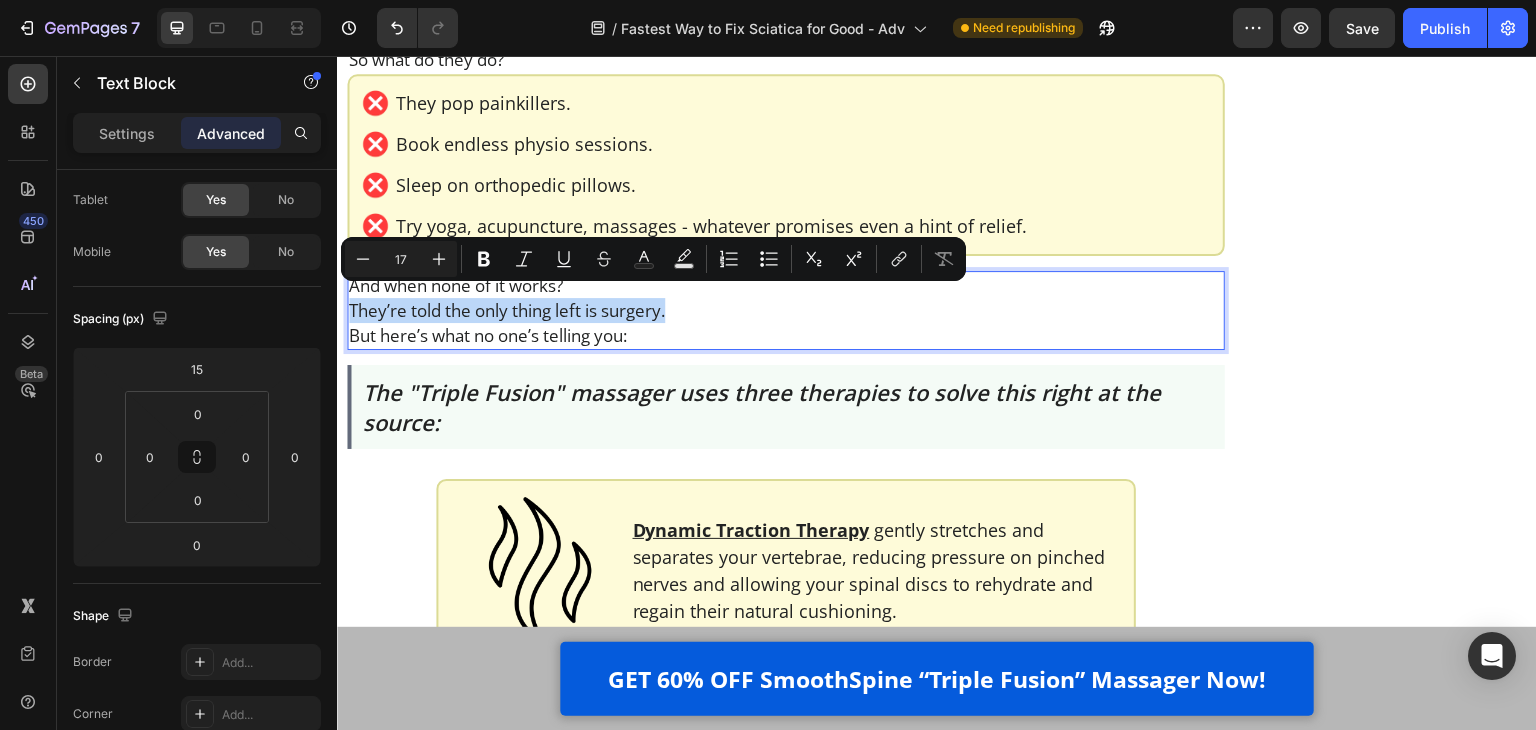 click on "Header GET 60% OFF SmoothSpine “Triple Fusion” Massager Now! Button Row Sticky Home > Pain Relief > Sciatica Text Block Top Physiotherapist:  “This Is the Fastest Way to Fix Sciatica for Good” Heading If your sciatica pain keeps flaring up,  and you’re stuck in a loop of pills, stretches, and false hope… this article may open your eyes to what actually works. Text Block Image 2.476 Ratings Text Block Row Image
Written by [FIRST] [LAST], PT, MD |
[DATE]
Delivery Date Row Video Hi, my name is [FIRST] [LAST]   I’m a licensed physical therapist with over 40 years of experience helping people manage chronic pain - especially sciatica and lower back issues.   Over the years, I’ve treated everyone from desk workers with stiff backs to post-surgery patients learning to walk again. And I’ve seen all the trends come and go -  Text Block Image Painkillers Text Block Row Image Patches Text Block Row Image Massage Guns Text Block Row Image" at bounding box center [937, 2876] 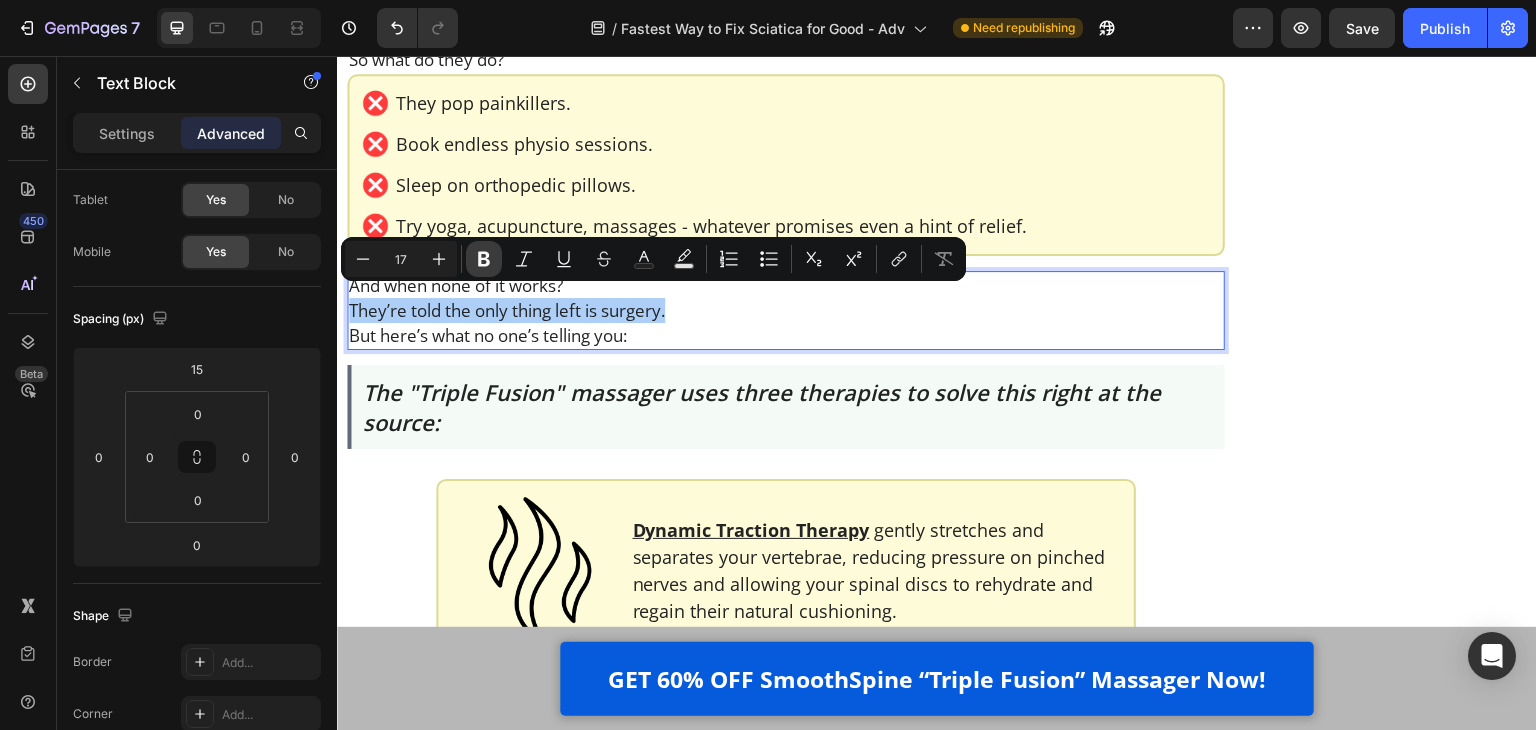 click 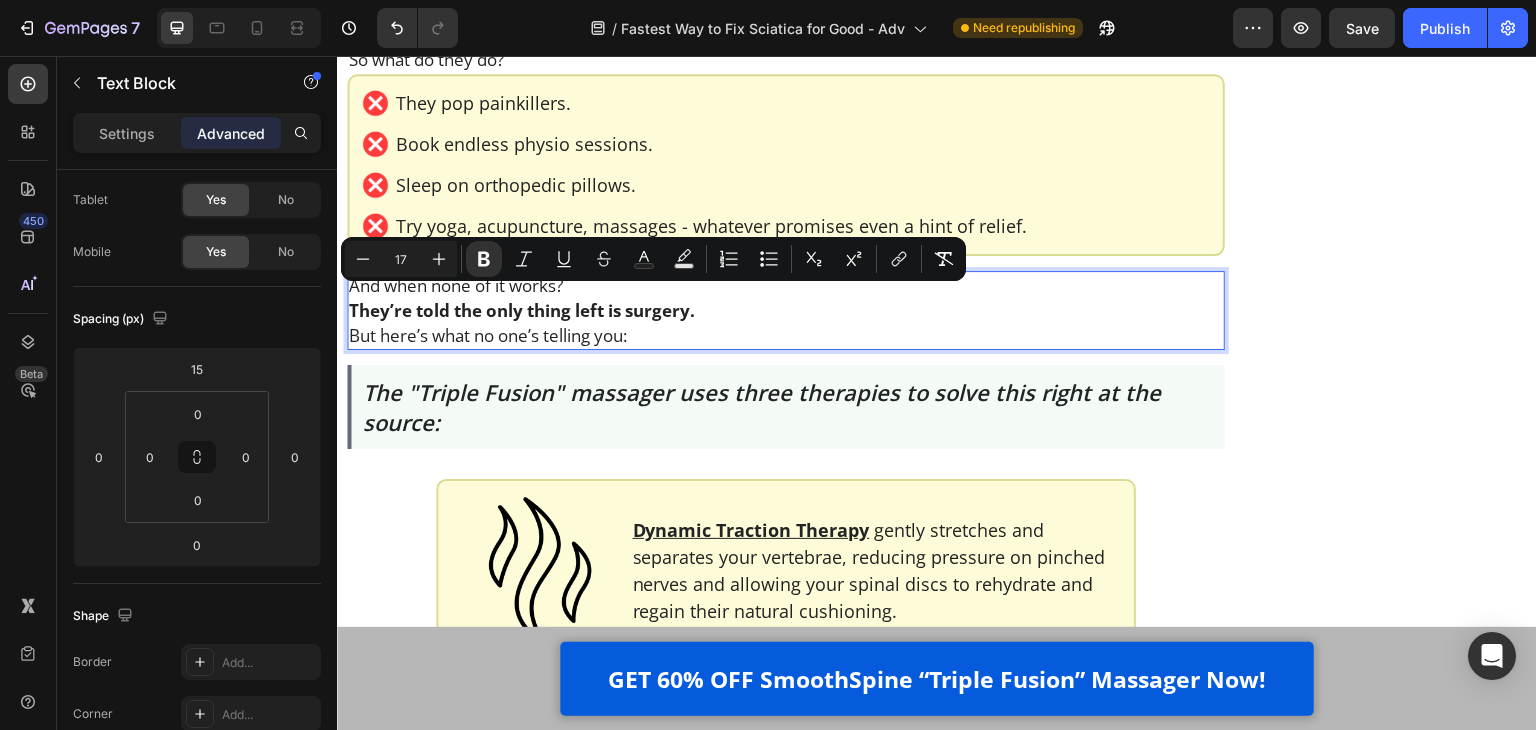 click on "But here’s what no one’s telling you:" at bounding box center [786, 335] 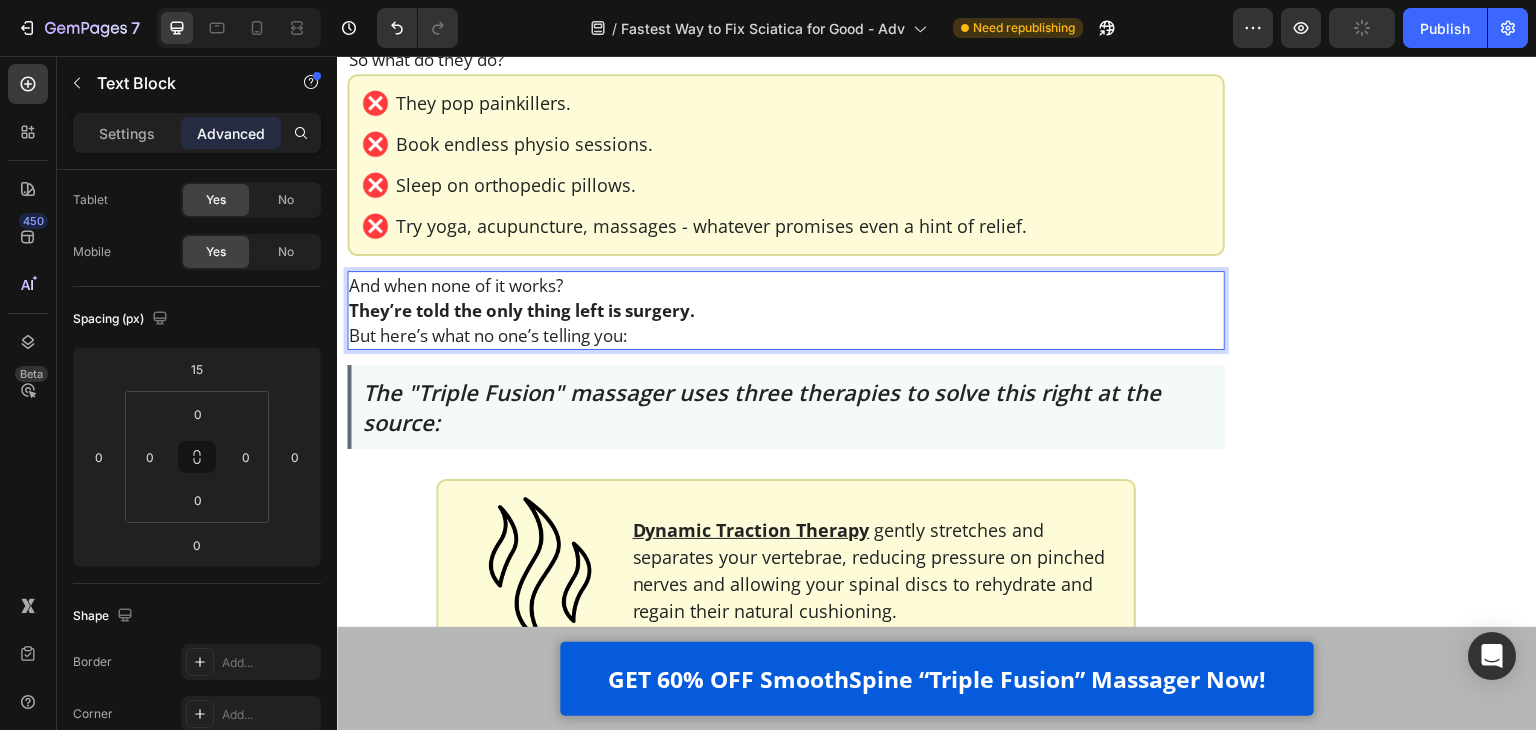 click on "And when none of it works? They’re told the only thing left is surgery. But here’s what no one’s telling you:" at bounding box center (786, 310) 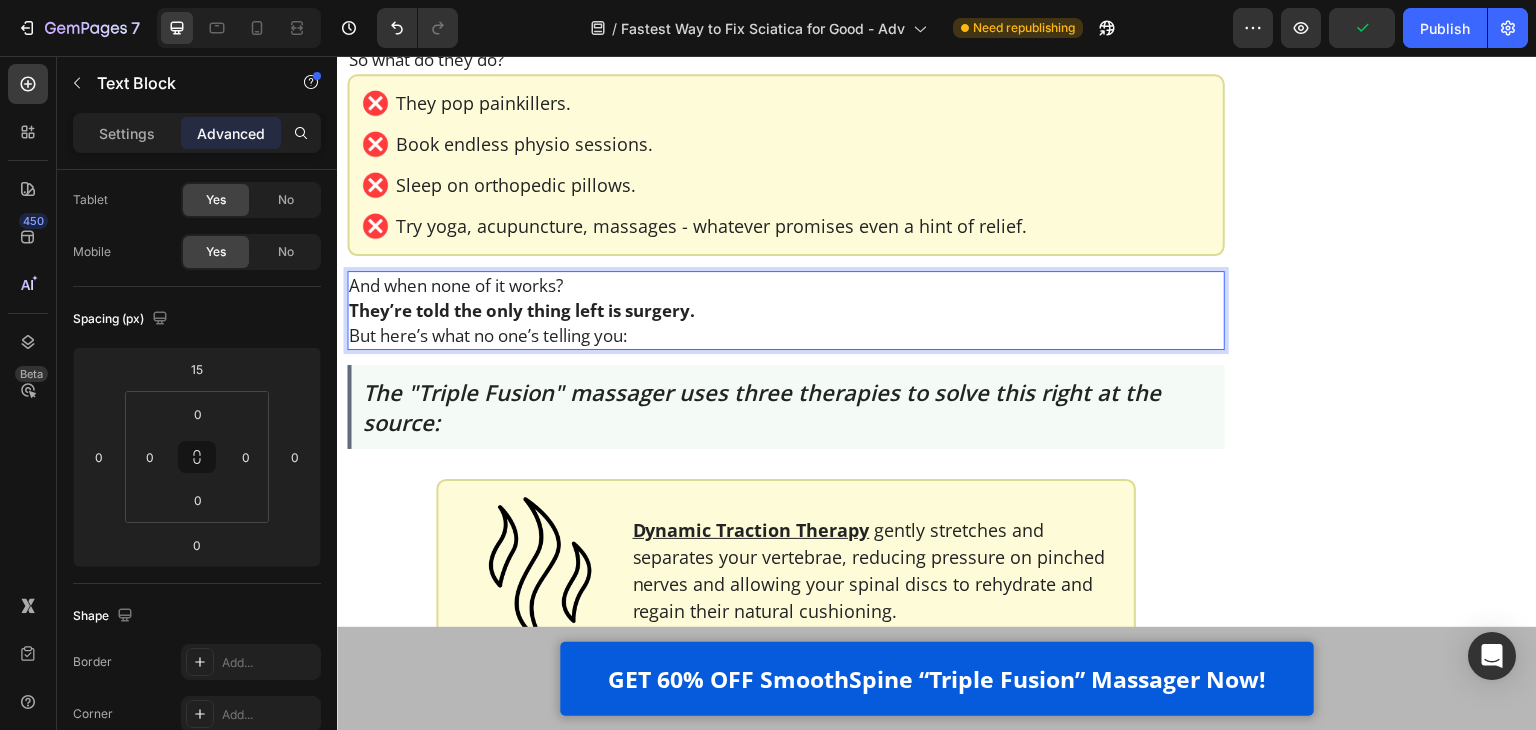 click on "Finally Get Instant Relief From Sciatica Text Block Image GET 60% OFF SmoothSpine NOW! Button Customer Reviews Heading Row Image 4.8 out of 5 Text Block Row 3,791 customer ratings Text Block 5 Star Text Block Image 90% Text Block Row 4 Star Text Block Image 7% Text Block Row 3 Star Text Block Image 2% Text Block Row 2 Star Text Block Image 0% Text Block Row 1 Star Text Block Image 1% Text Block Row By Feature Heading Price Text Block Image 5.0 Text Block Row Effectiveness Text Block Image 5.0 Text Block Row Comfort Text Block Image 5.0 Text Block Row Quality Text Block Image 4.8 Text Block Row Row Row Row Row" at bounding box center [1381, 985] 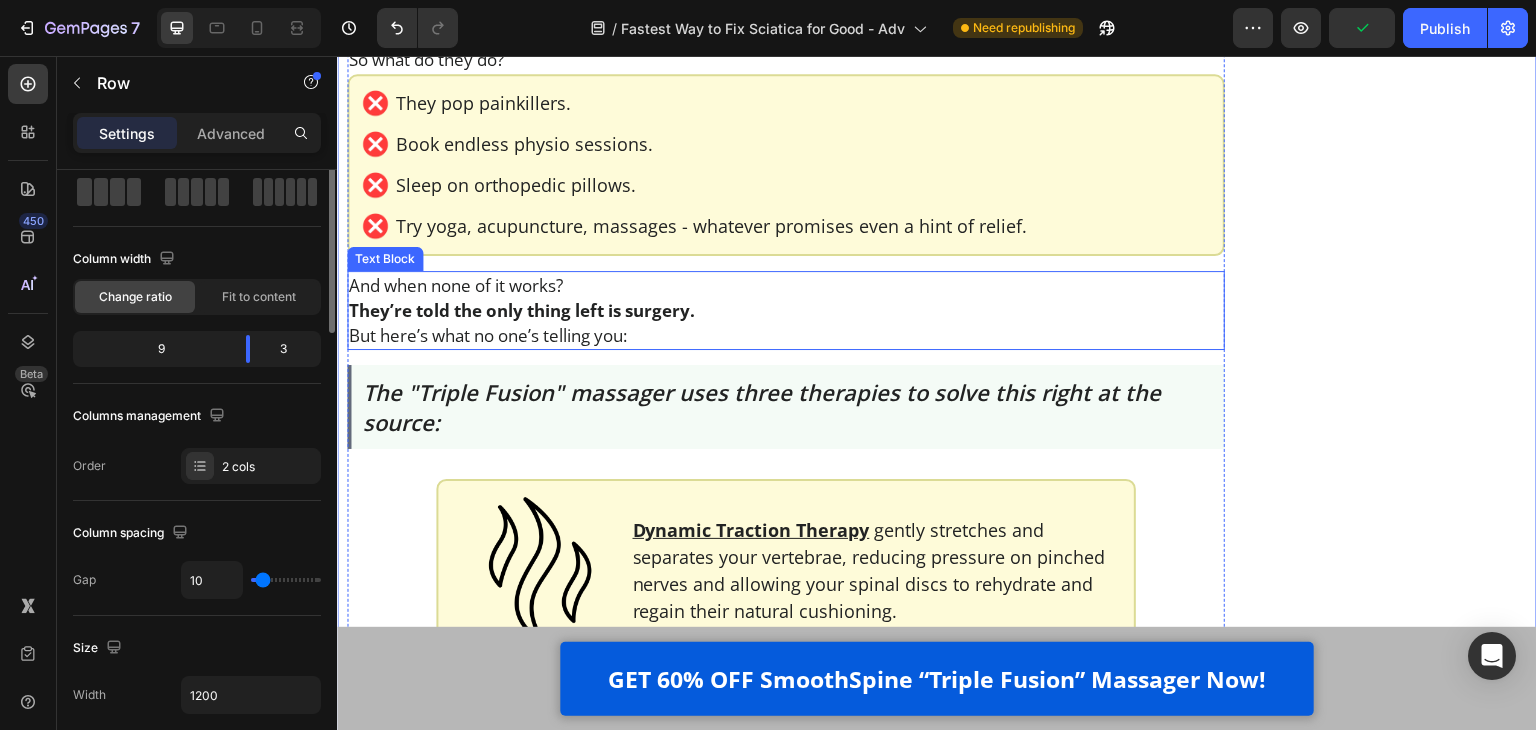 scroll, scrollTop: 0, scrollLeft: 0, axis: both 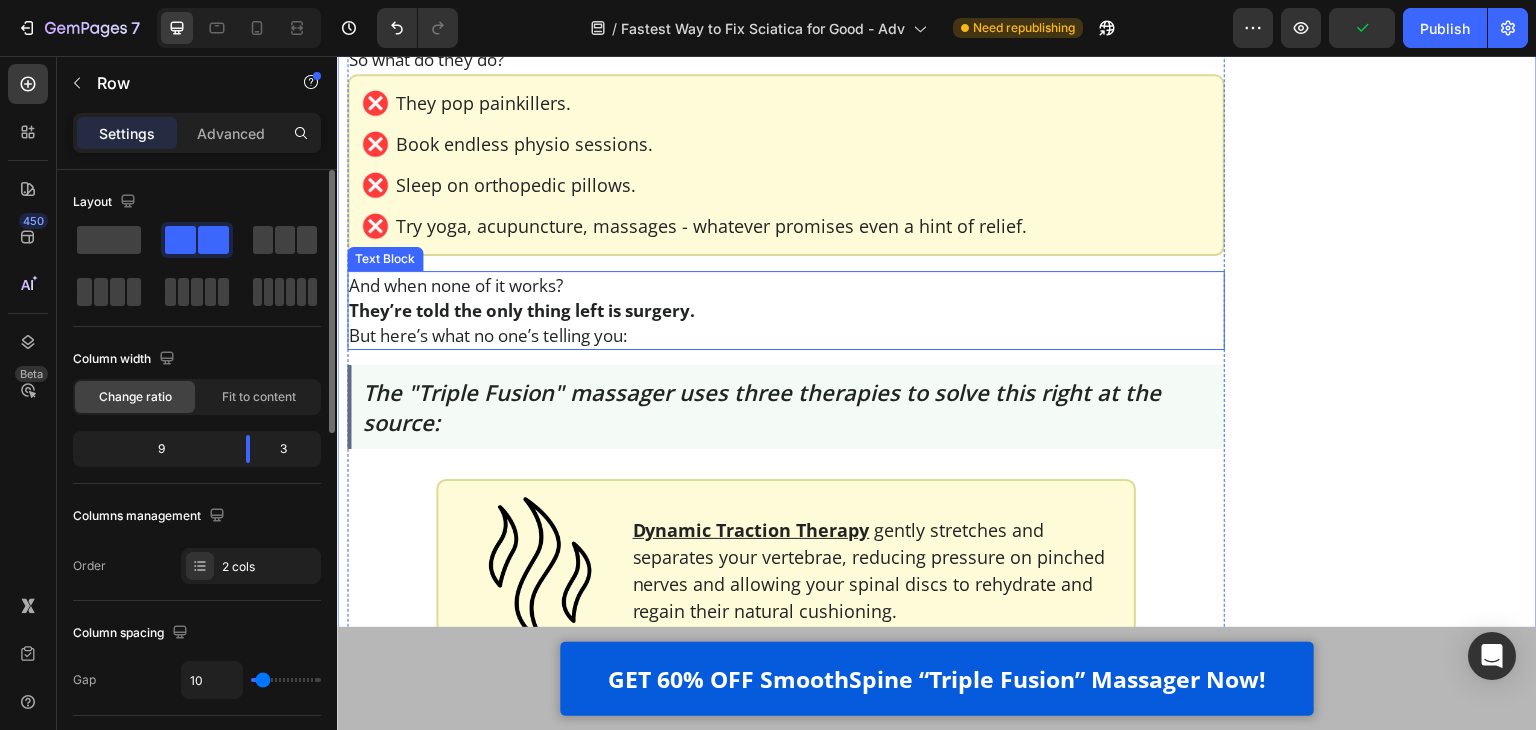 click on "And when none of it works?" at bounding box center [786, 285] 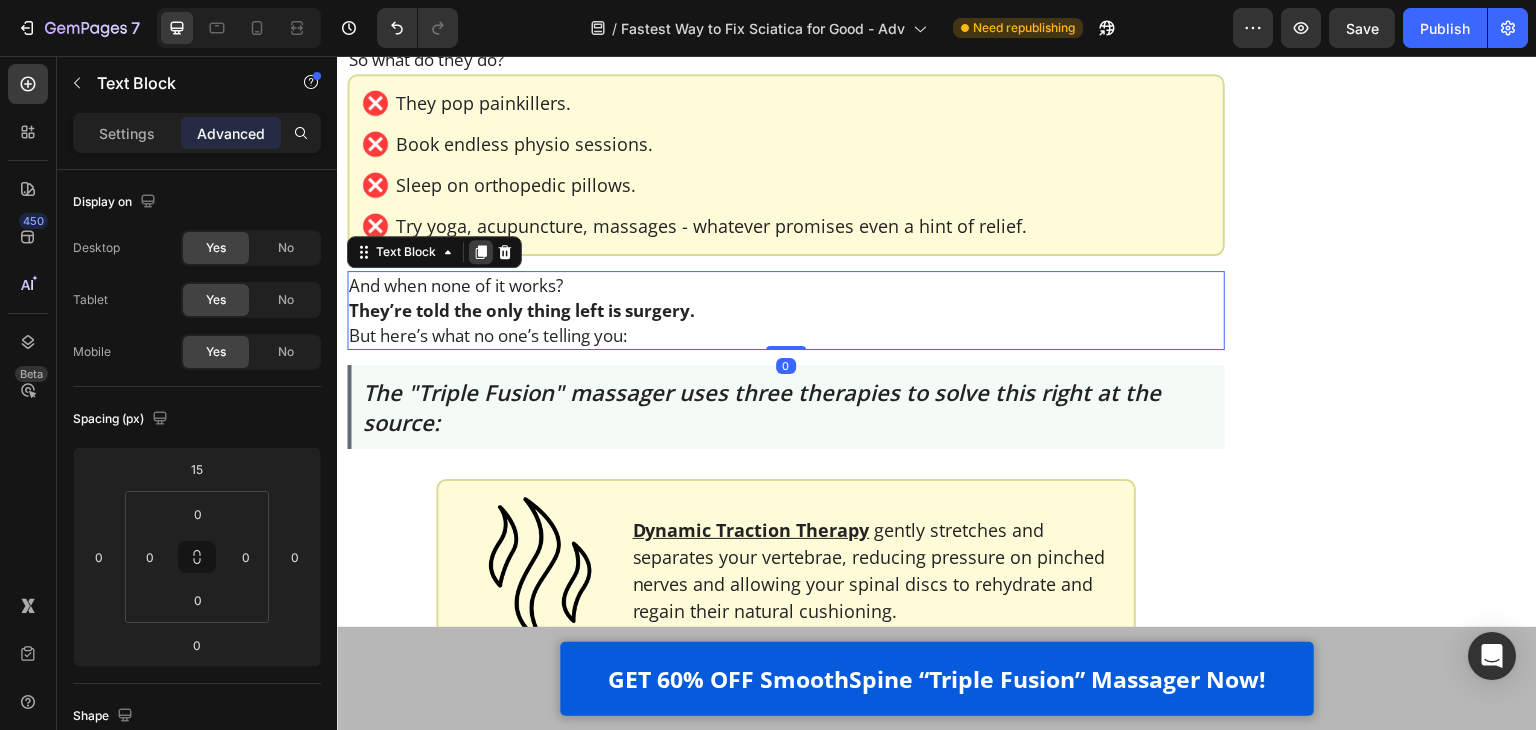 click 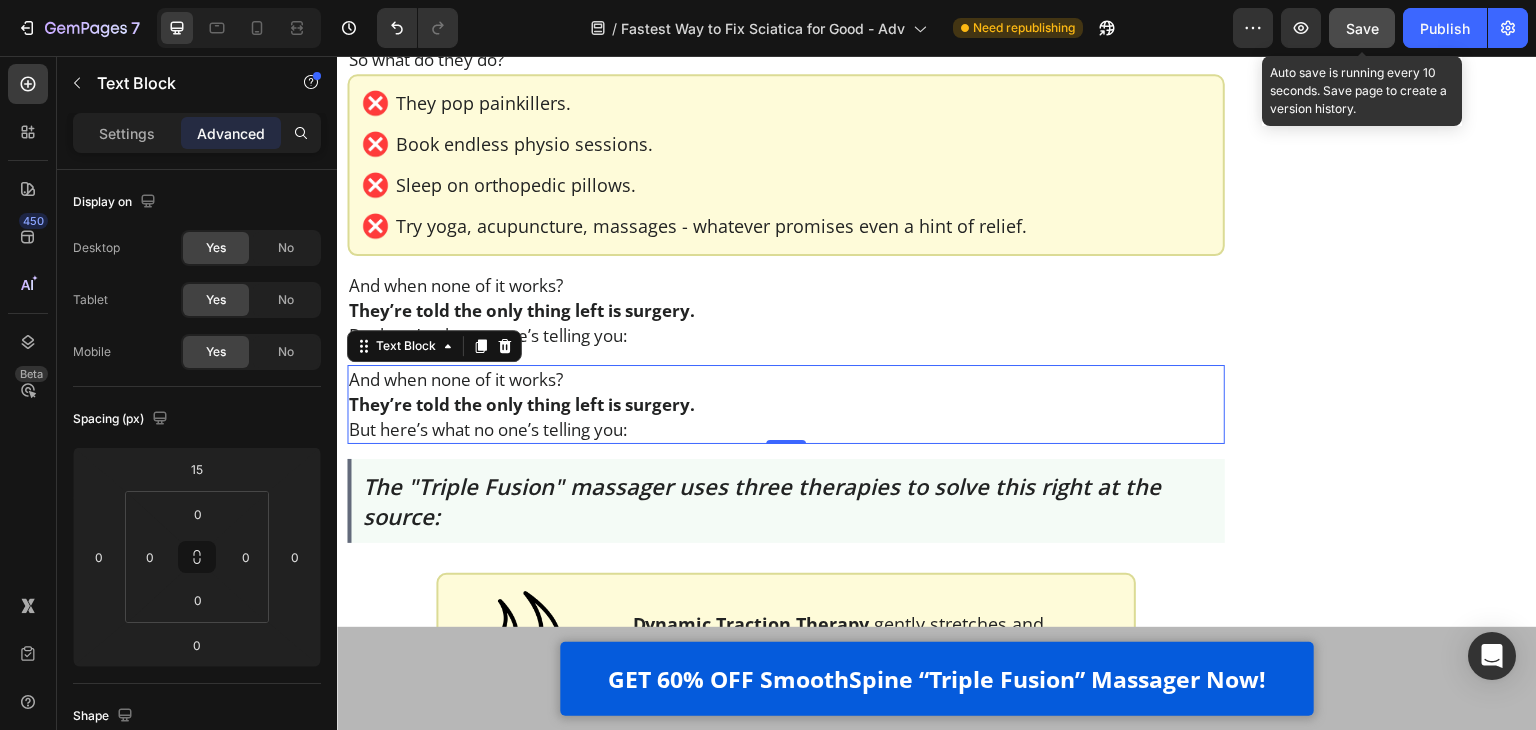 click on "Save" at bounding box center (1362, 28) 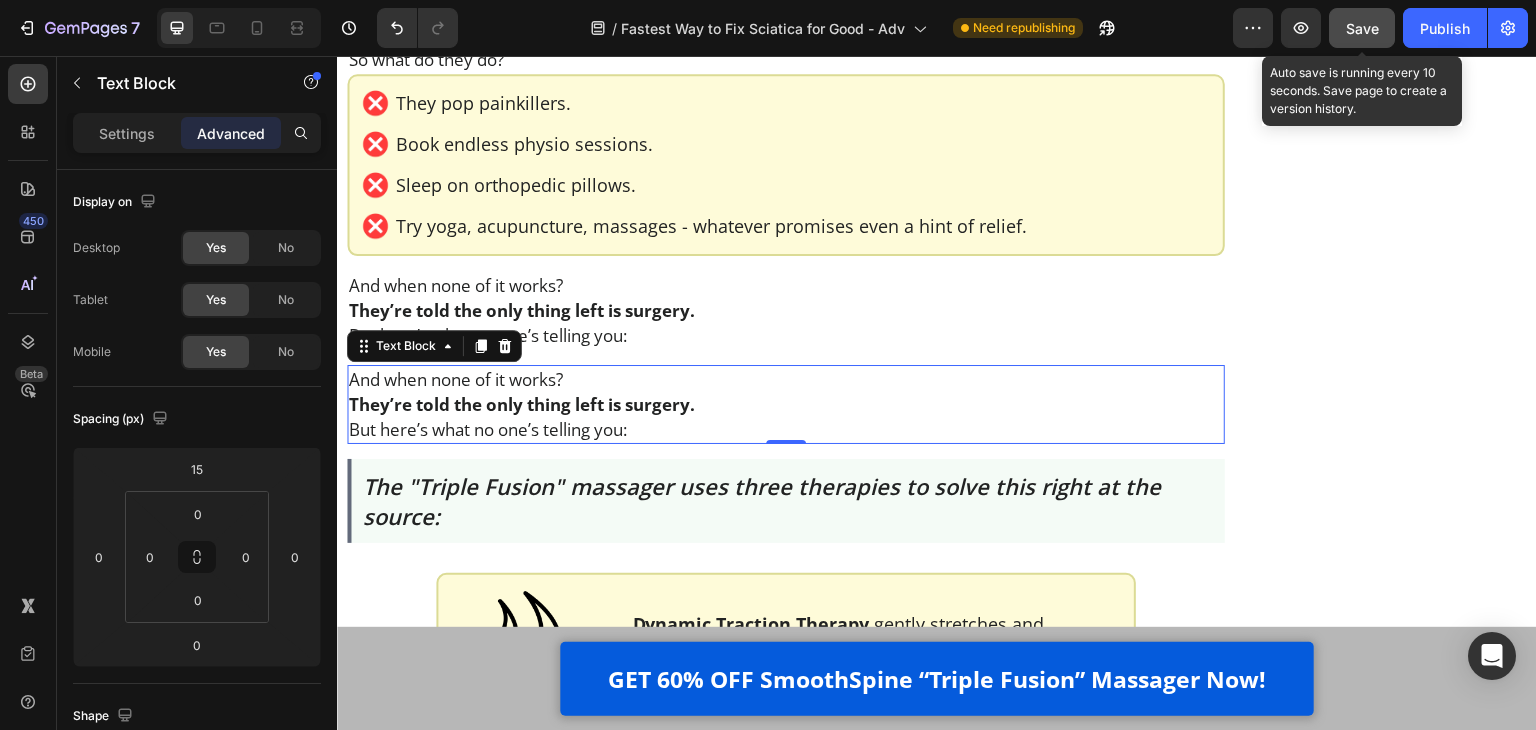 click on "Save" at bounding box center (1362, 28) 